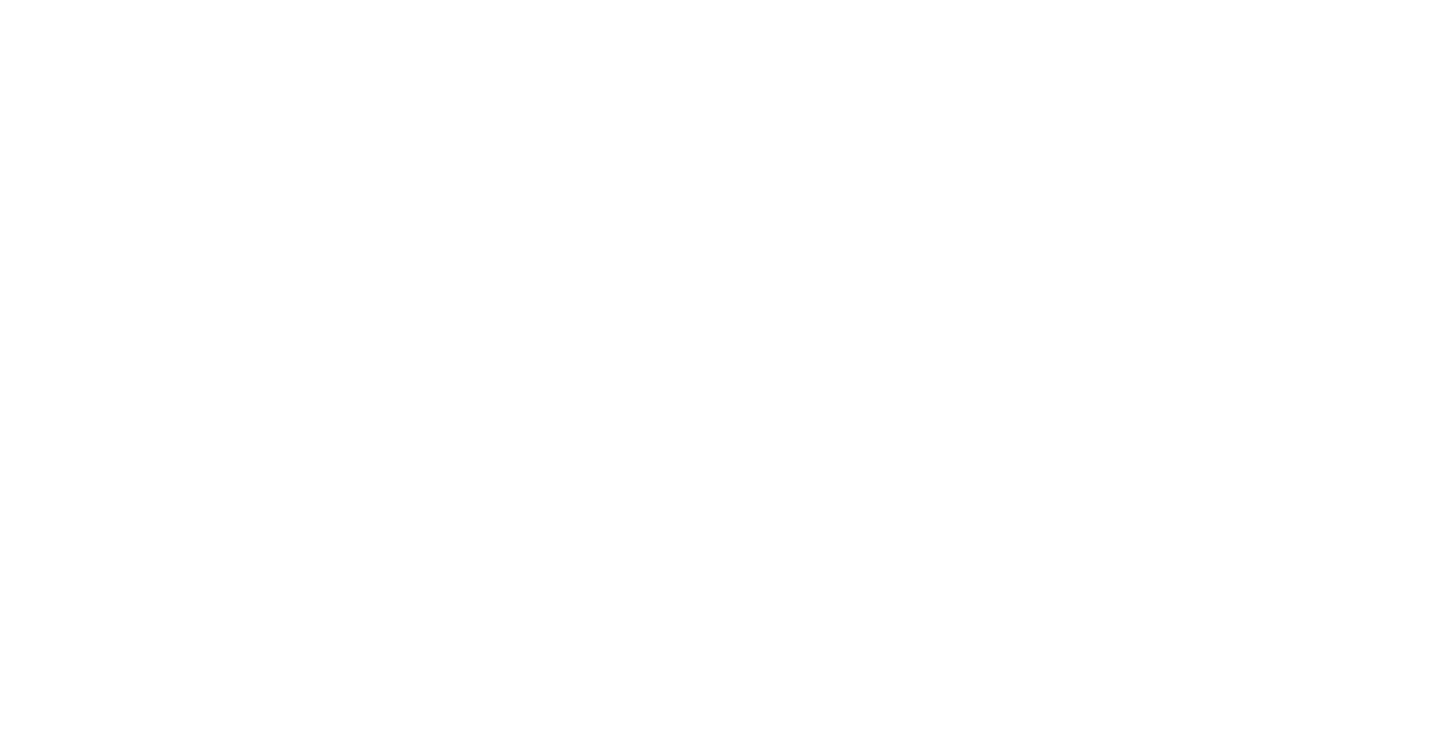 scroll, scrollTop: 0, scrollLeft: 0, axis: both 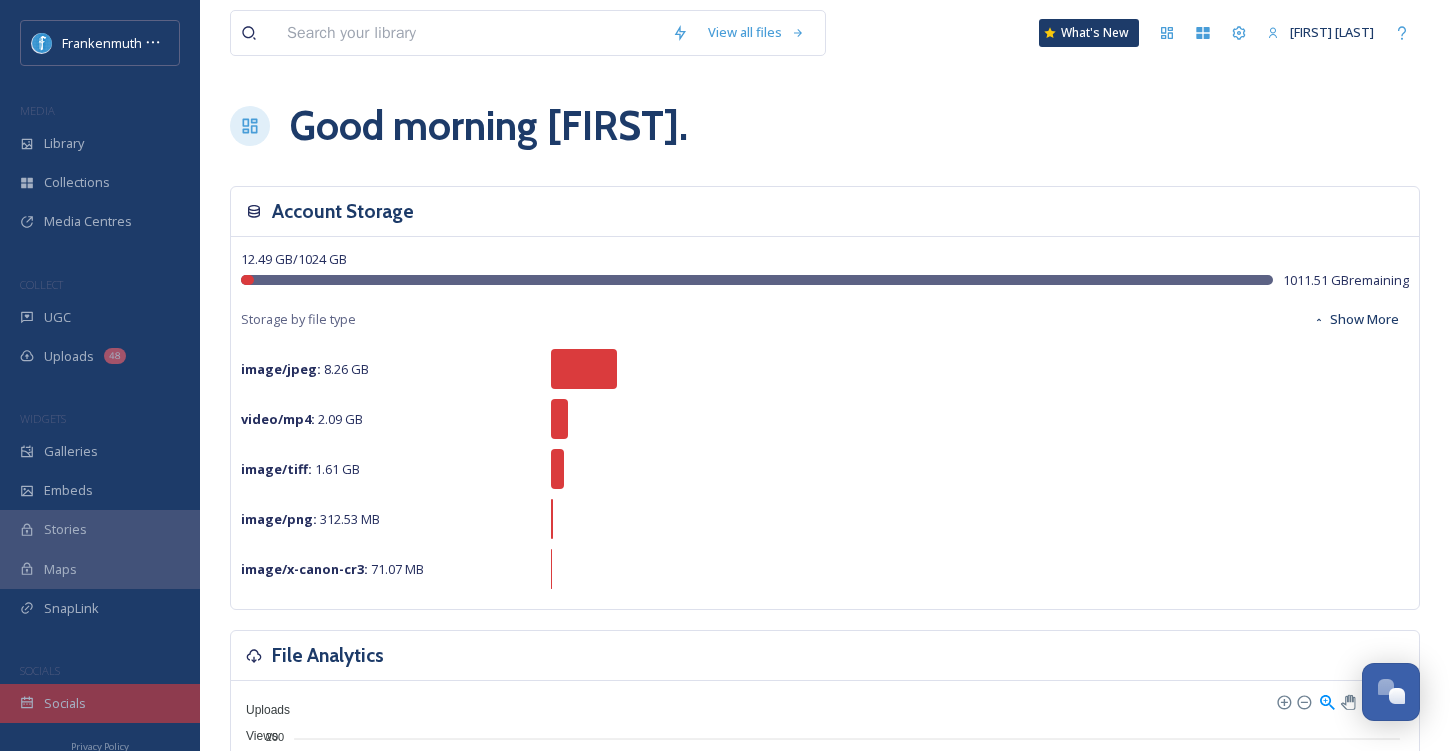 click on "Socials" at bounding box center [100, 703] 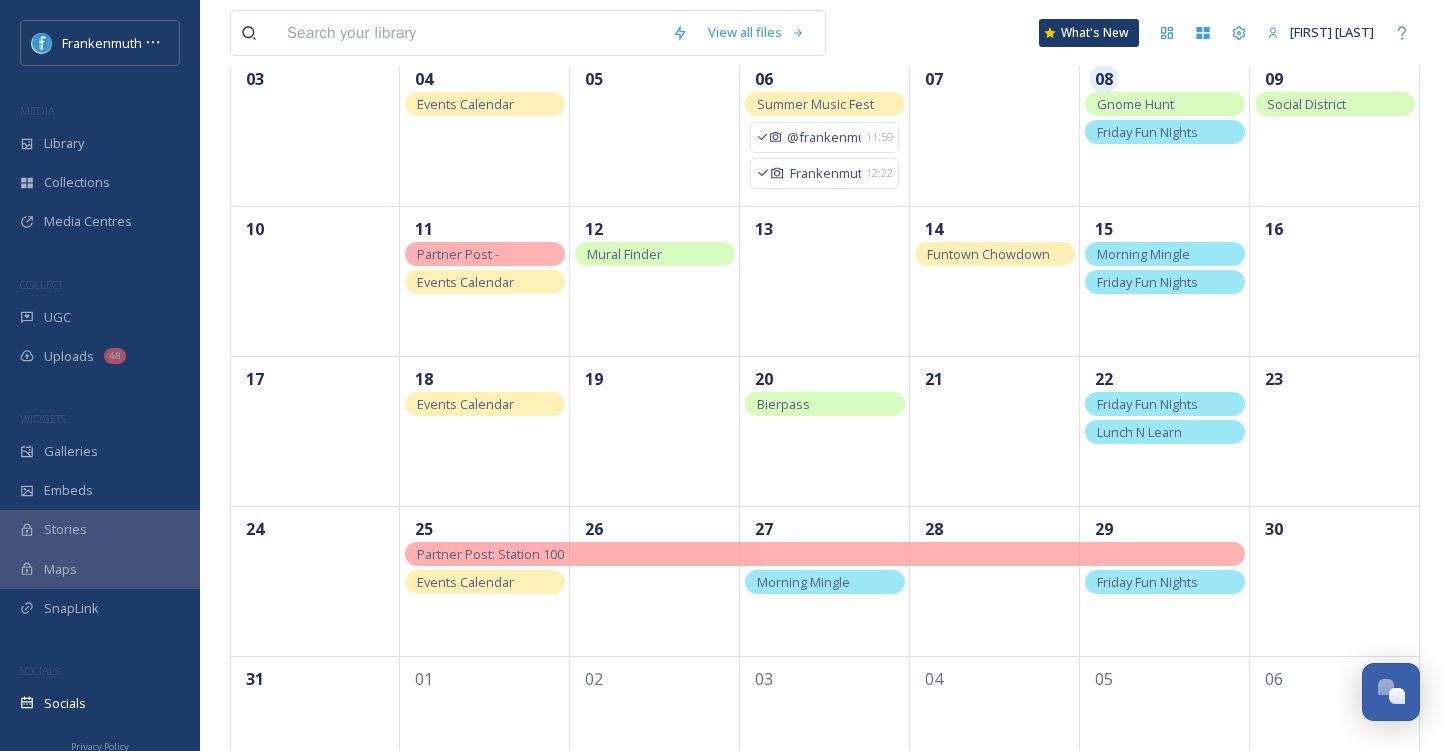 scroll, scrollTop: 262, scrollLeft: 0, axis: vertical 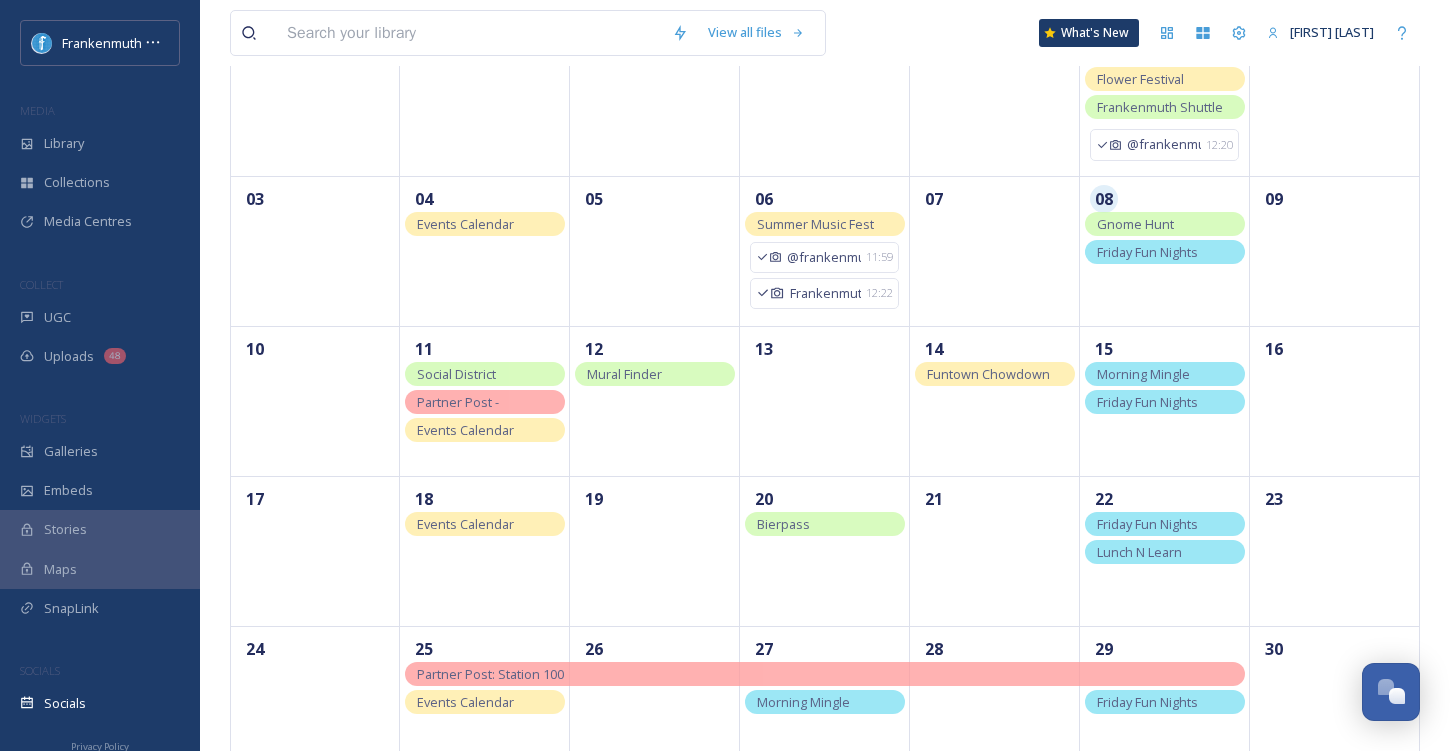 drag, startPoint x: 1328, startPoint y: 221, endPoint x: 1125, endPoint y: 50, distance: 265.4242 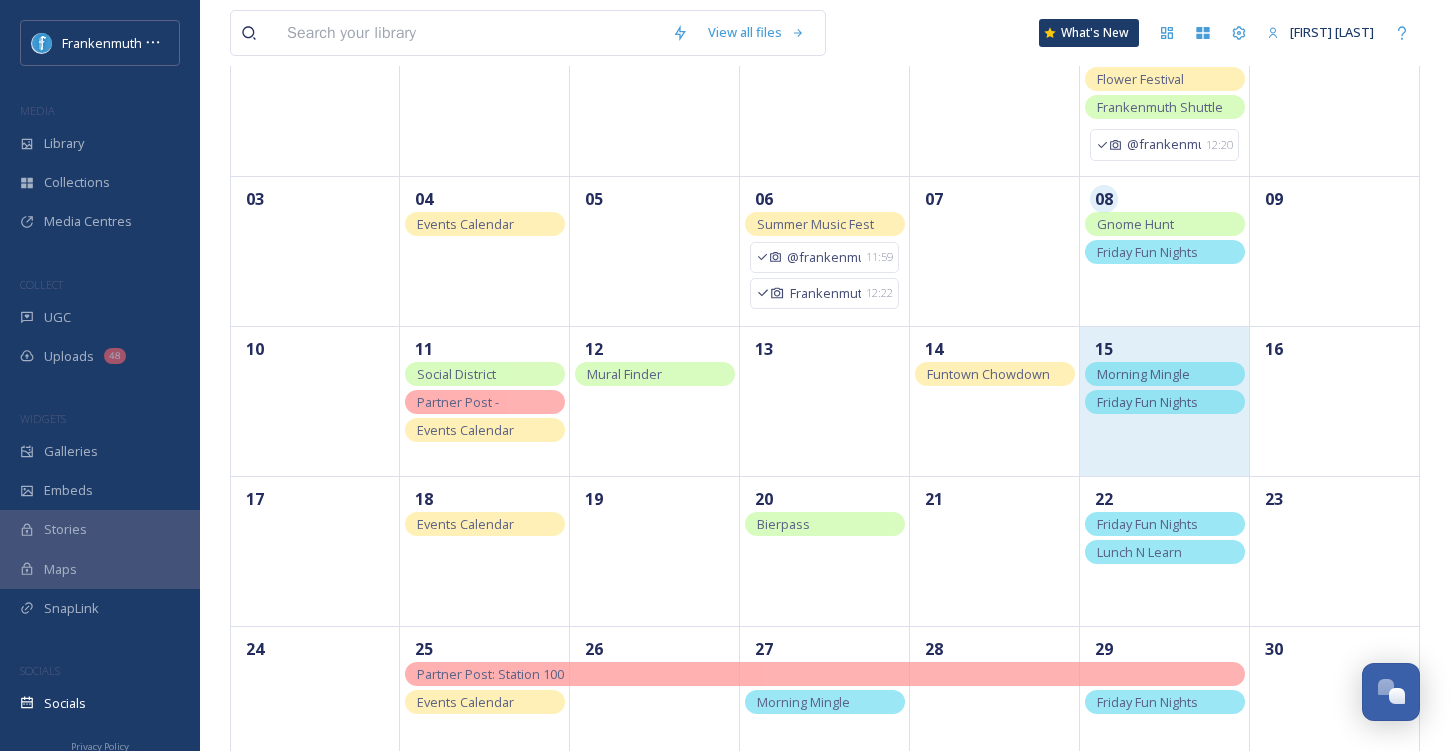 scroll, scrollTop: 0, scrollLeft: 0, axis: both 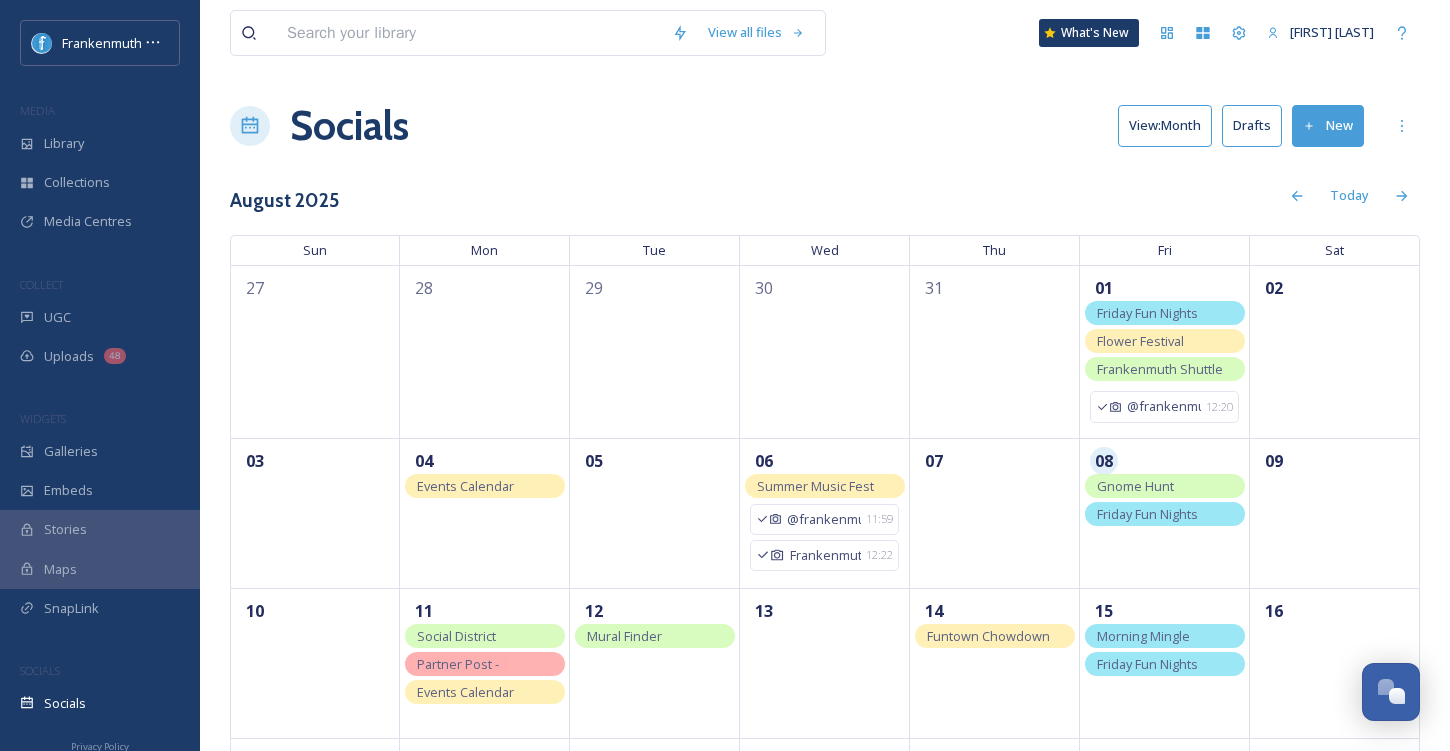click on "New" at bounding box center (1328, 125) 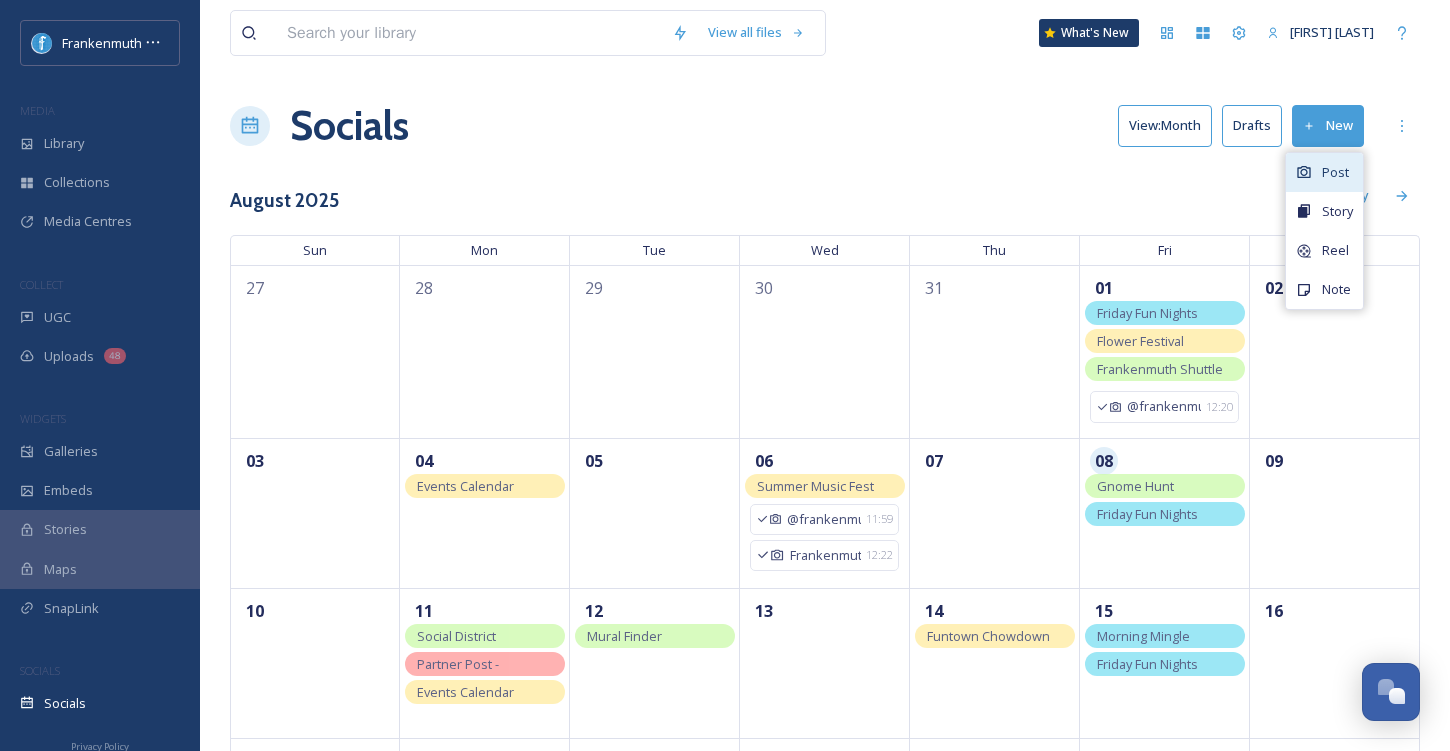 click on "Post" at bounding box center [1324, 172] 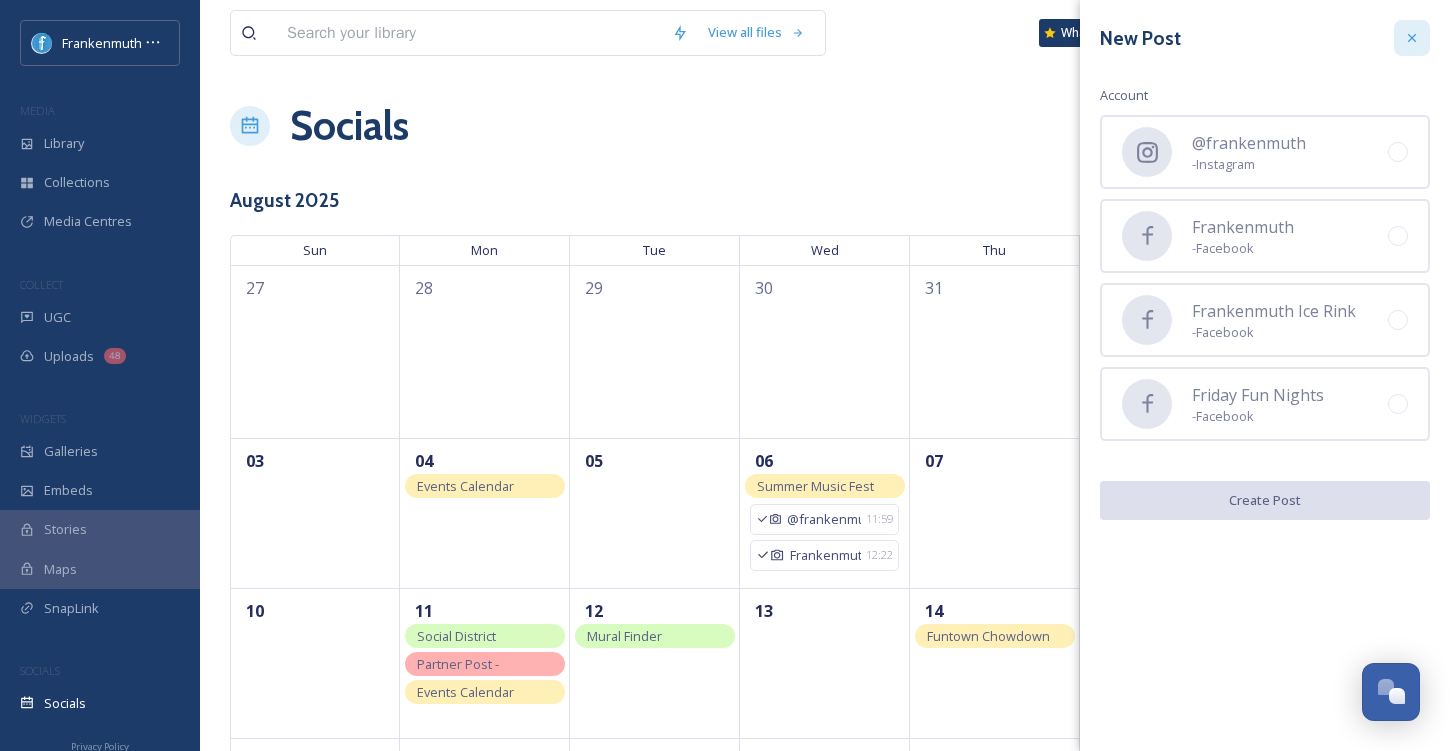 click at bounding box center (1412, 38) 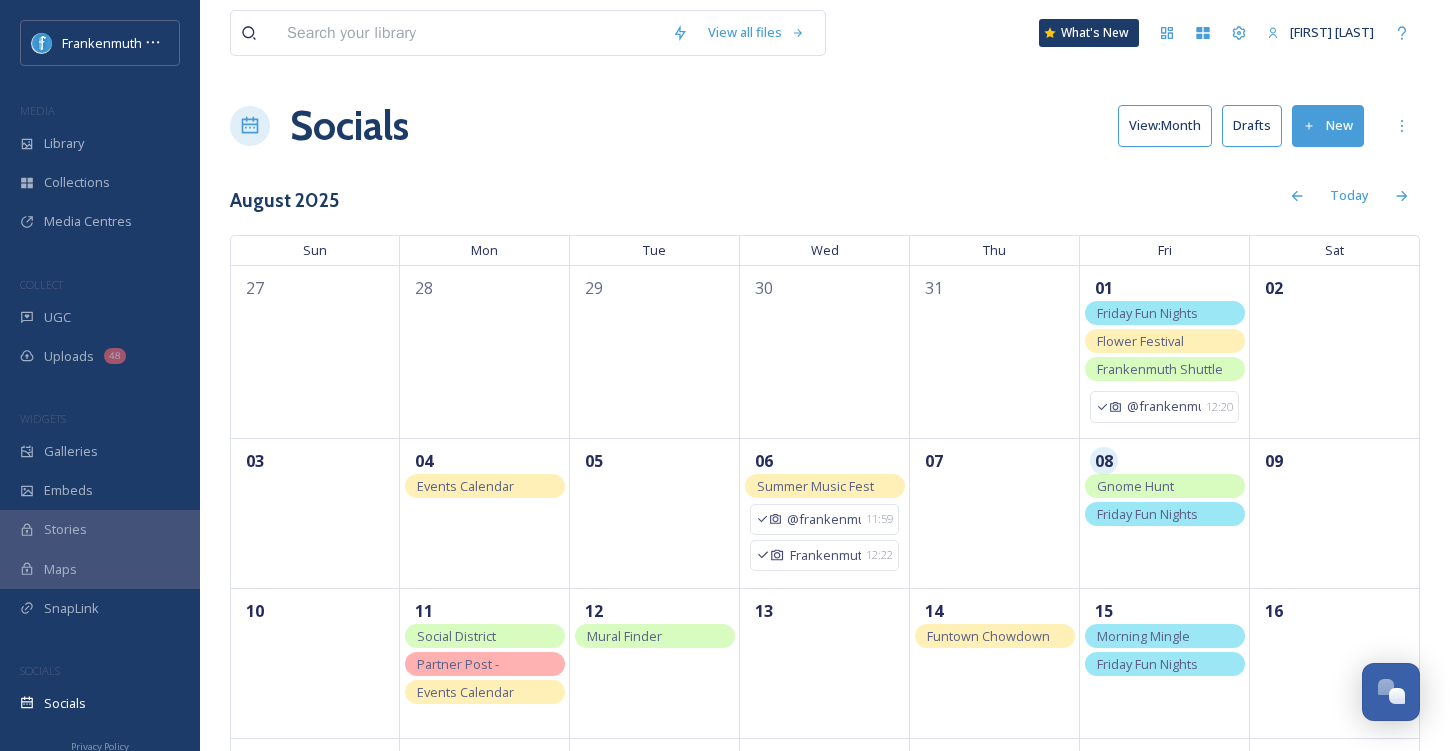 click on "Drafts" at bounding box center [1252, 125] 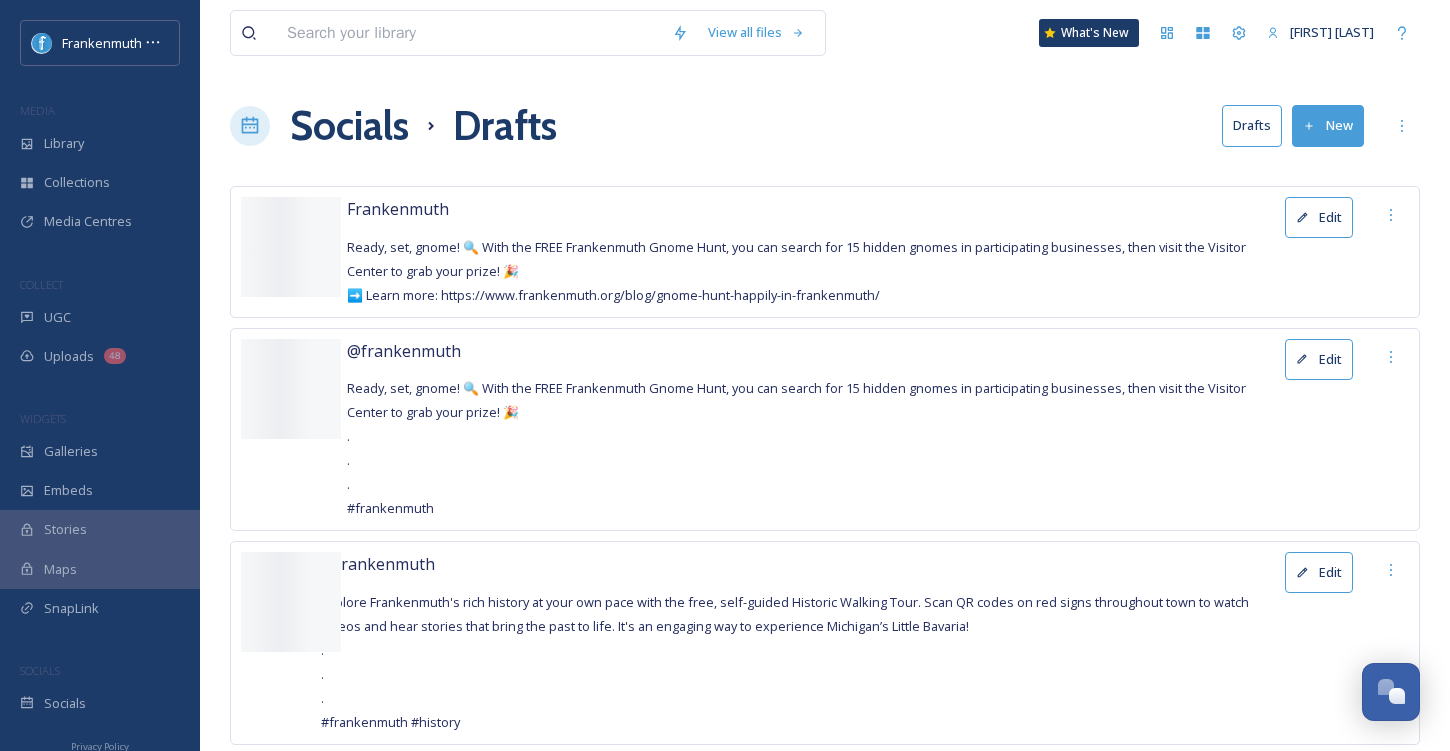 click on "Edit" at bounding box center (1319, 217) 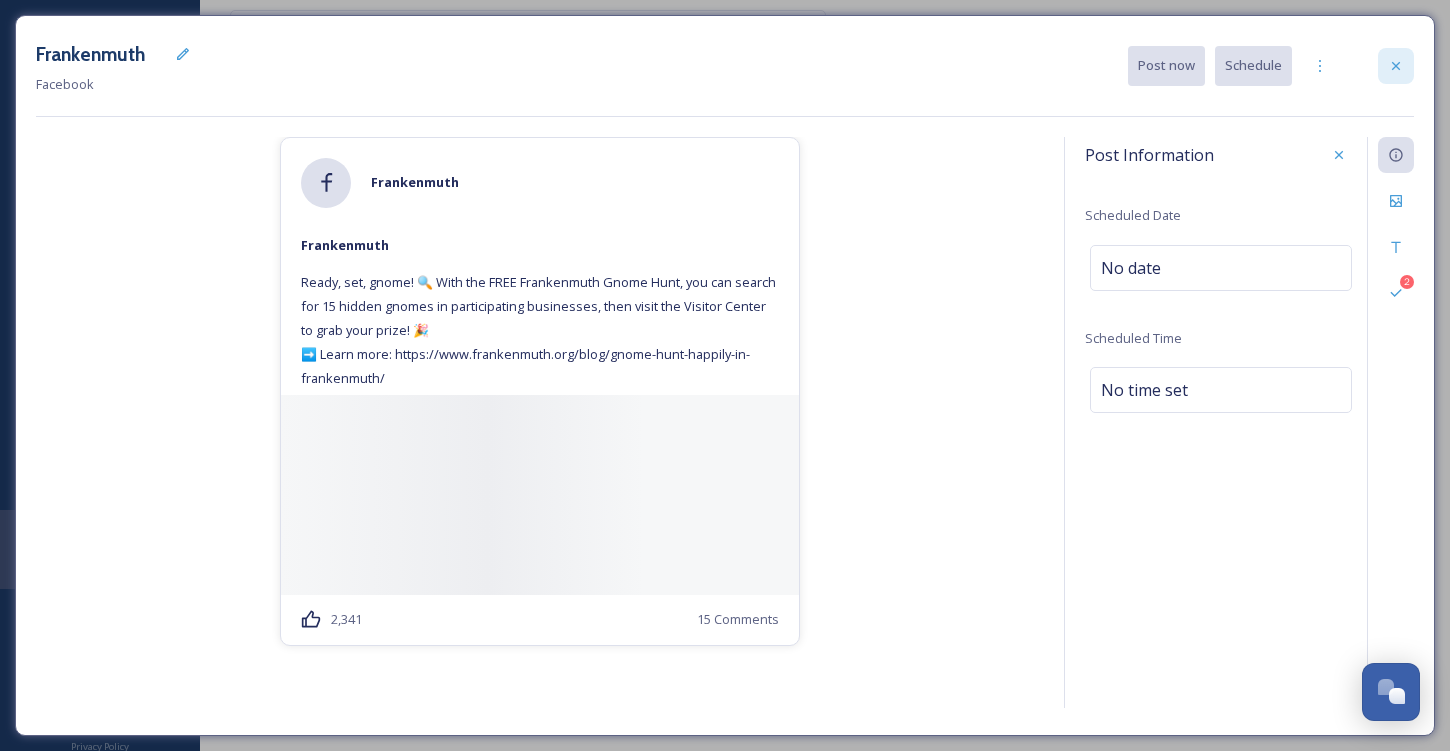 click at bounding box center [1396, 66] 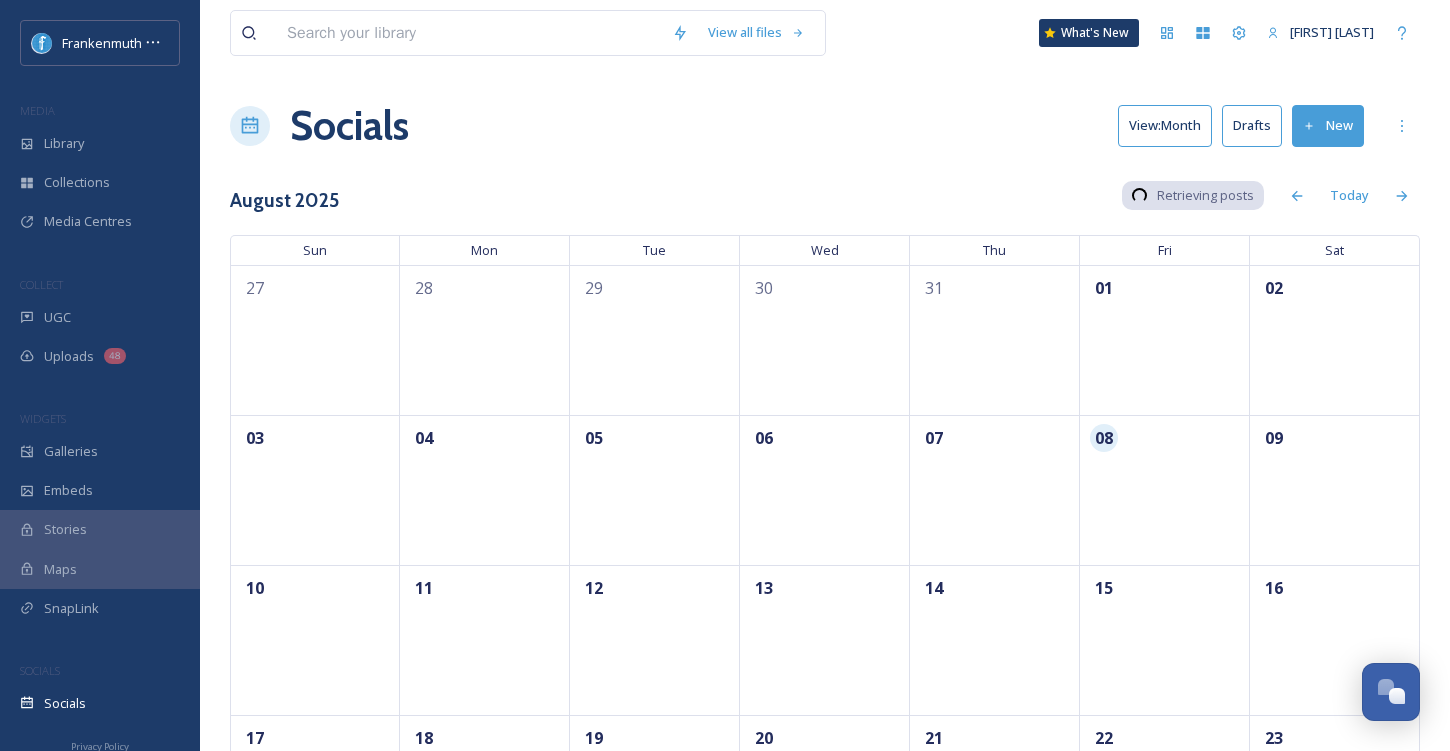 click on "Drafts" at bounding box center (1252, 125) 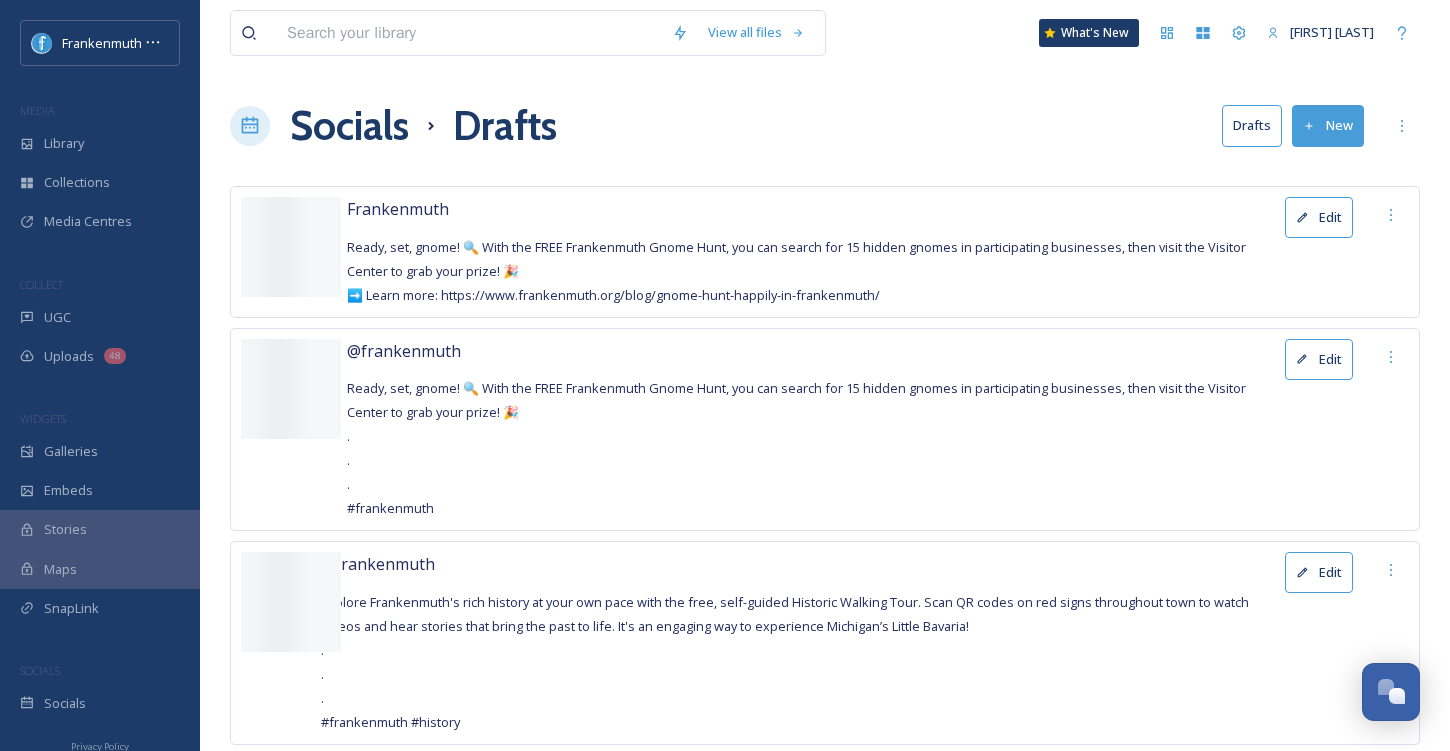 click on "Edit" at bounding box center (1319, 359) 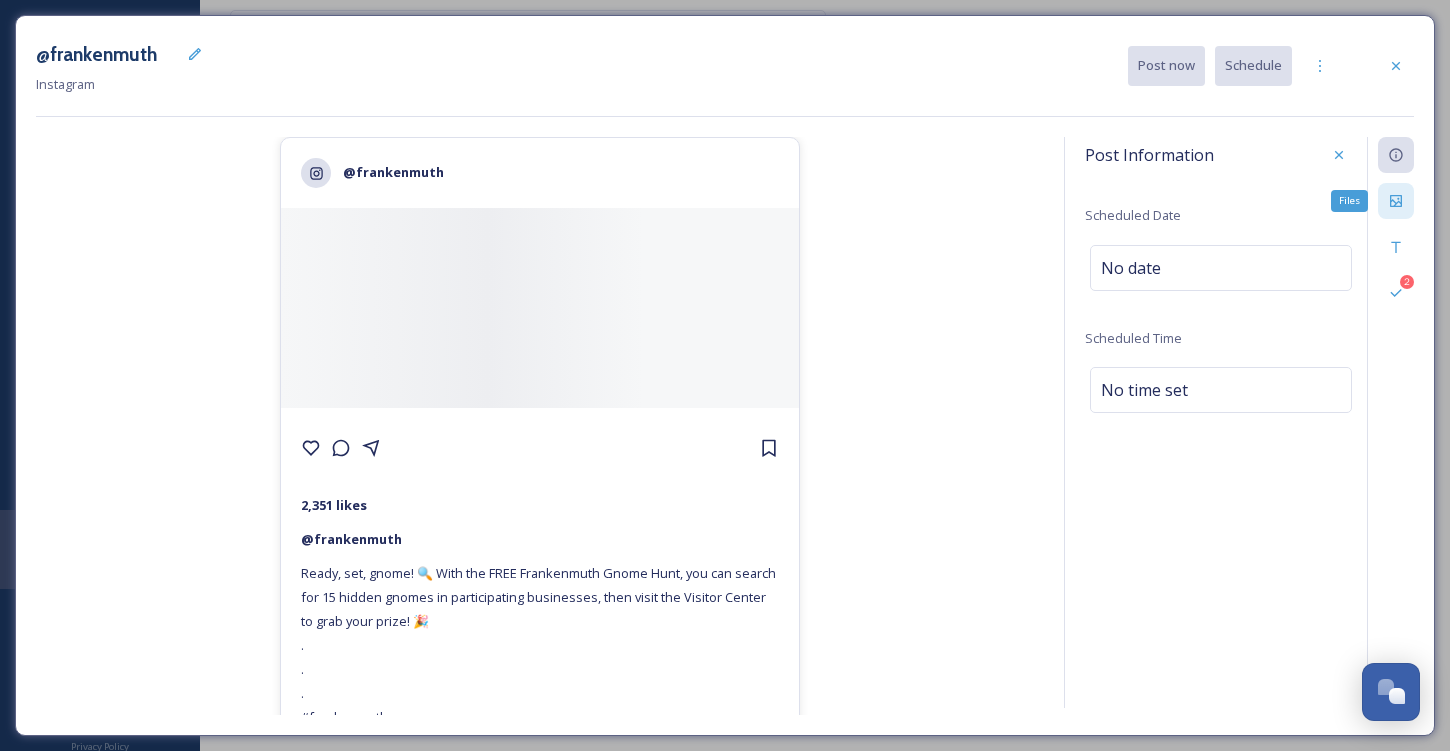 click on "Files" at bounding box center (1396, 201) 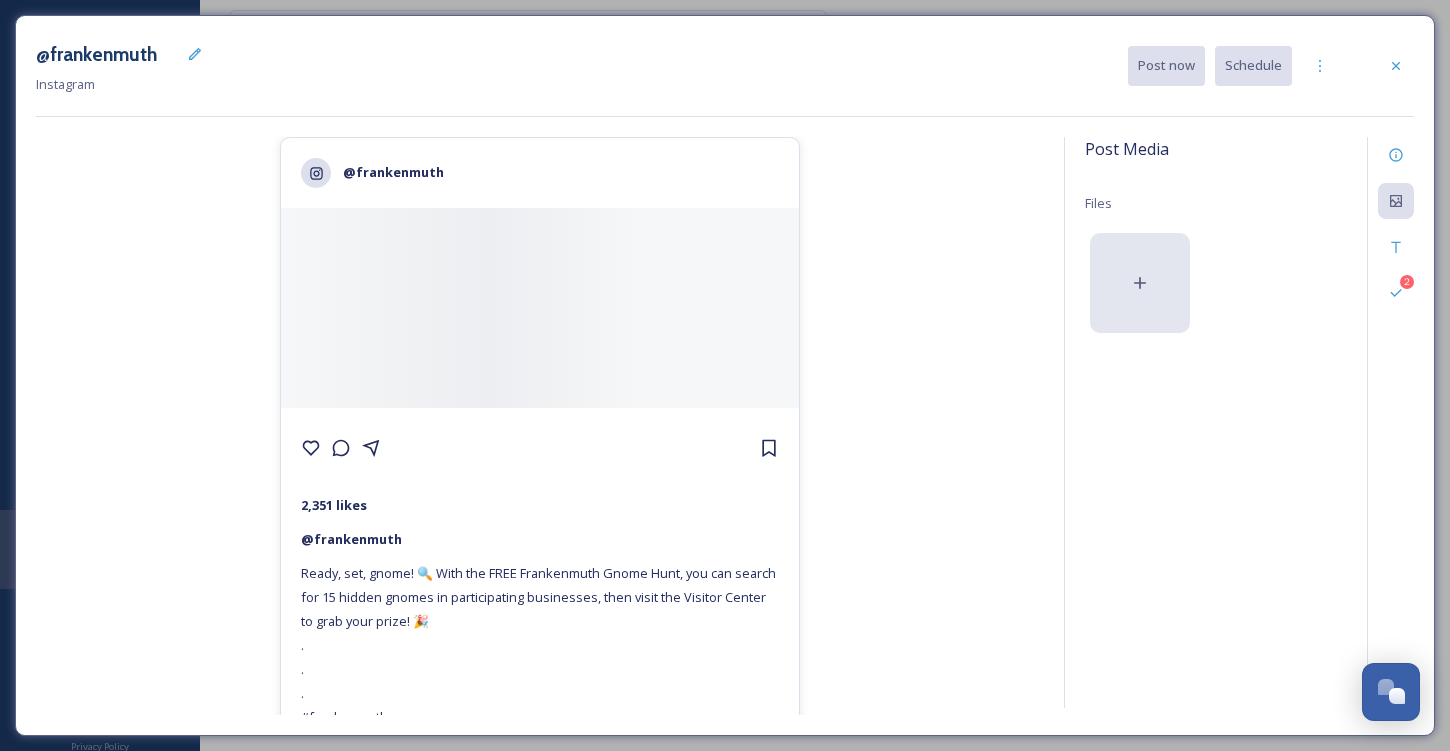 click at bounding box center (1140, 283) 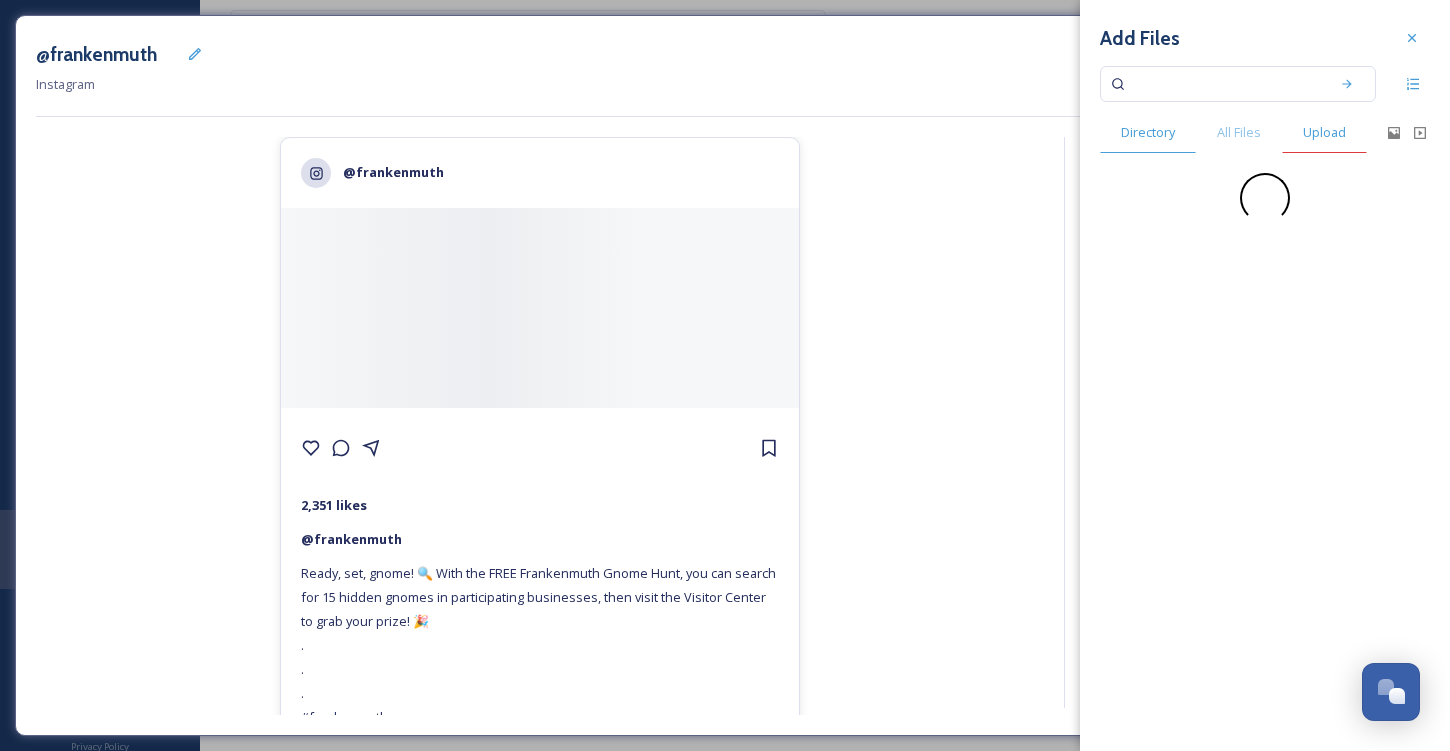 click on "Upload" at bounding box center [1324, 132] 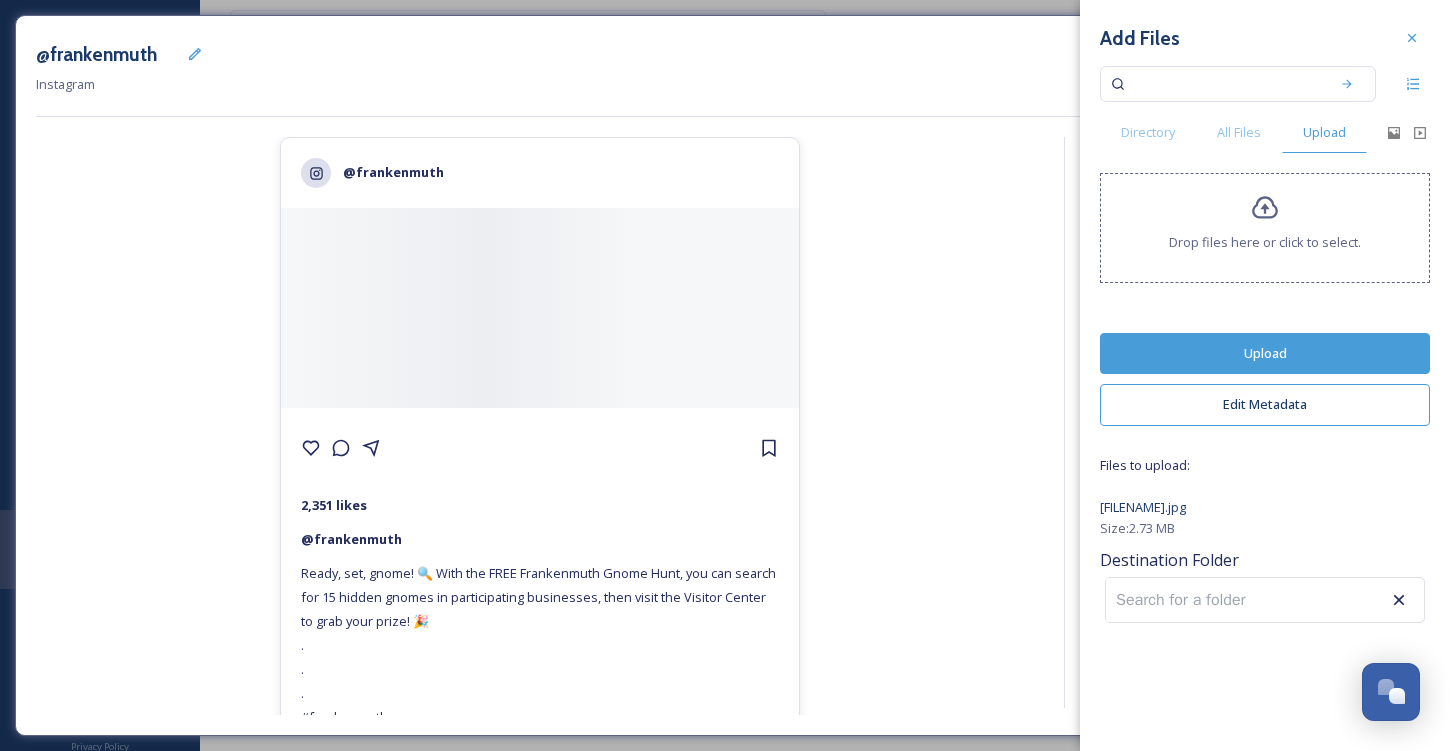 click on "Upload" at bounding box center (1265, 353) 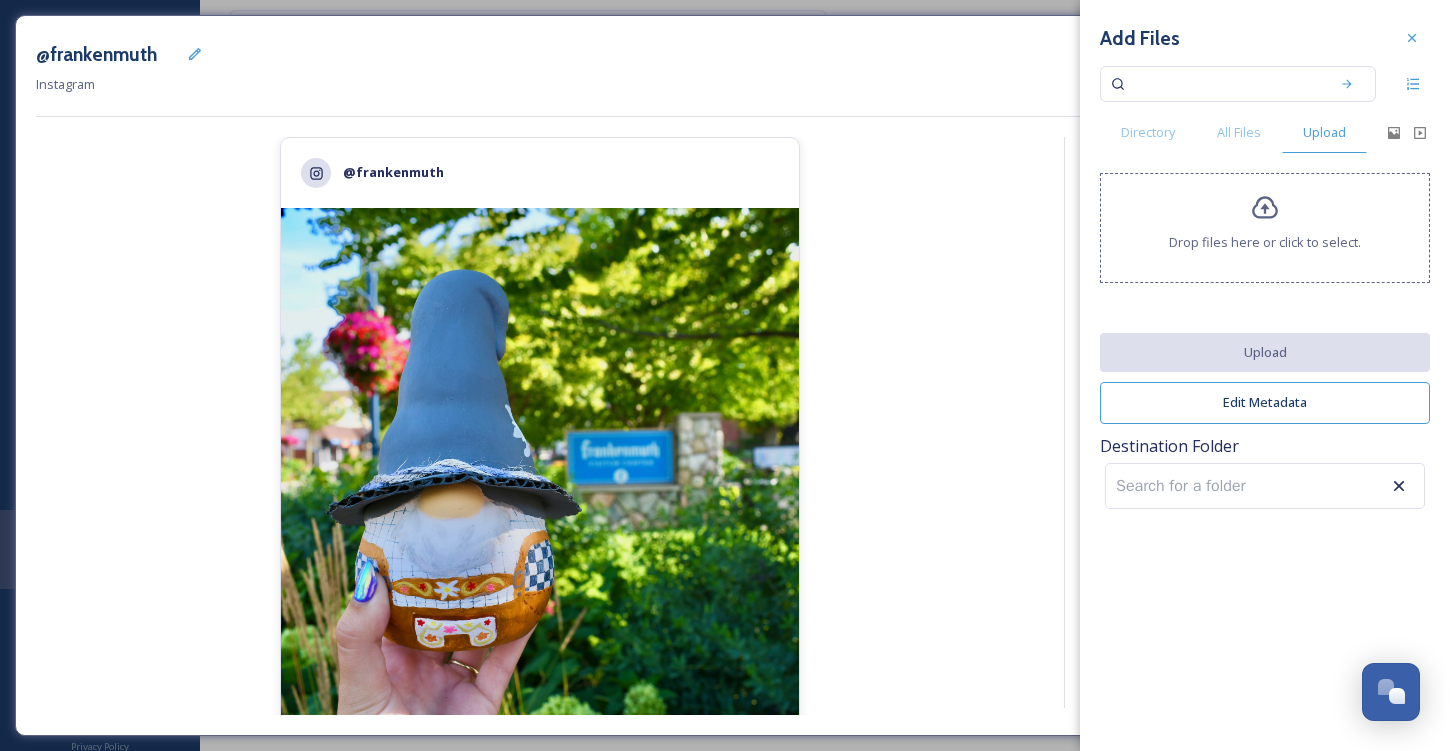 scroll, scrollTop: 346, scrollLeft: 0, axis: vertical 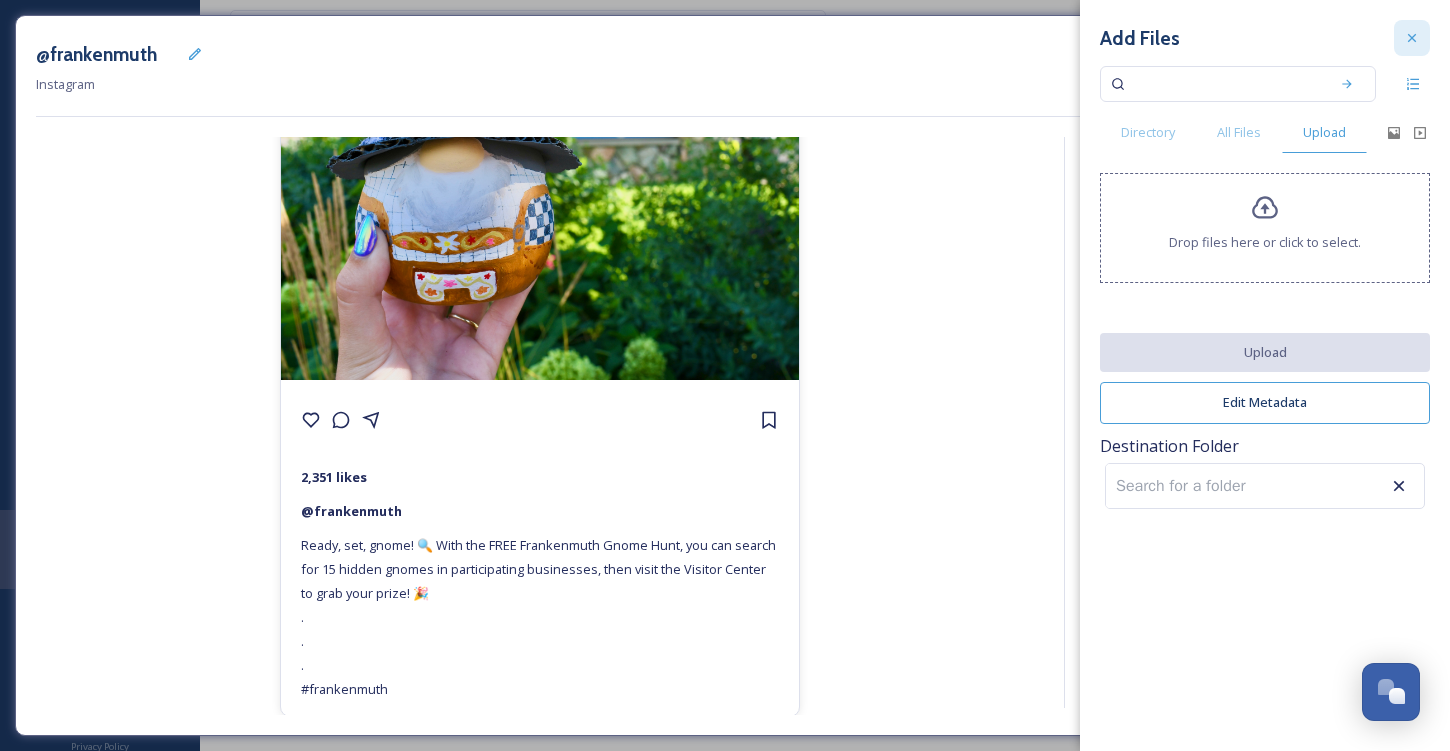 click at bounding box center [1412, 38] 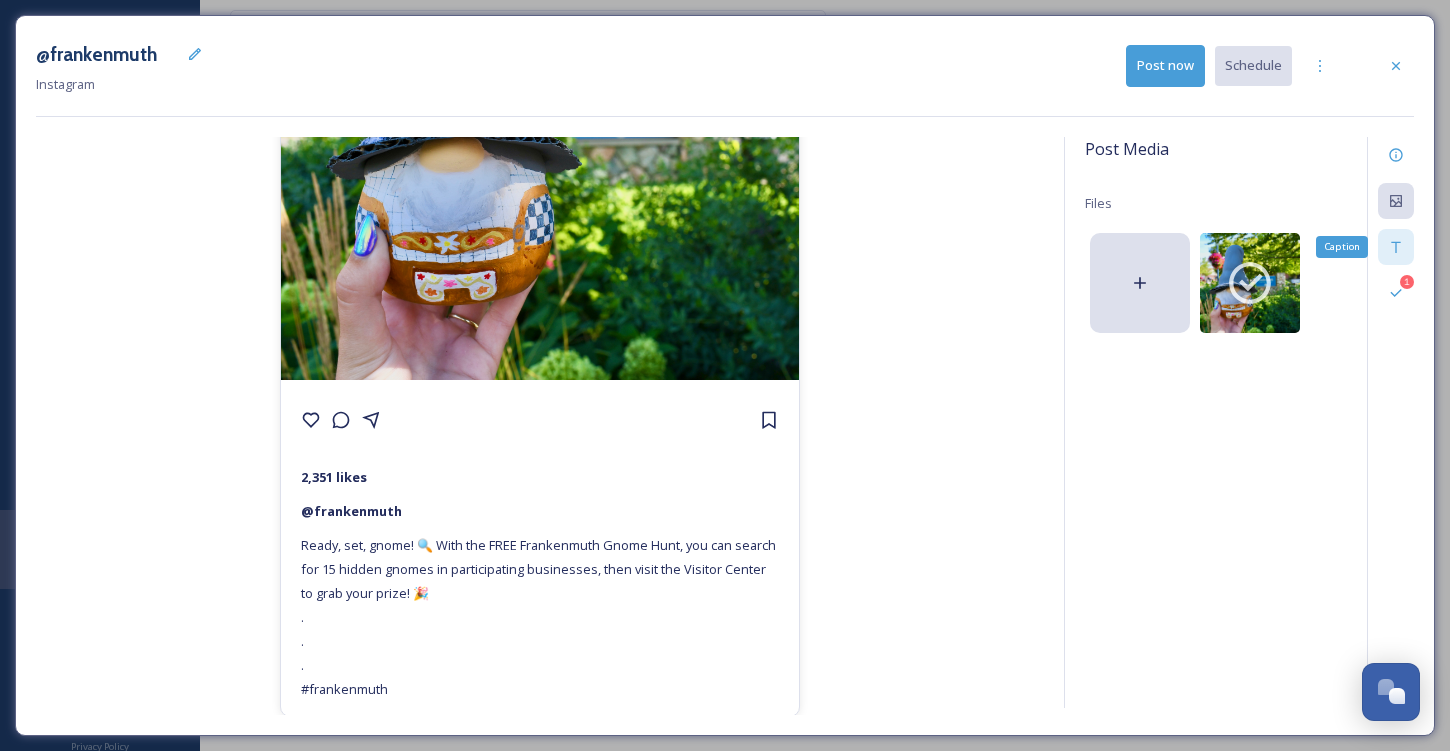 click 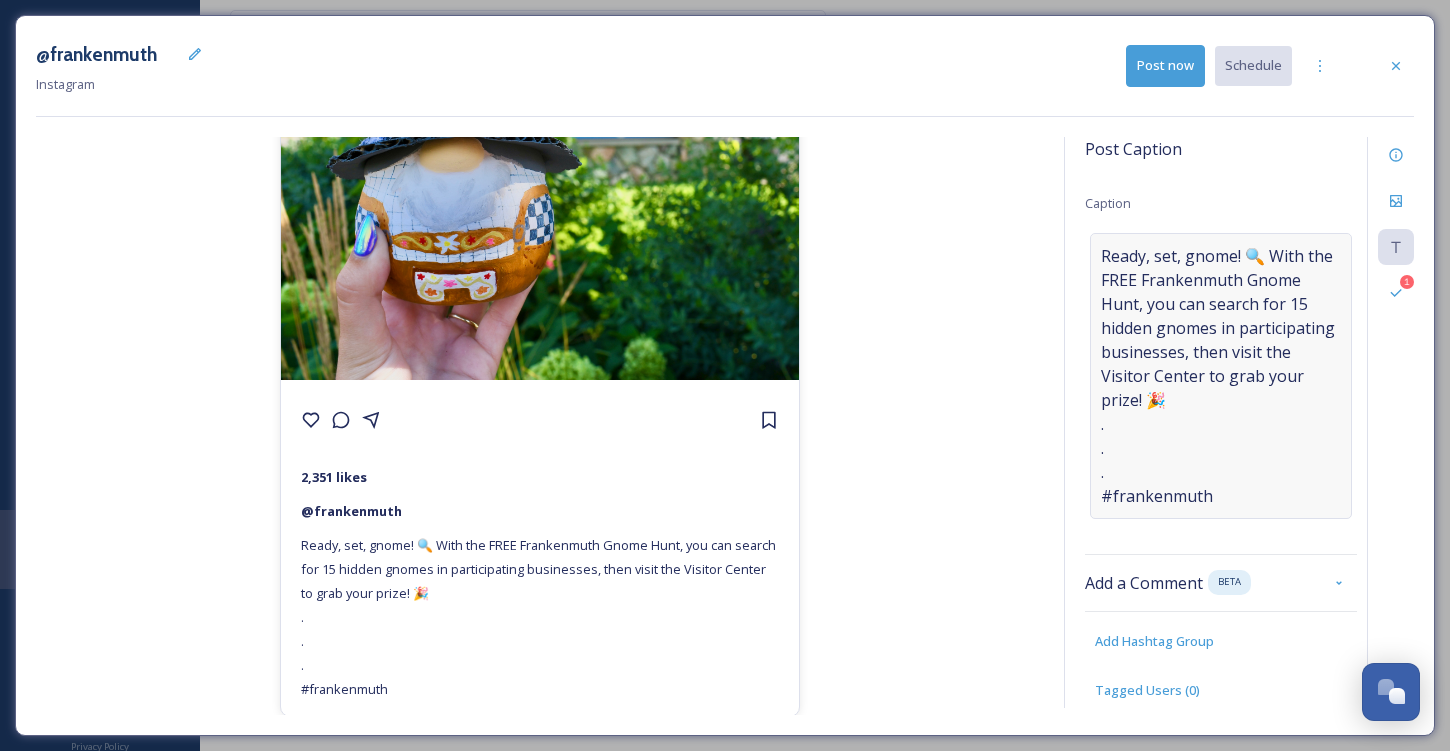 click on "Ready, set, gnome! 🔍 With the FREE Frankenmuth Gnome Hunt, you can search for 15 hidden gnomes in participating businesses, then visit the Visitor Center to grab your prize! 🎉
.
.
.
#frankenmuth" at bounding box center (1221, 376) 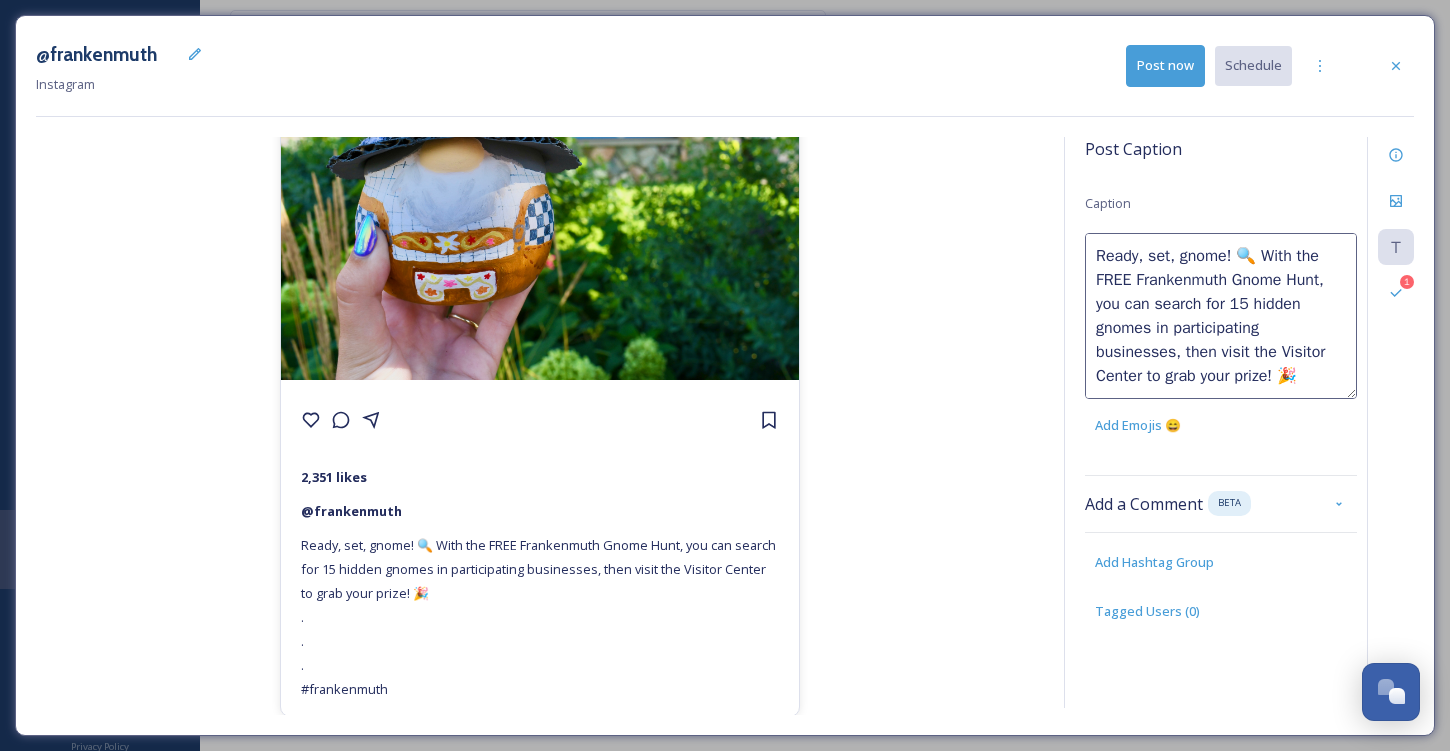drag, startPoint x: 1100, startPoint y: 347, endPoint x: 1135, endPoint y: 347, distance: 35 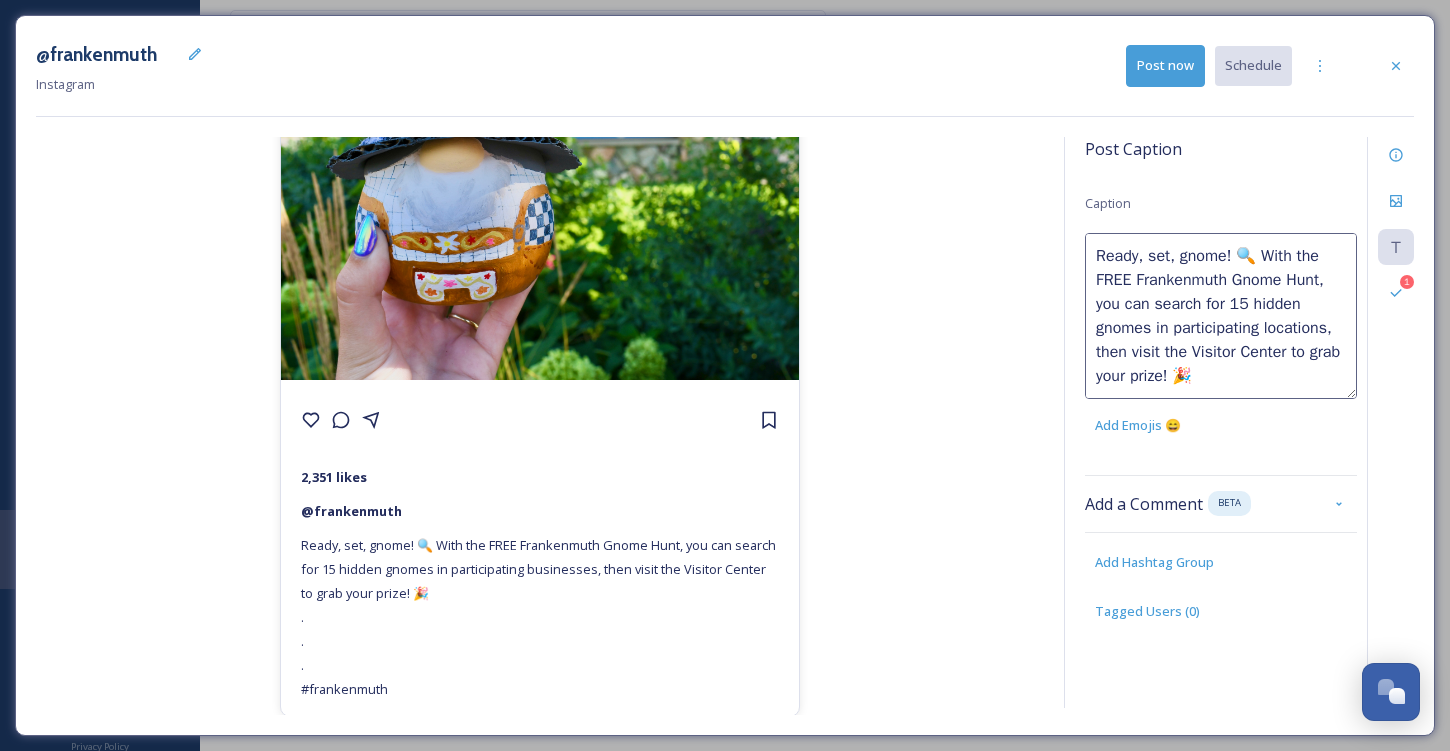 click on "Ready, set, gnome! 🔍 With the FREE Frankenmuth Gnome Hunt, you can search for 15 hidden gnomes in participating locations, then visit the Visitor Center to grab your prize! 🎉
.
.
.
#frankenmuth" at bounding box center (1221, 316) 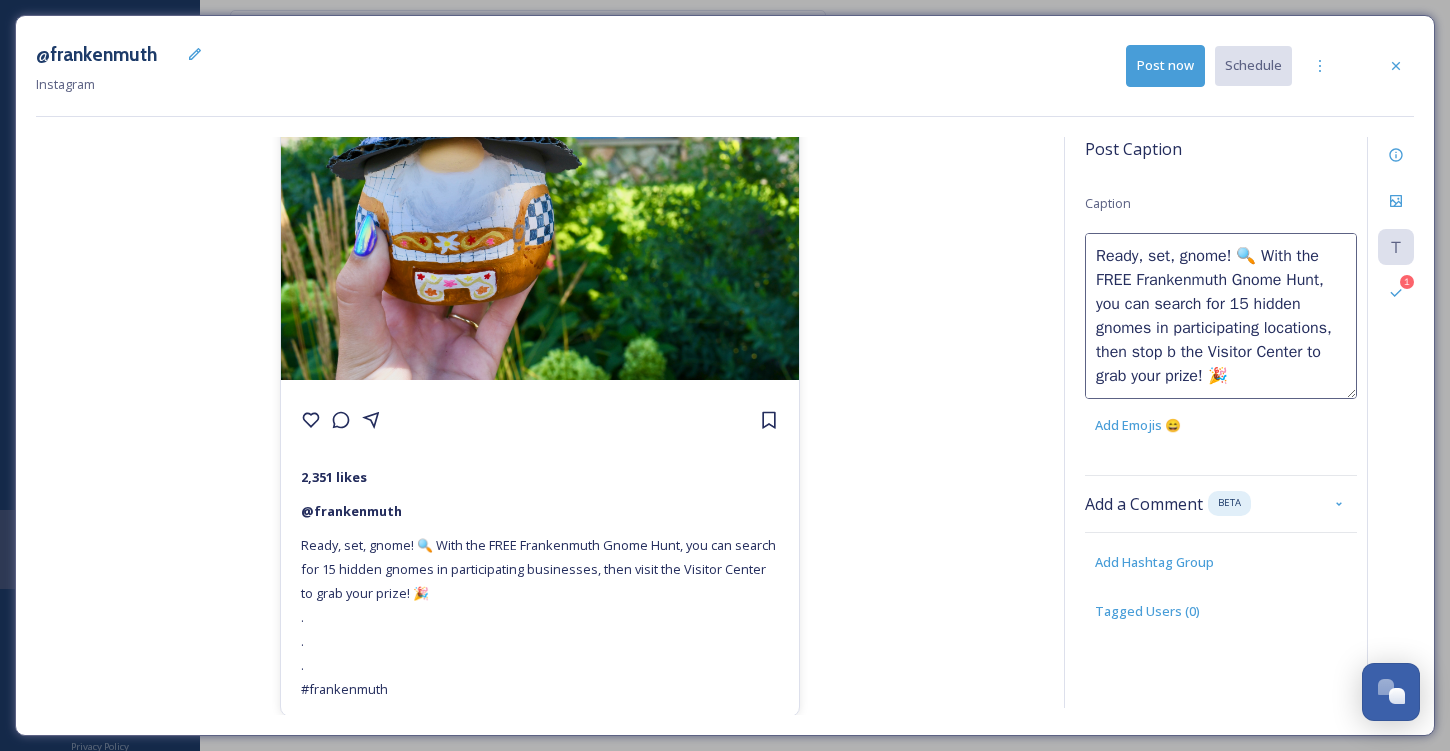 type on "Ready, set, gnome! 🔍 With the FREE Frankenmuth Gnome Hunt, you can search for 15 hidden gnomes in participating locations, then stop by the Visitor Center to grab your prize! 🎉
.
.
.
#frankenmuth" 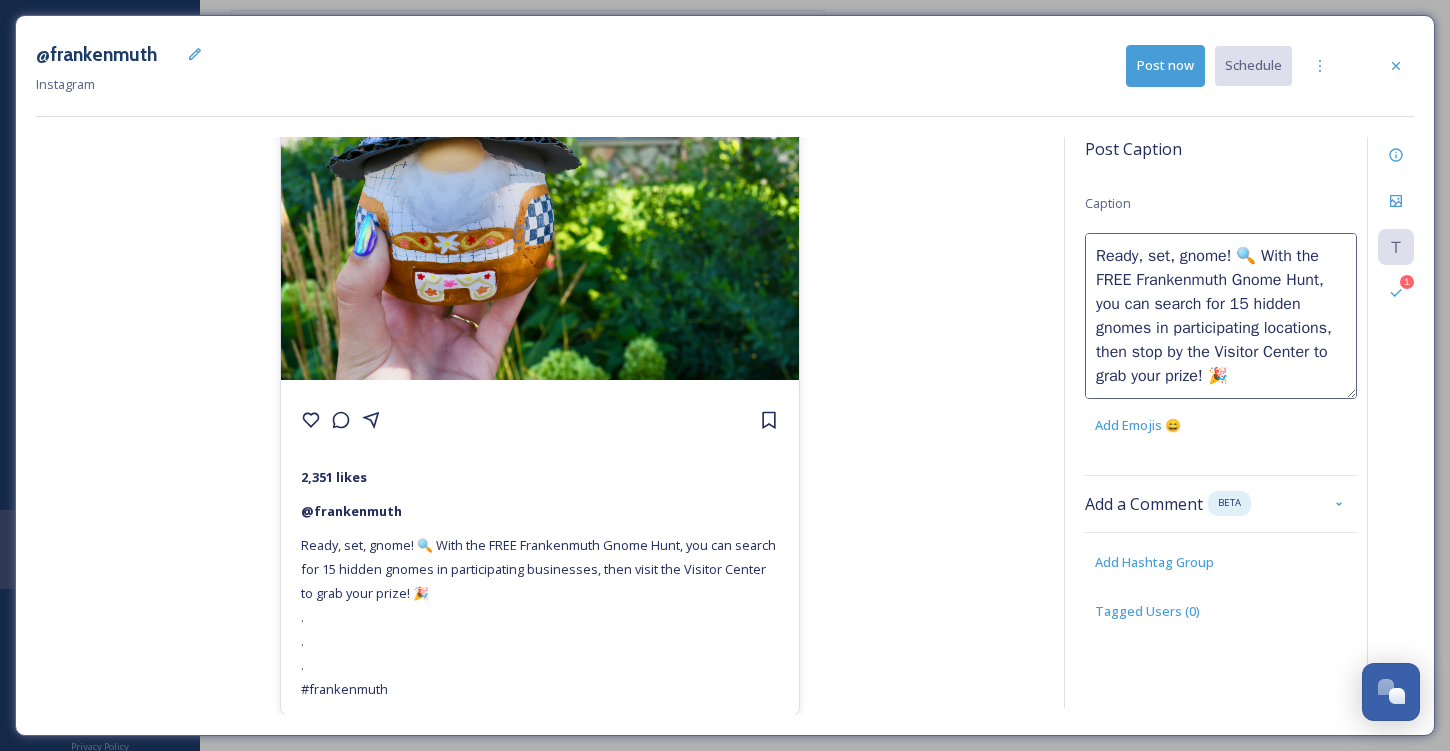 click on "@frankenmuth 2,351 likes @ frankenmuth Ready, set, gnome! 🔍 With the FREE Frankenmuth Gnome Hunt, you can search for 15 hidden gnomes in participating businesses, then visit the Visitor Center to grab your prize! 🎉
.
.
.
#frankenmuth" at bounding box center (540, 426) 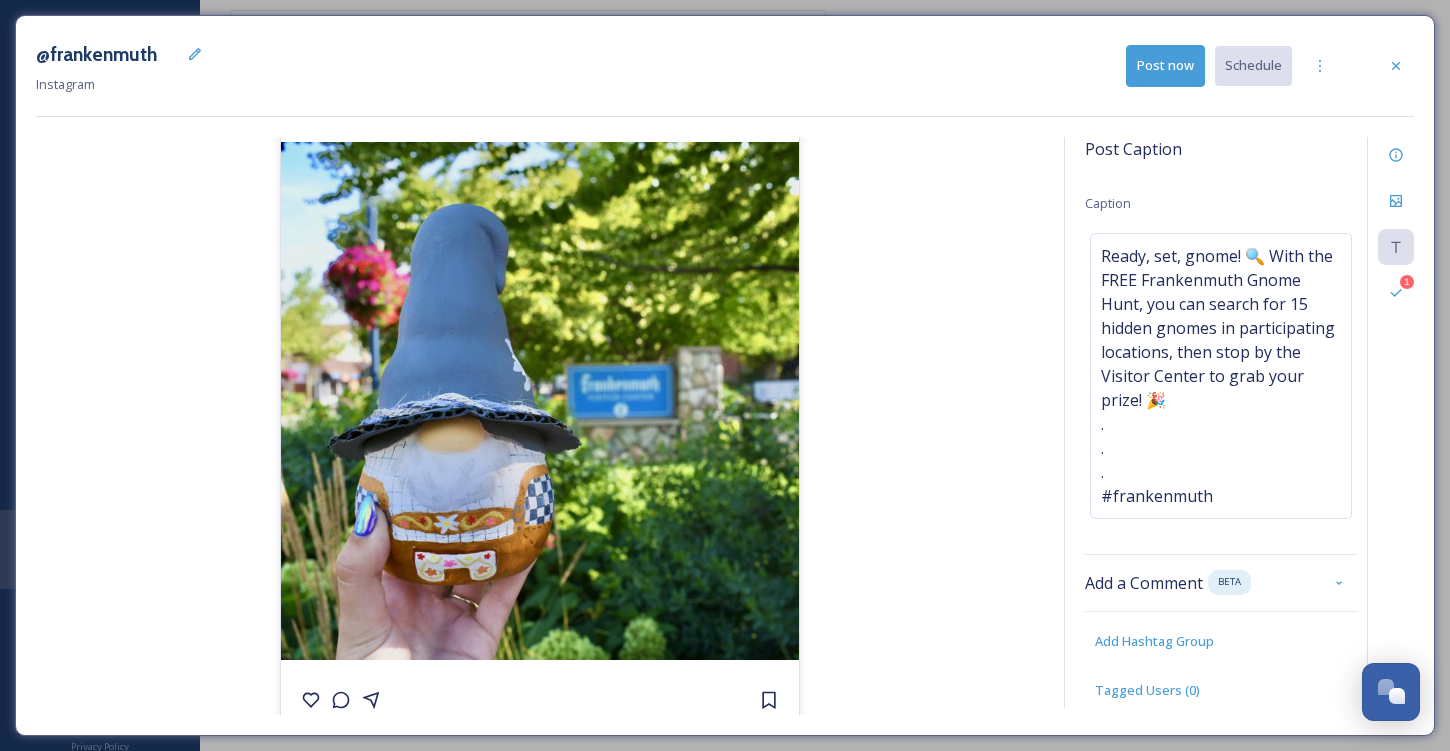 scroll, scrollTop: 68, scrollLeft: 0, axis: vertical 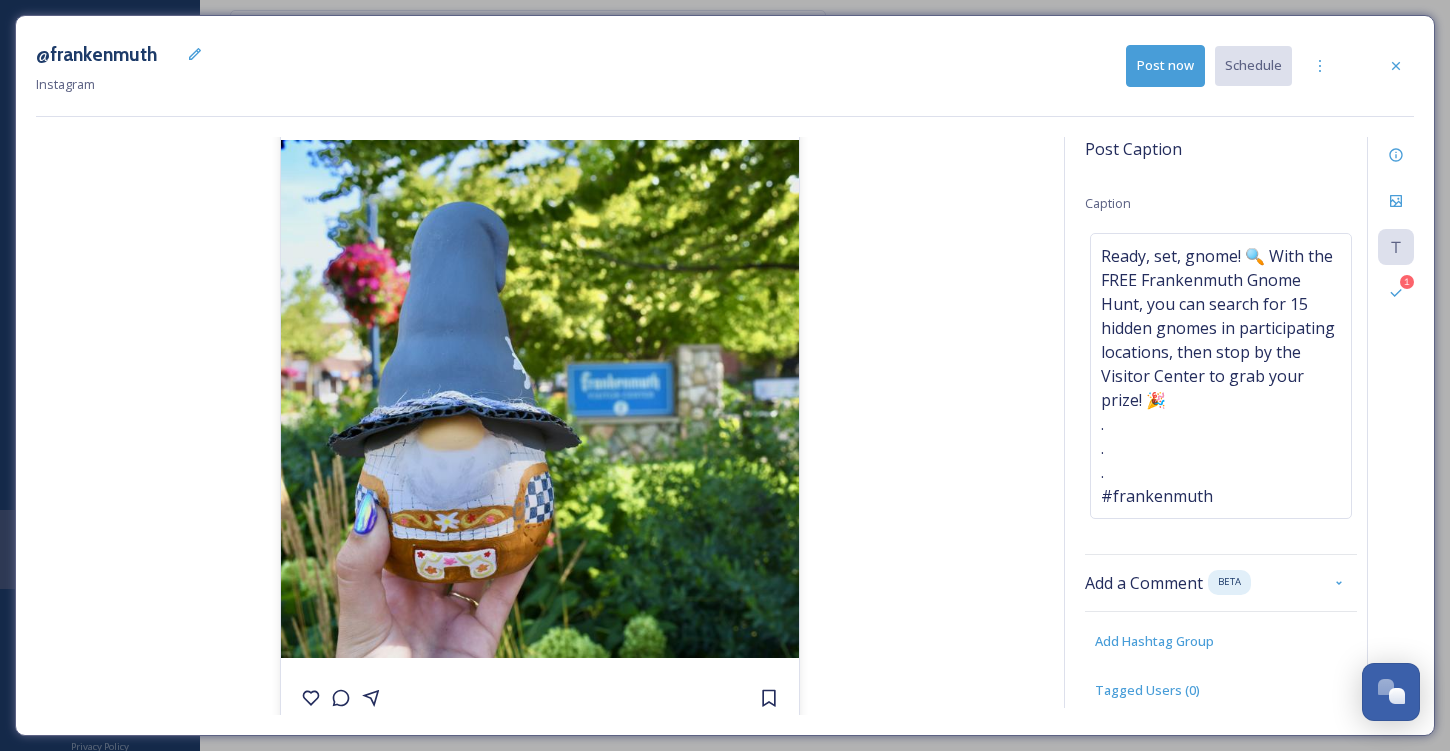 click on "@frankenmuth 2,351 likes @ frankenmuth Ready, set, gnome! 🔍 With the FREE Frankenmuth Gnome Hunt, you can search for 15 hidden gnomes in participating locations, then stop by the Visitor Center to grab your prize! 🎉
.
.
.
#frankenmuth" at bounding box center (540, 426) 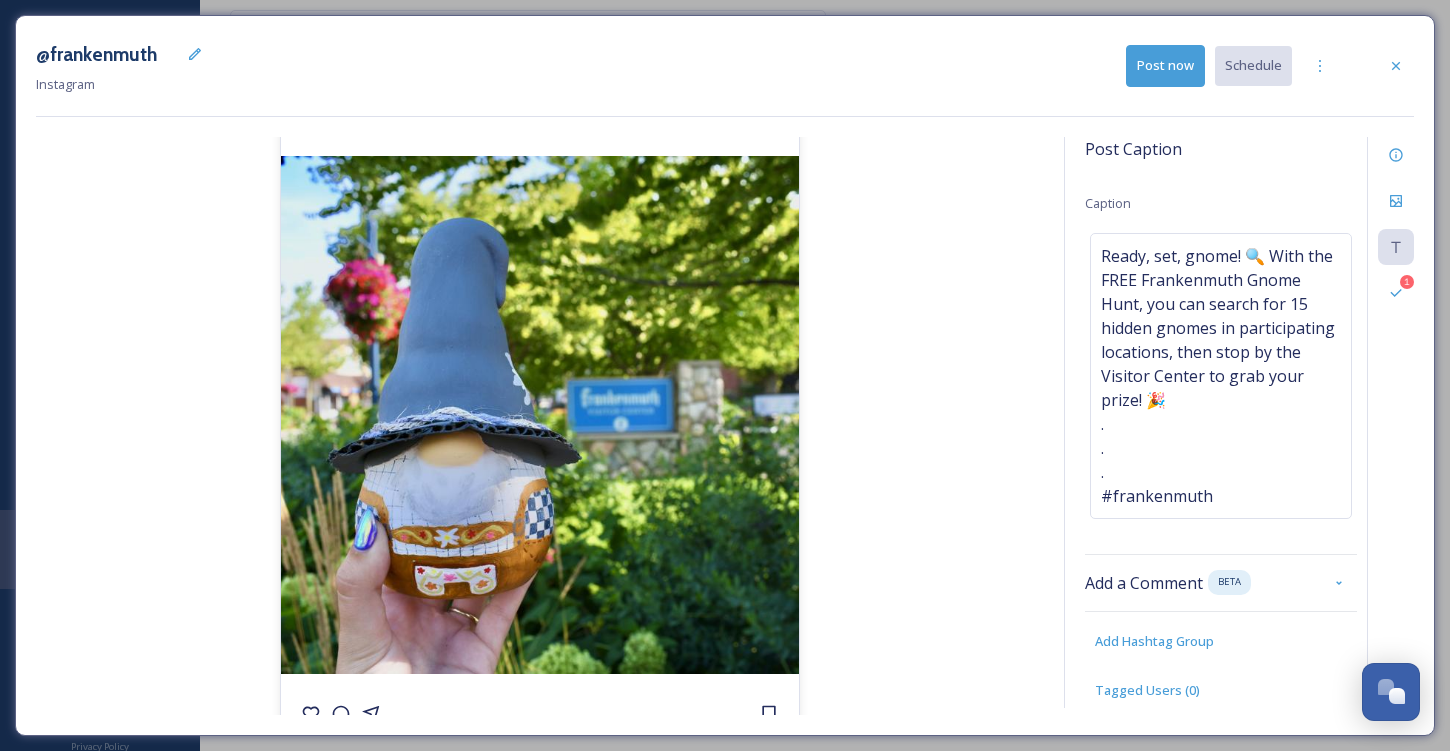 scroll, scrollTop: 0, scrollLeft: 0, axis: both 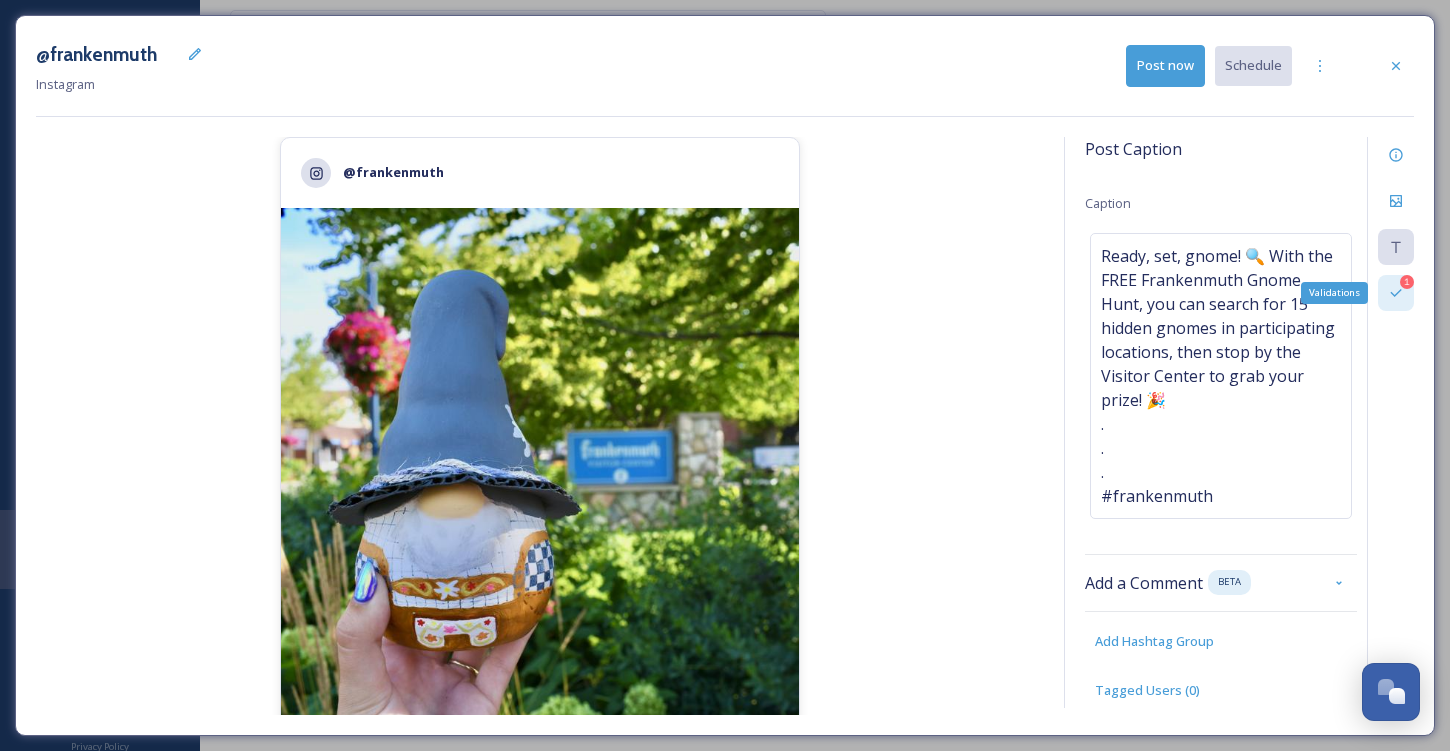 click on "1 Validations" at bounding box center (1396, 293) 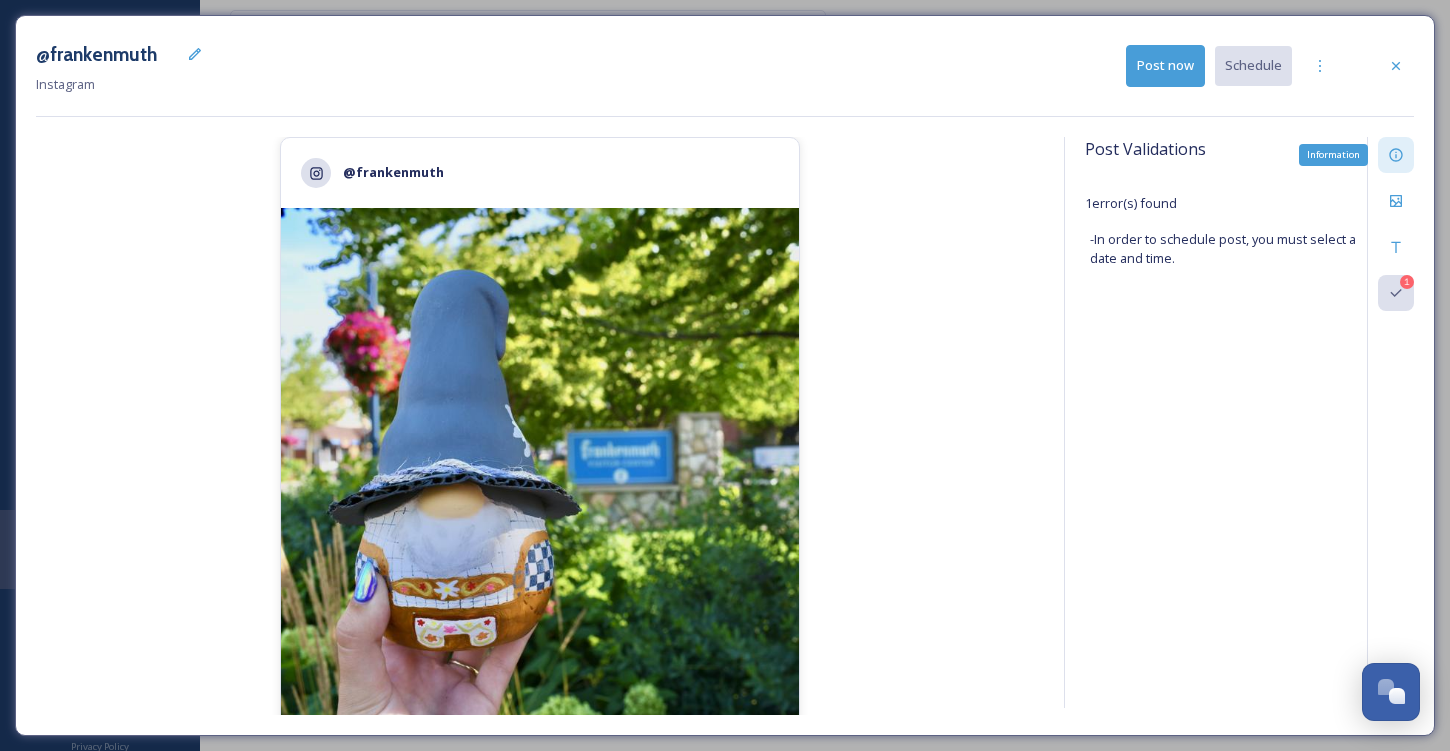 click on "Information" at bounding box center [1396, 155] 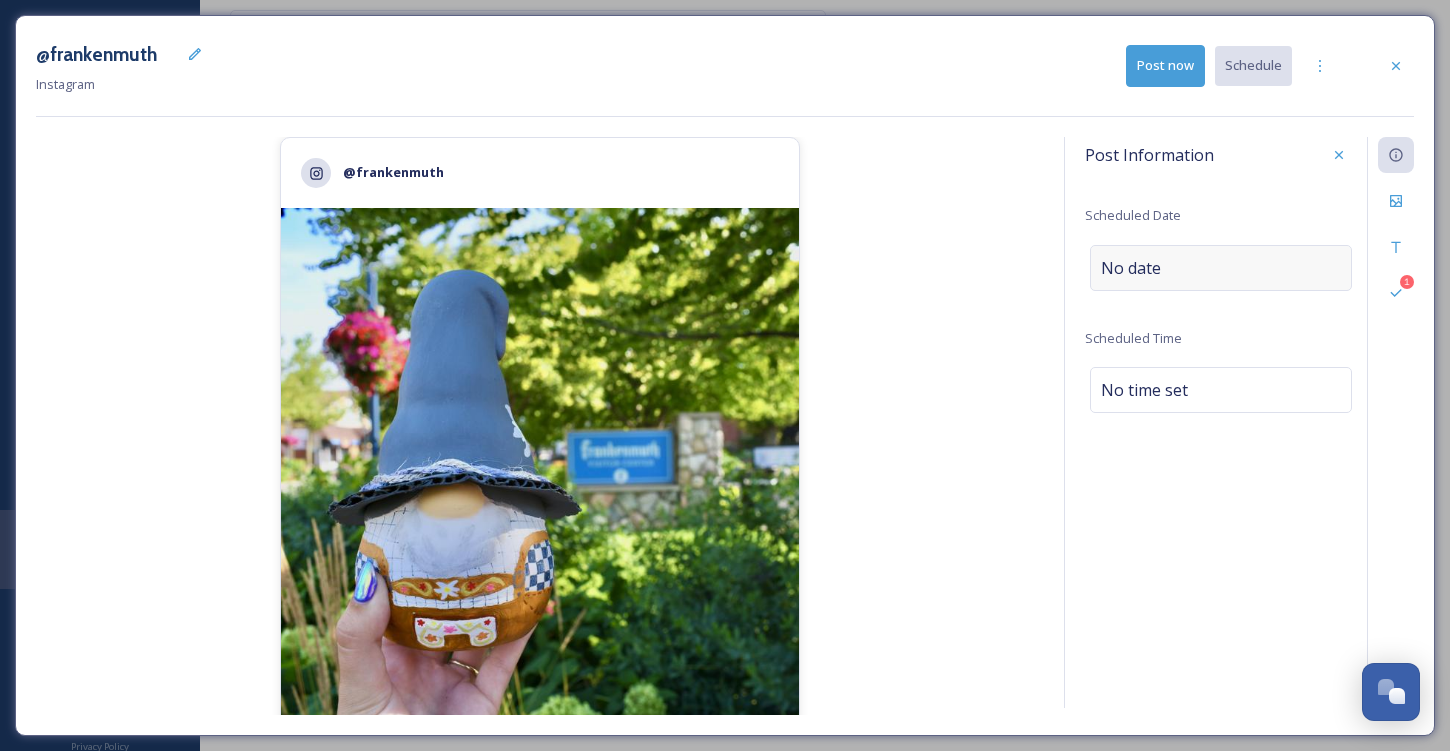 click on "No date" at bounding box center [1221, 268] 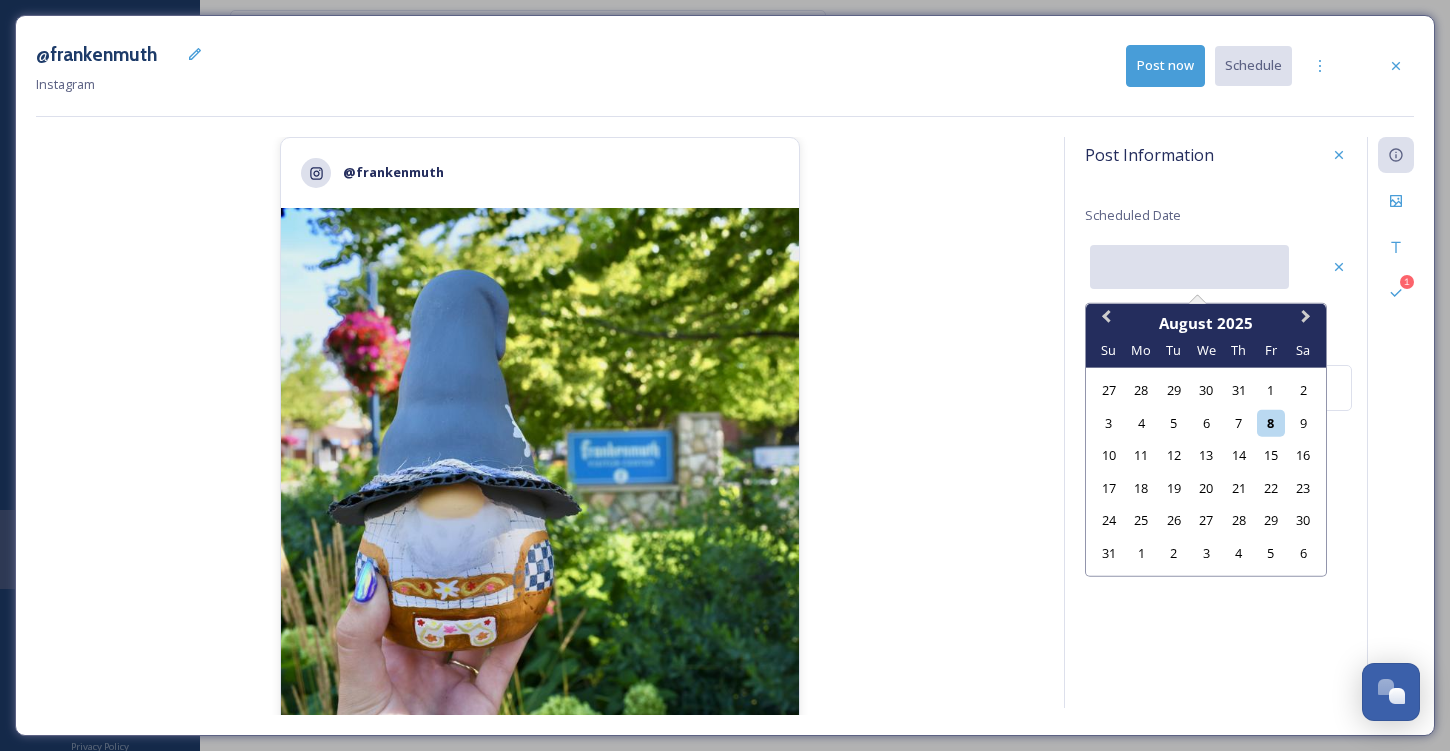 click at bounding box center (1189, 267) 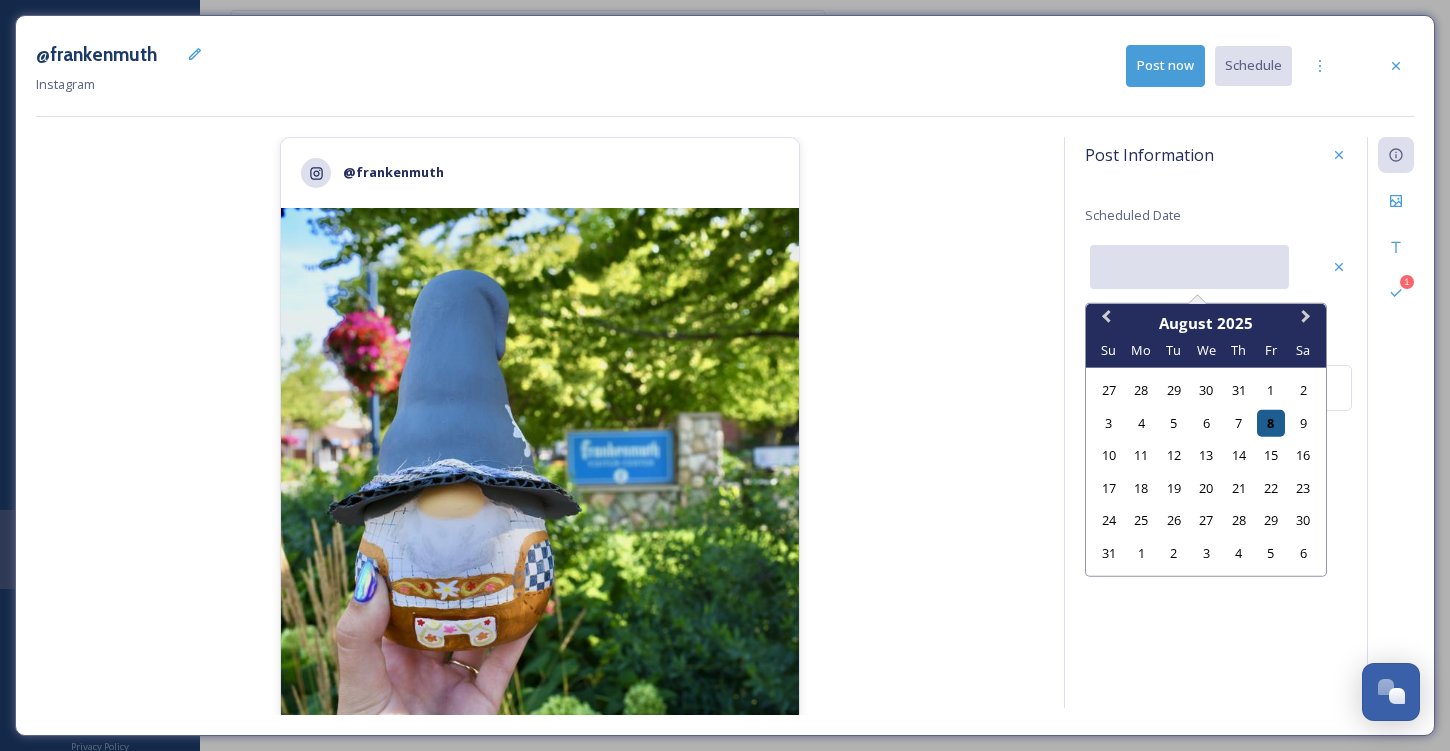 click on "8" at bounding box center [1270, 422] 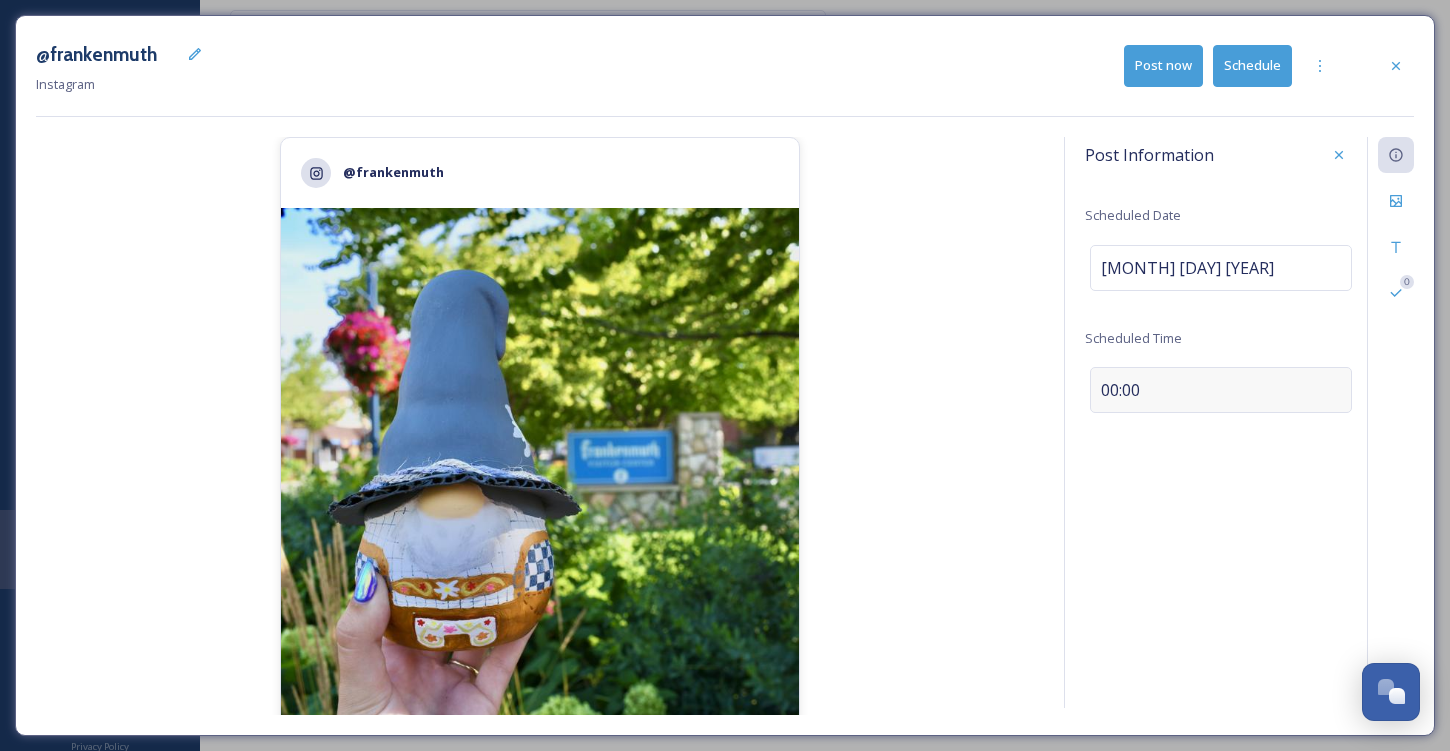 click on "00:00" at bounding box center [1120, 390] 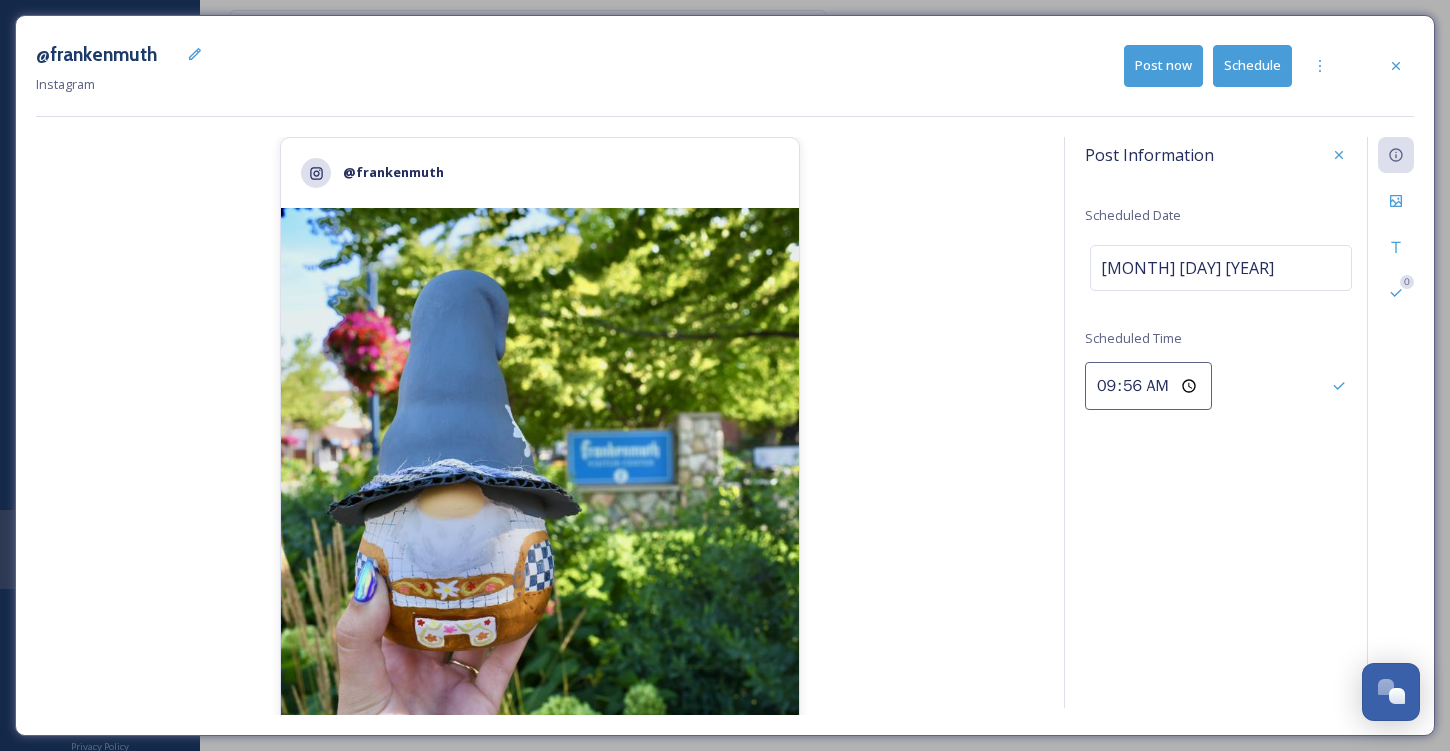 click on "09:56" at bounding box center (1148, 386) 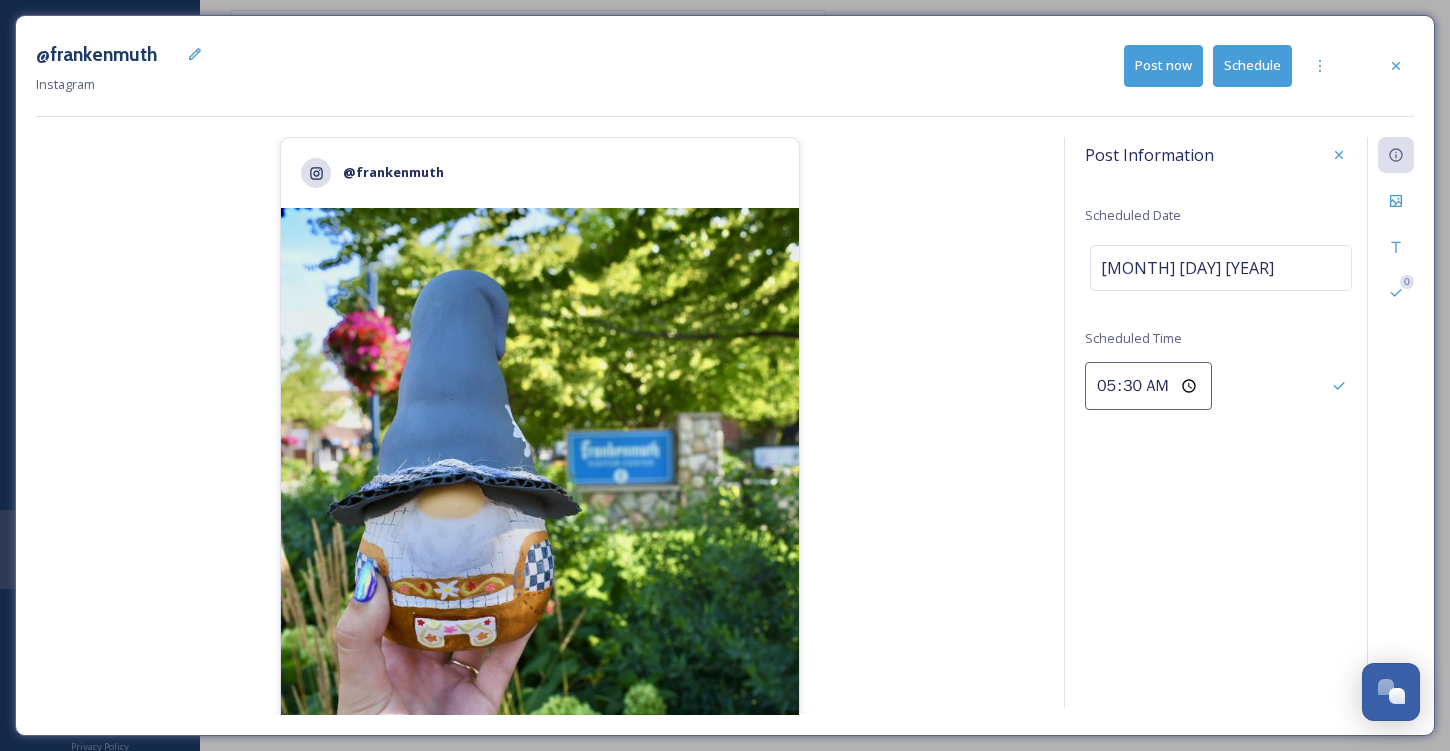 type on "17:30" 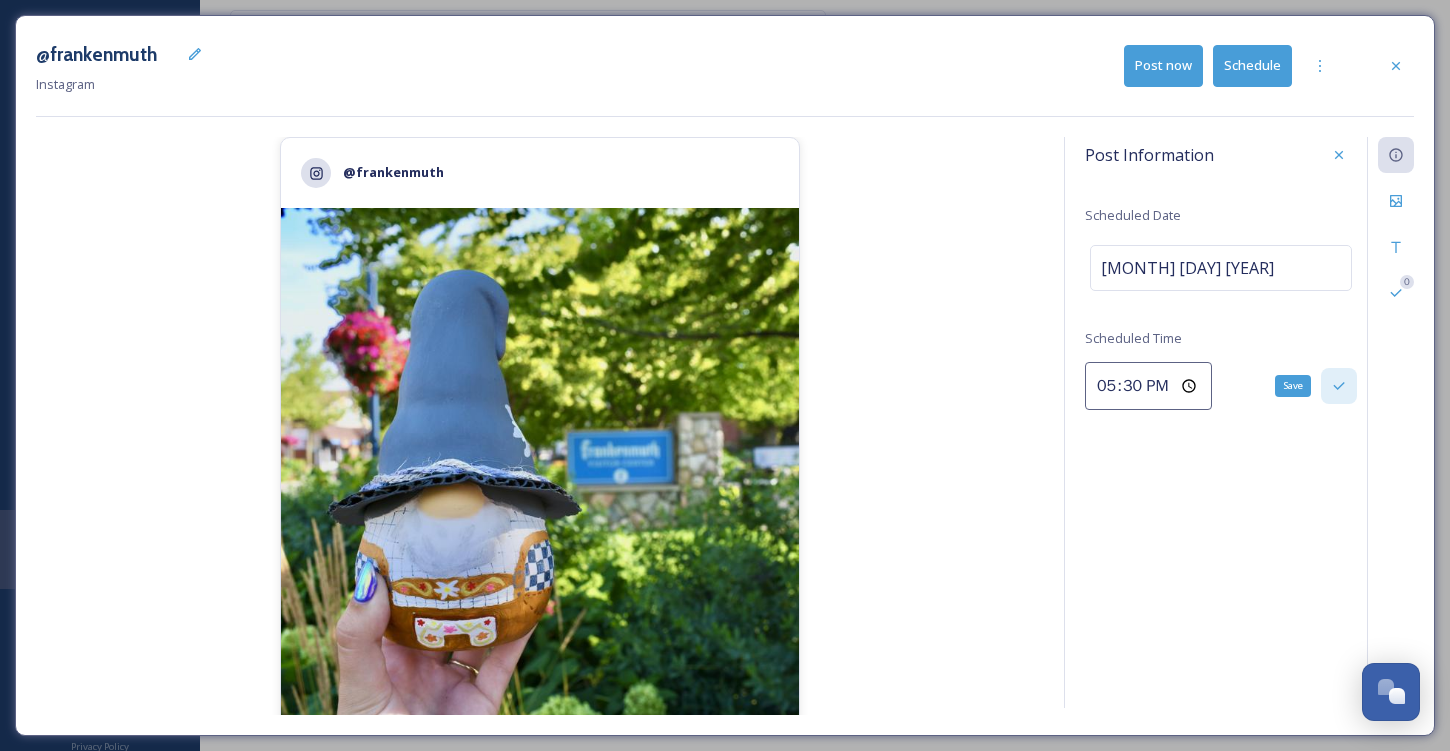 click on "Save" at bounding box center (1339, 386) 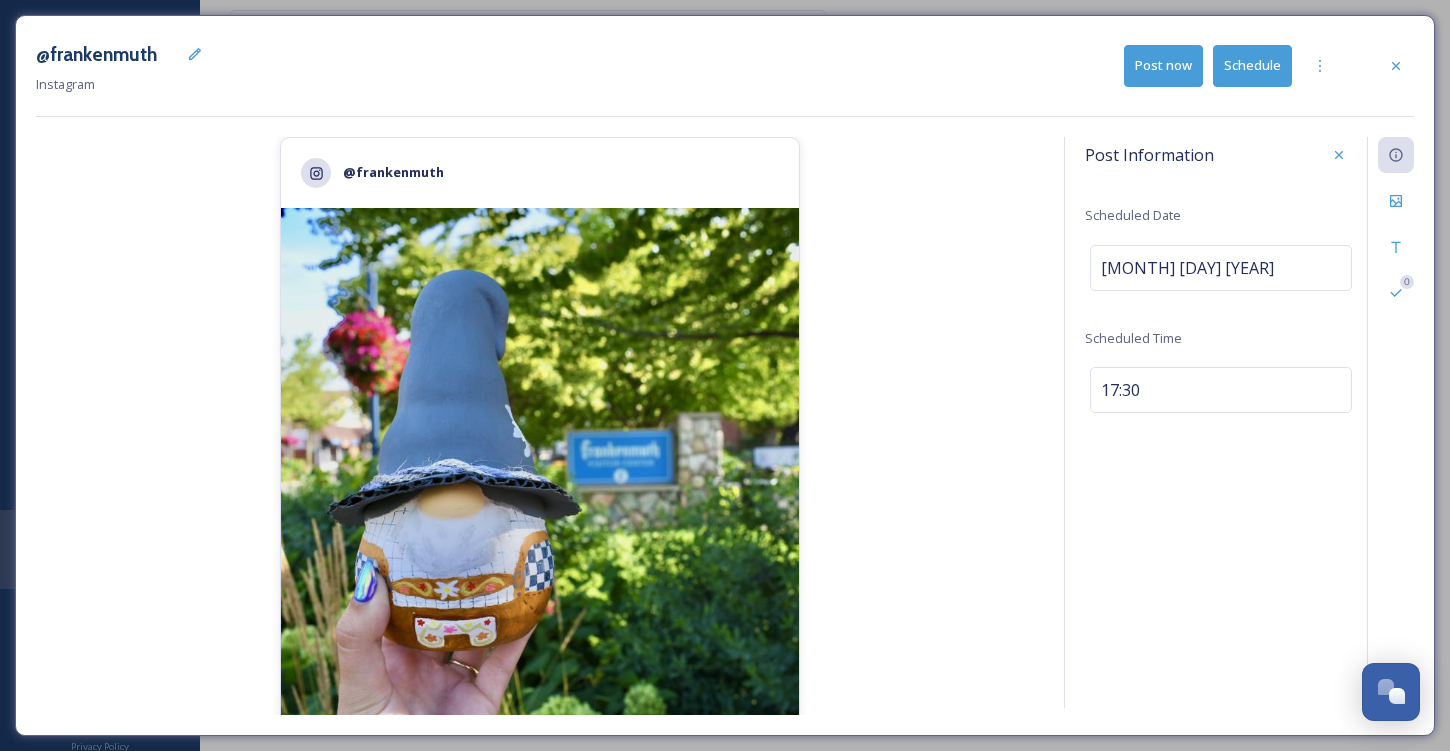 scroll, scrollTop: 346, scrollLeft: 0, axis: vertical 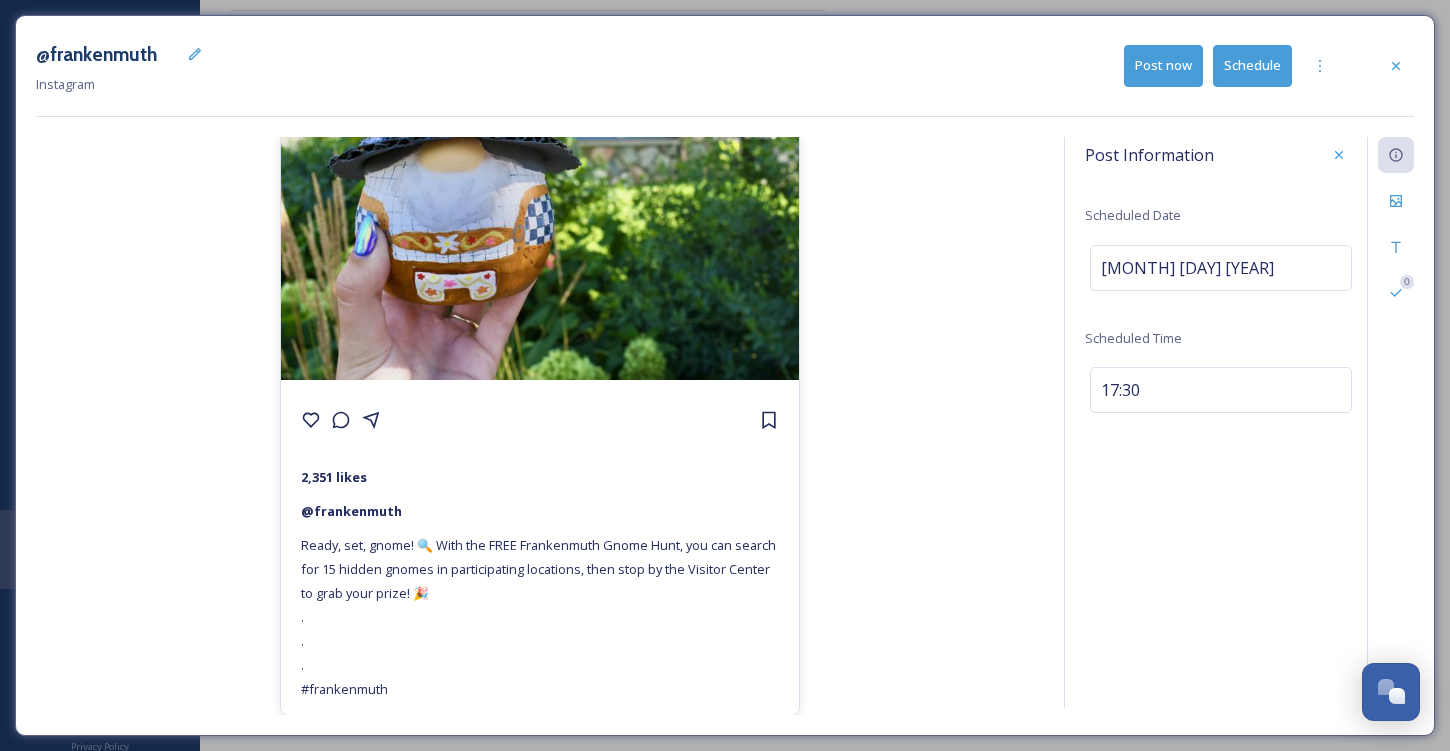 click on "Schedule" at bounding box center (1252, 65) 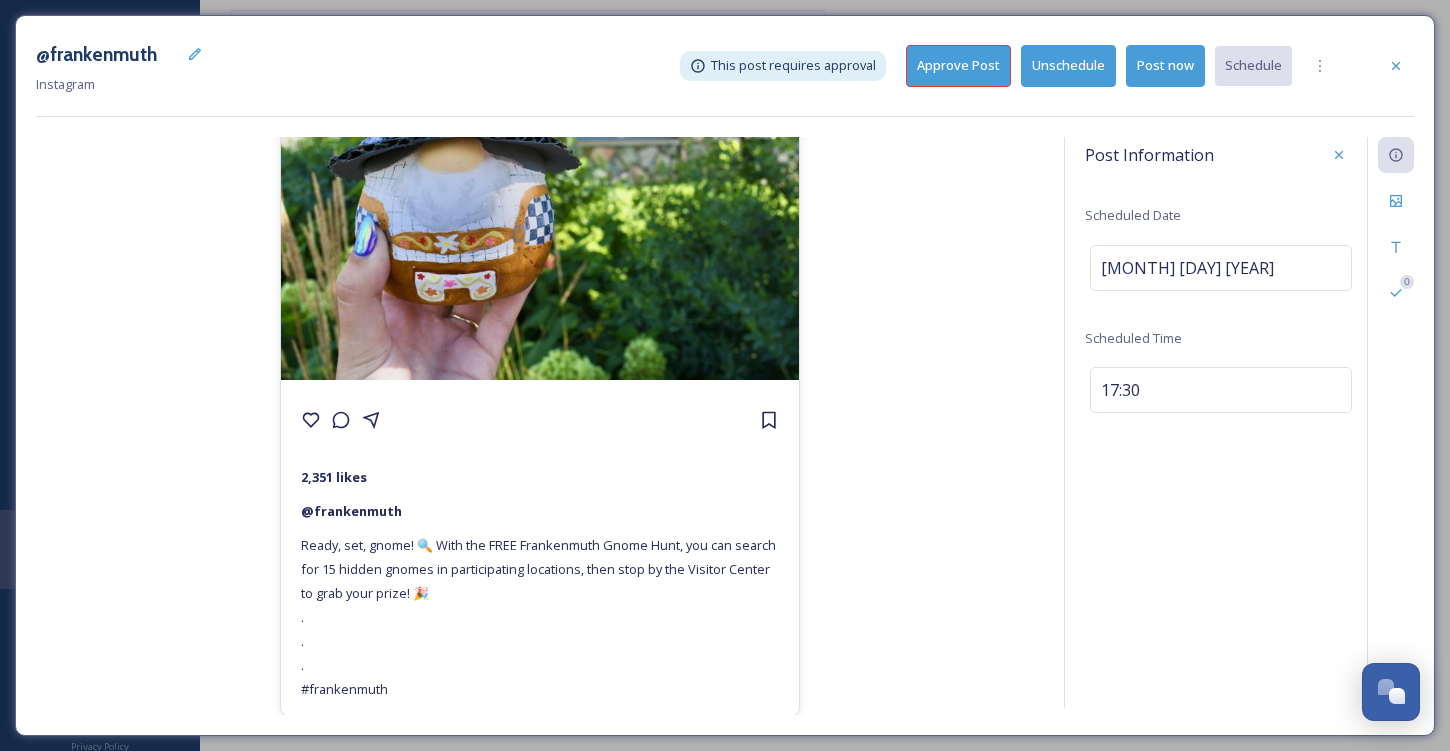 click on "Approve Post" at bounding box center [958, 65] 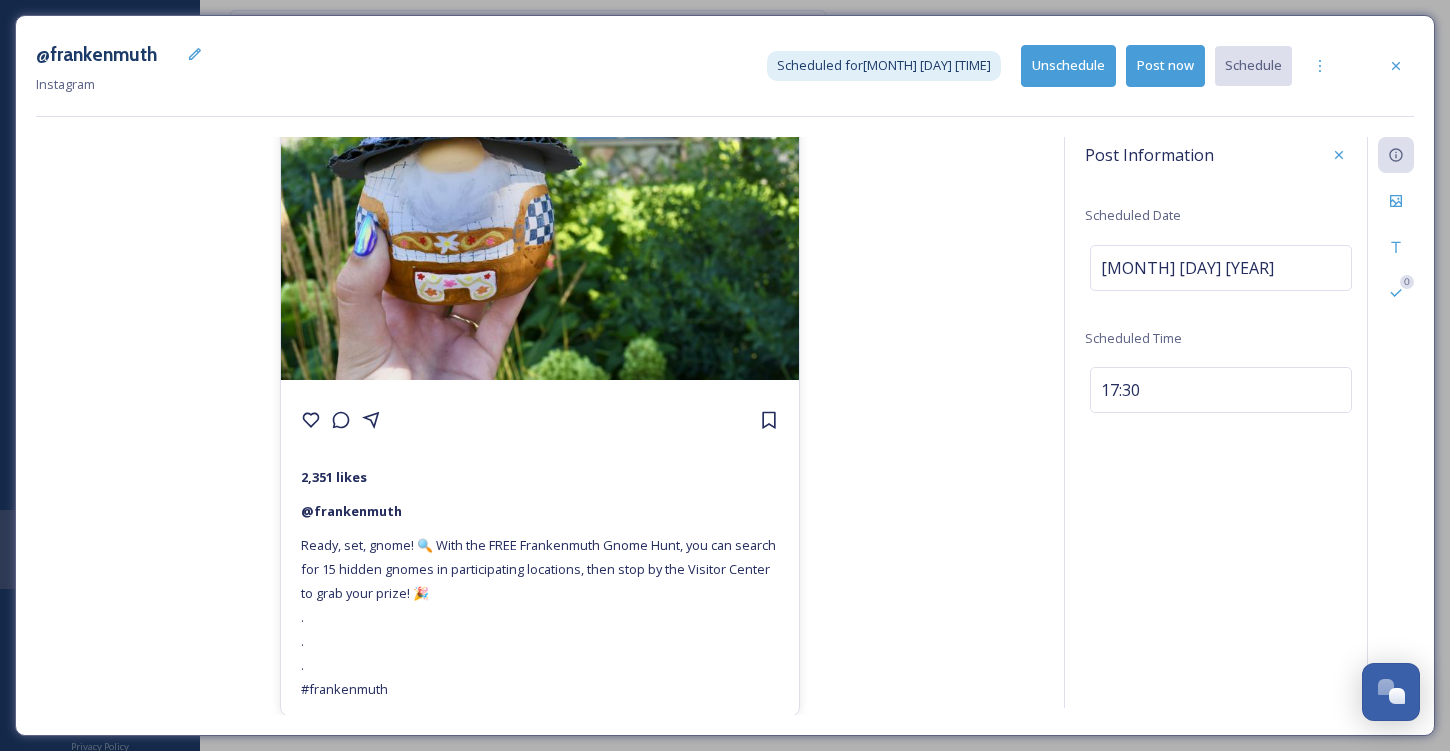 click on "@frankenmuth 2,351 likes @ frankenmuth Ready, set, gnome! 🔍 With the FREE Frankenmuth Gnome Hunt, you can search for 15 hidden gnomes in participating locations, then stop by the Visitor Center to grab your prize! 🎉
.
.
.
#frankenmuth" at bounding box center [540, 426] 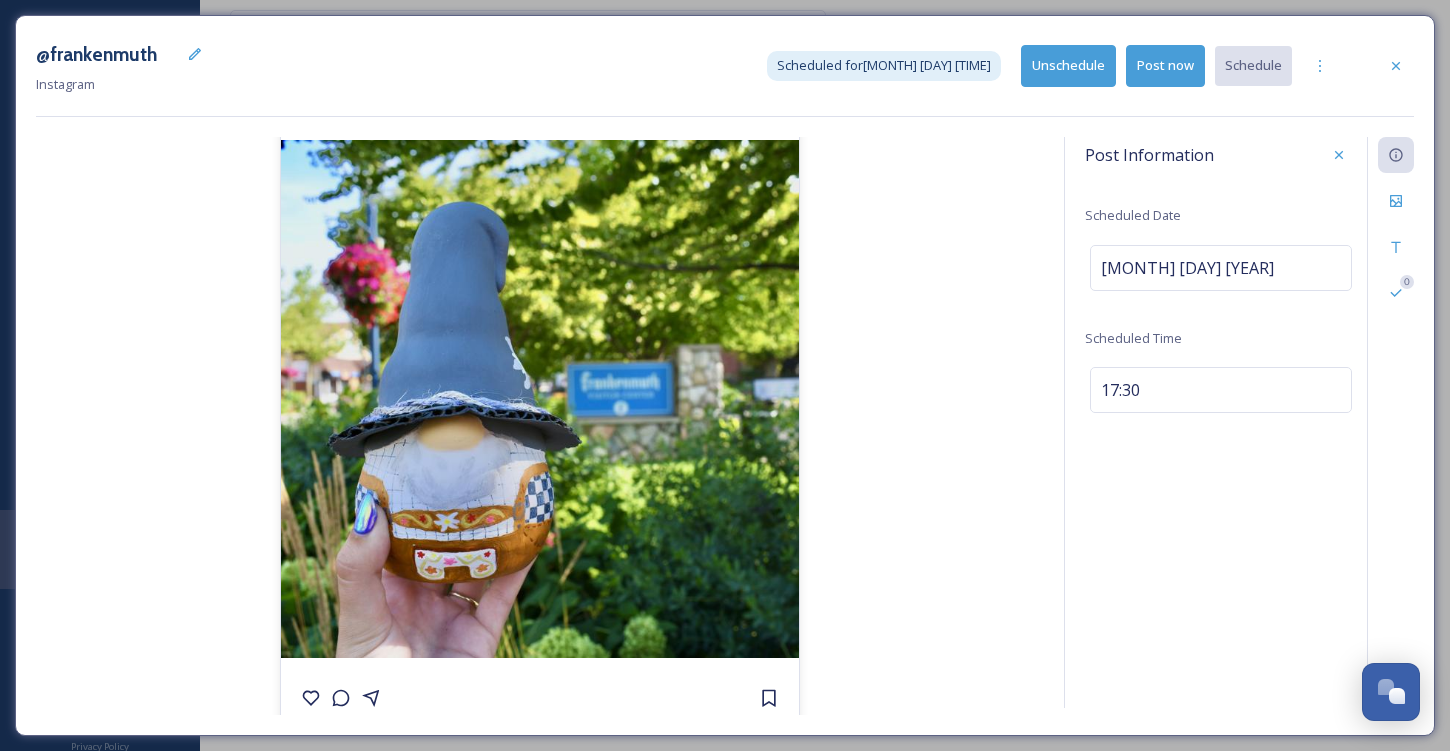 scroll, scrollTop: 0, scrollLeft: 0, axis: both 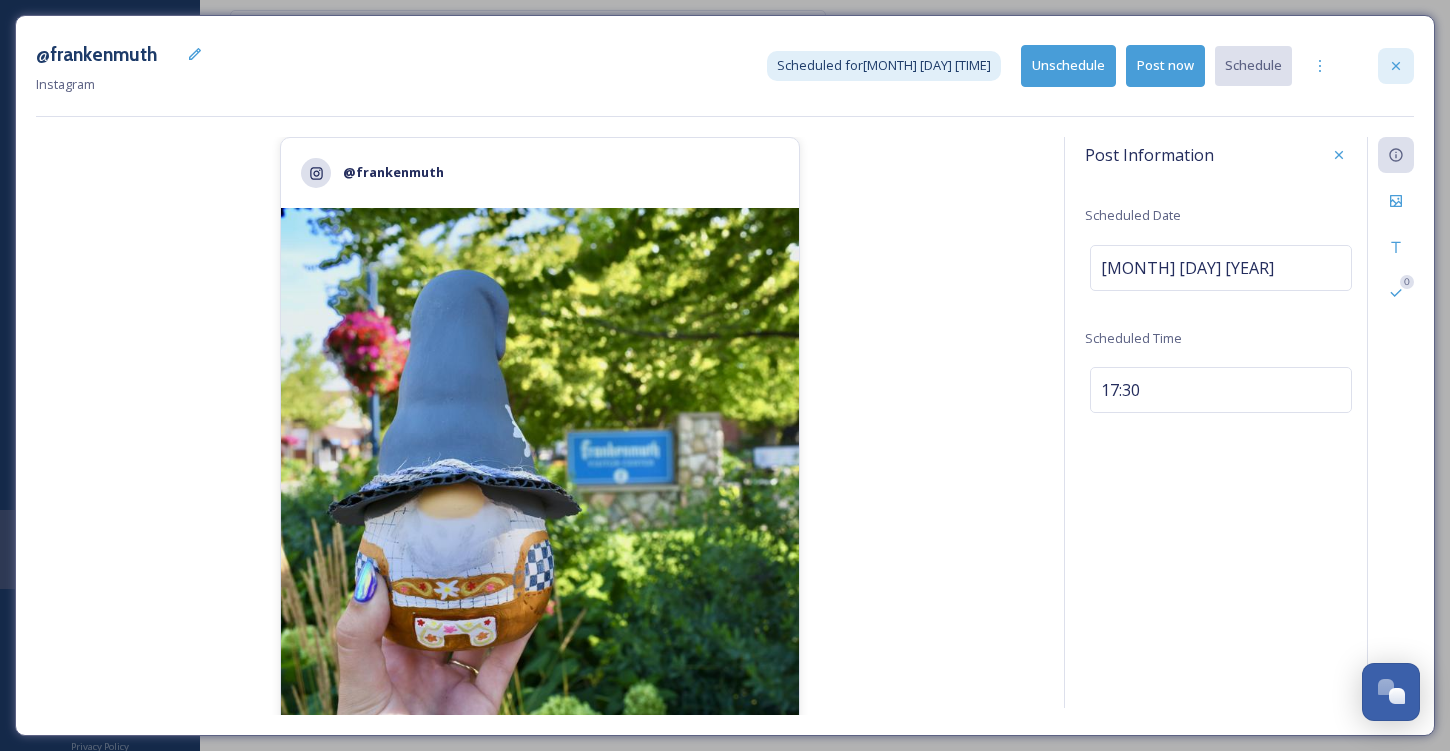 click at bounding box center (1396, 66) 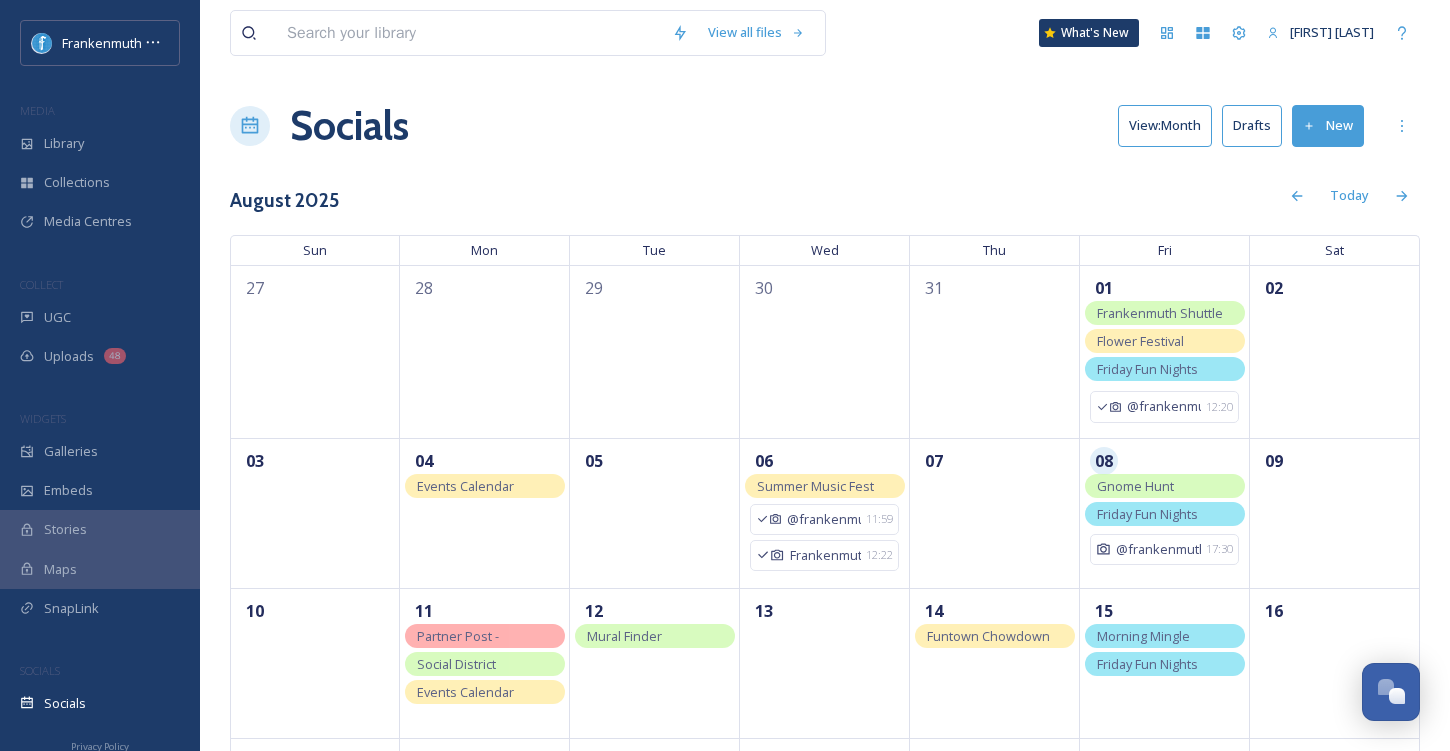 click on "Drafts" at bounding box center [1252, 125] 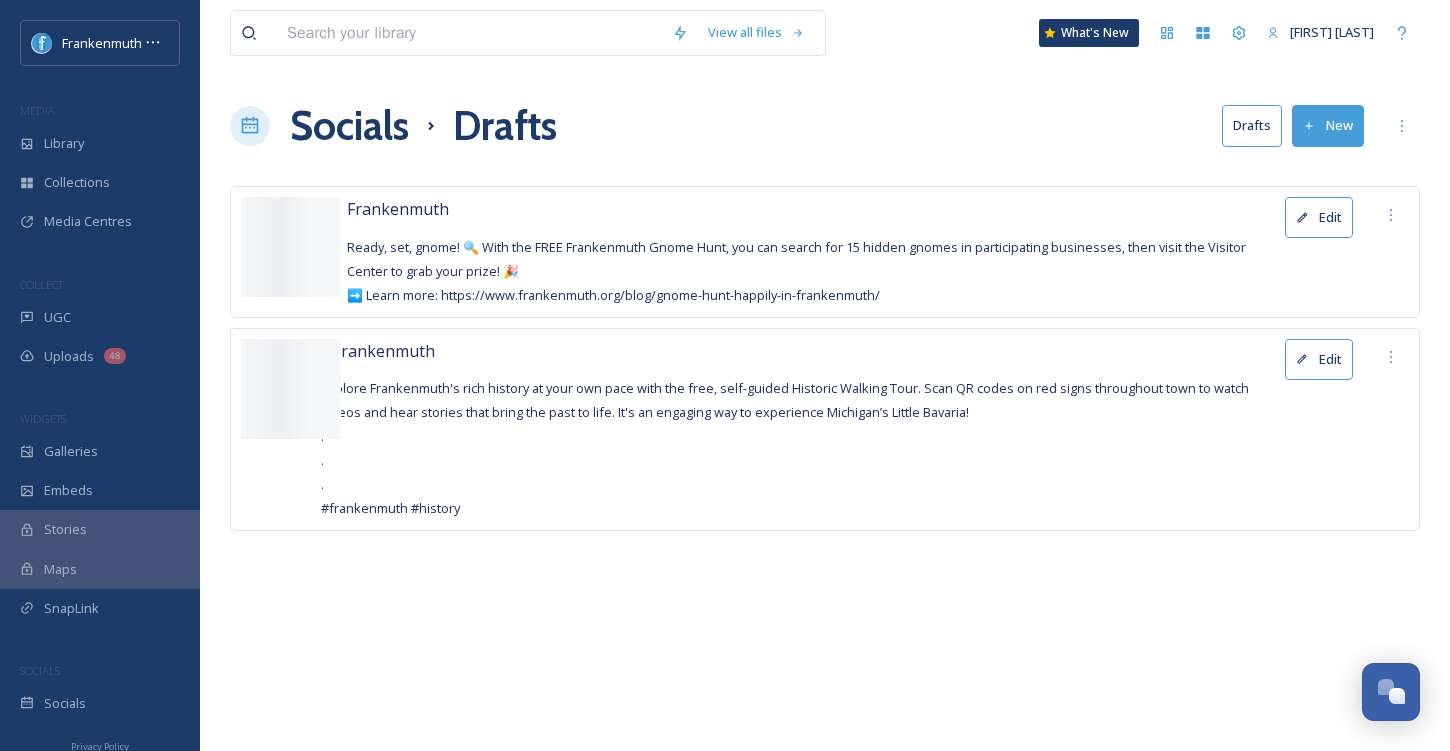 click on "Edit" at bounding box center (1319, 217) 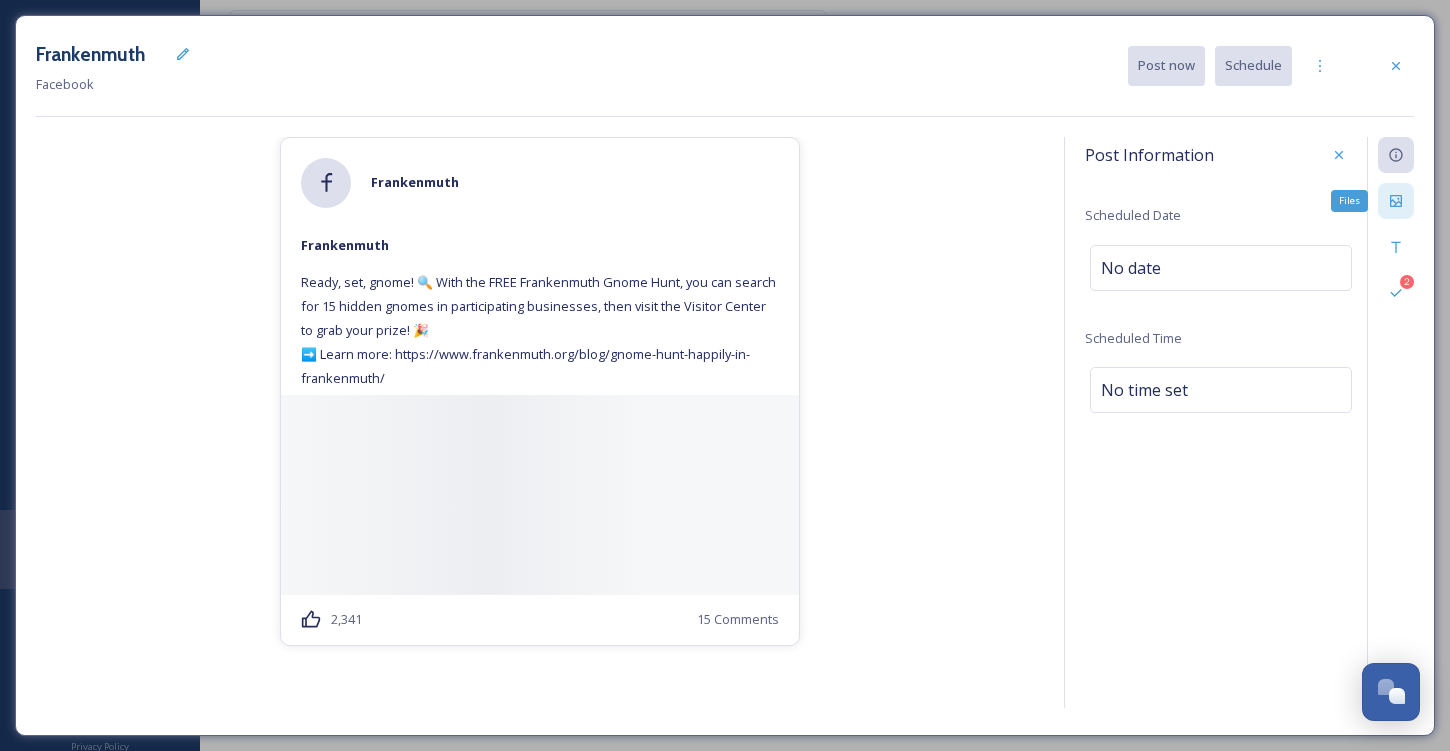 click 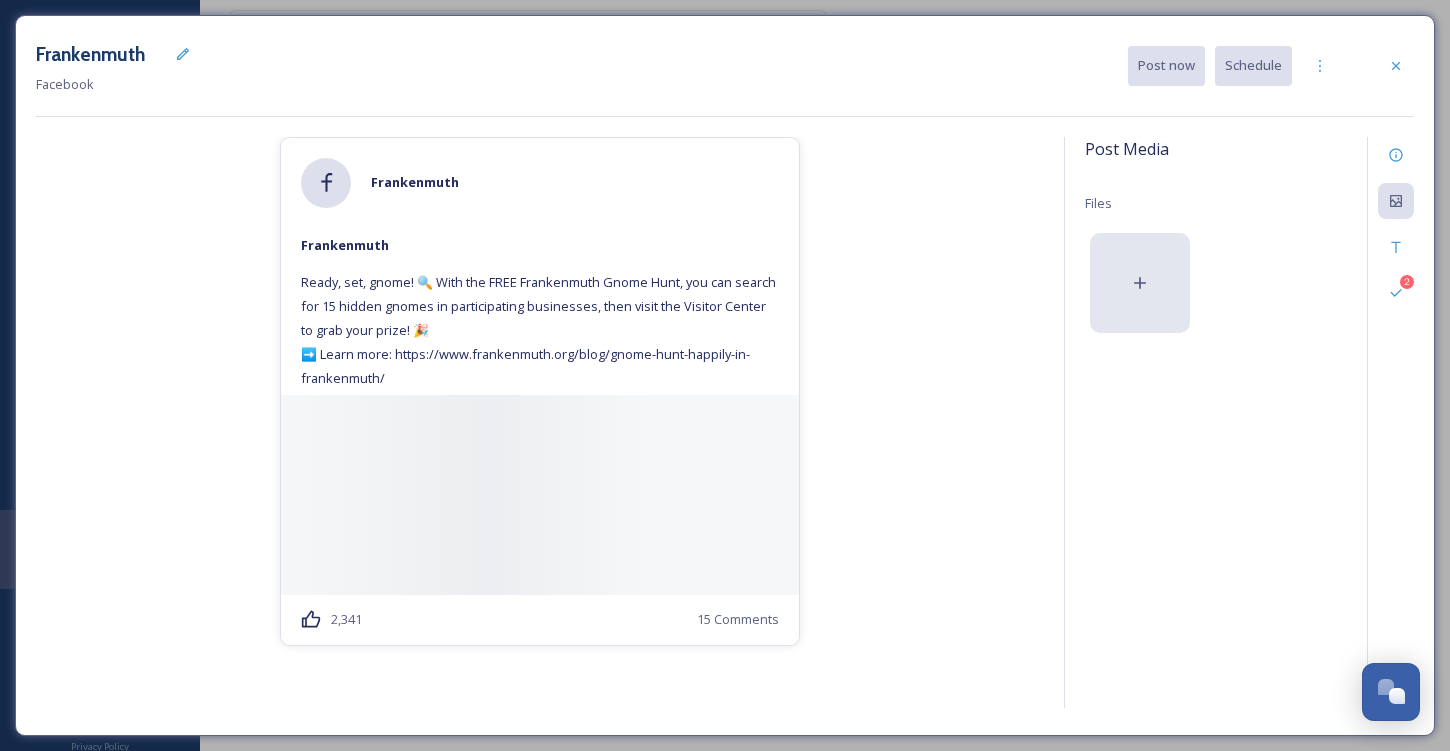 click at bounding box center [1140, 283] 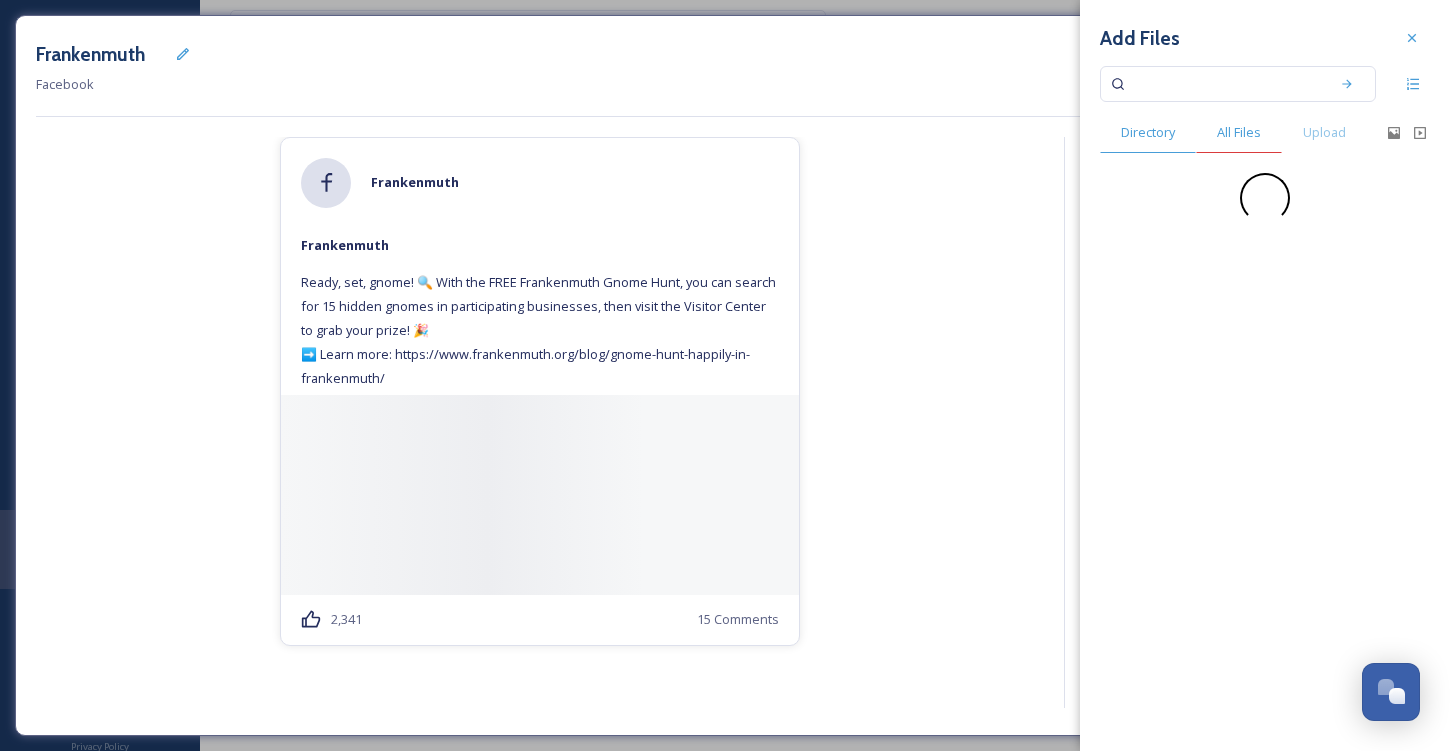click on "All Files" at bounding box center [1239, 132] 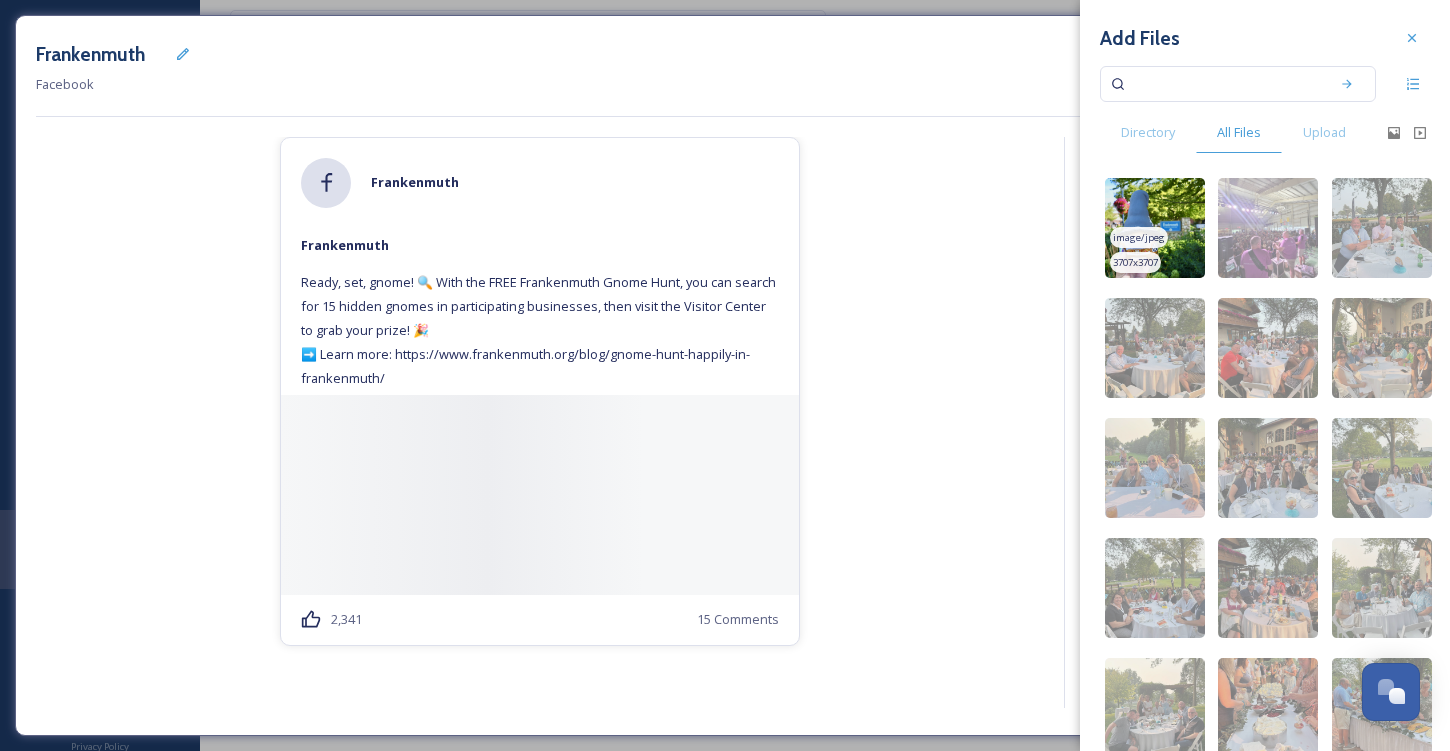 click on "image/jpeg" at bounding box center [1139, 238] 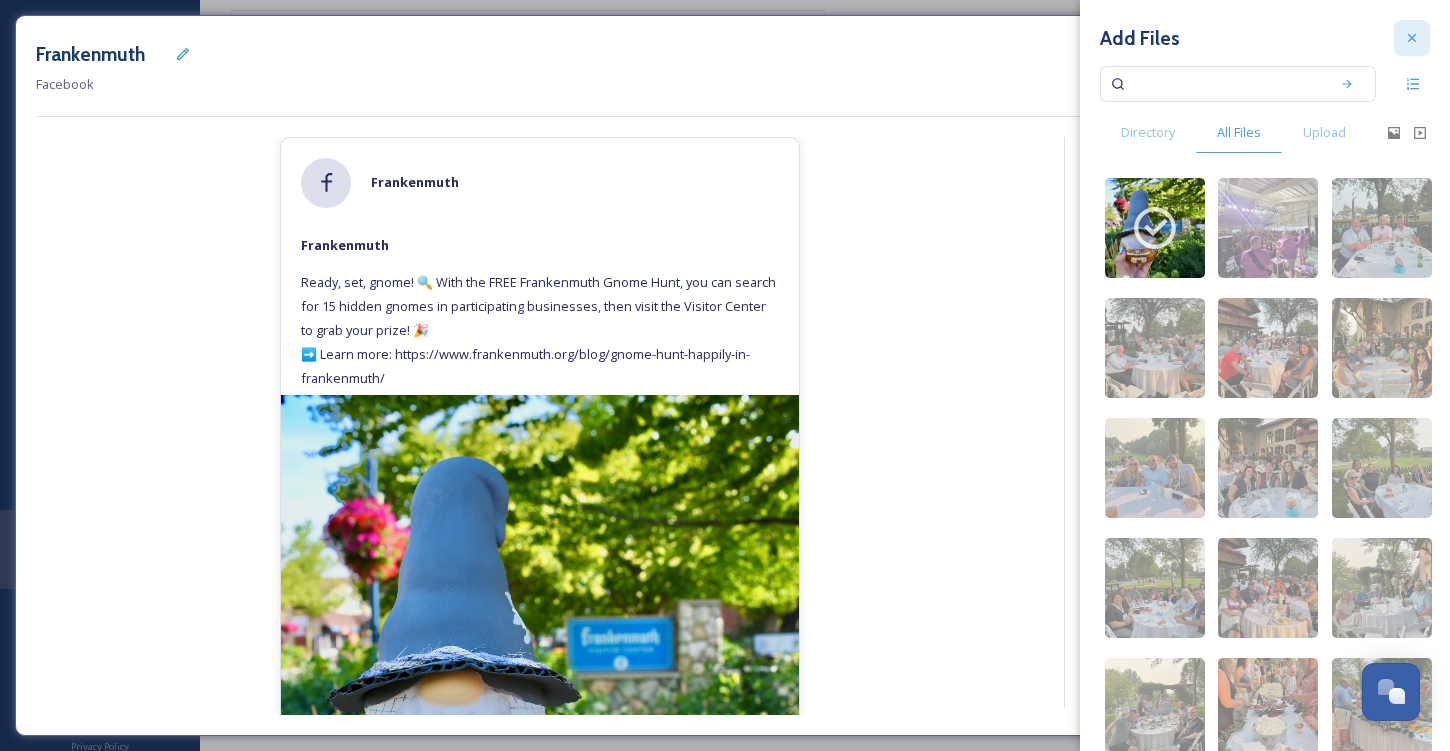 click at bounding box center [1412, 38] 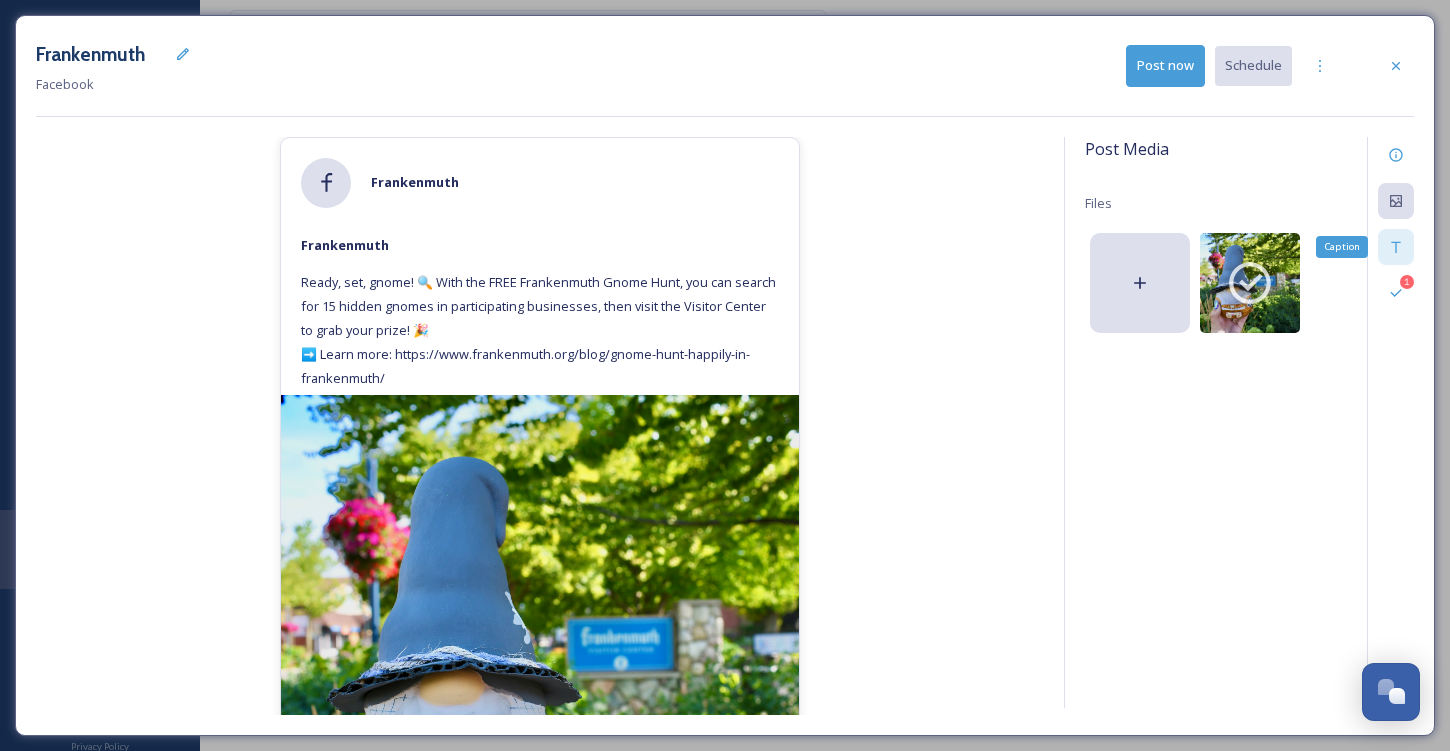 click on "Caption" at bounding box center (1396, 247) 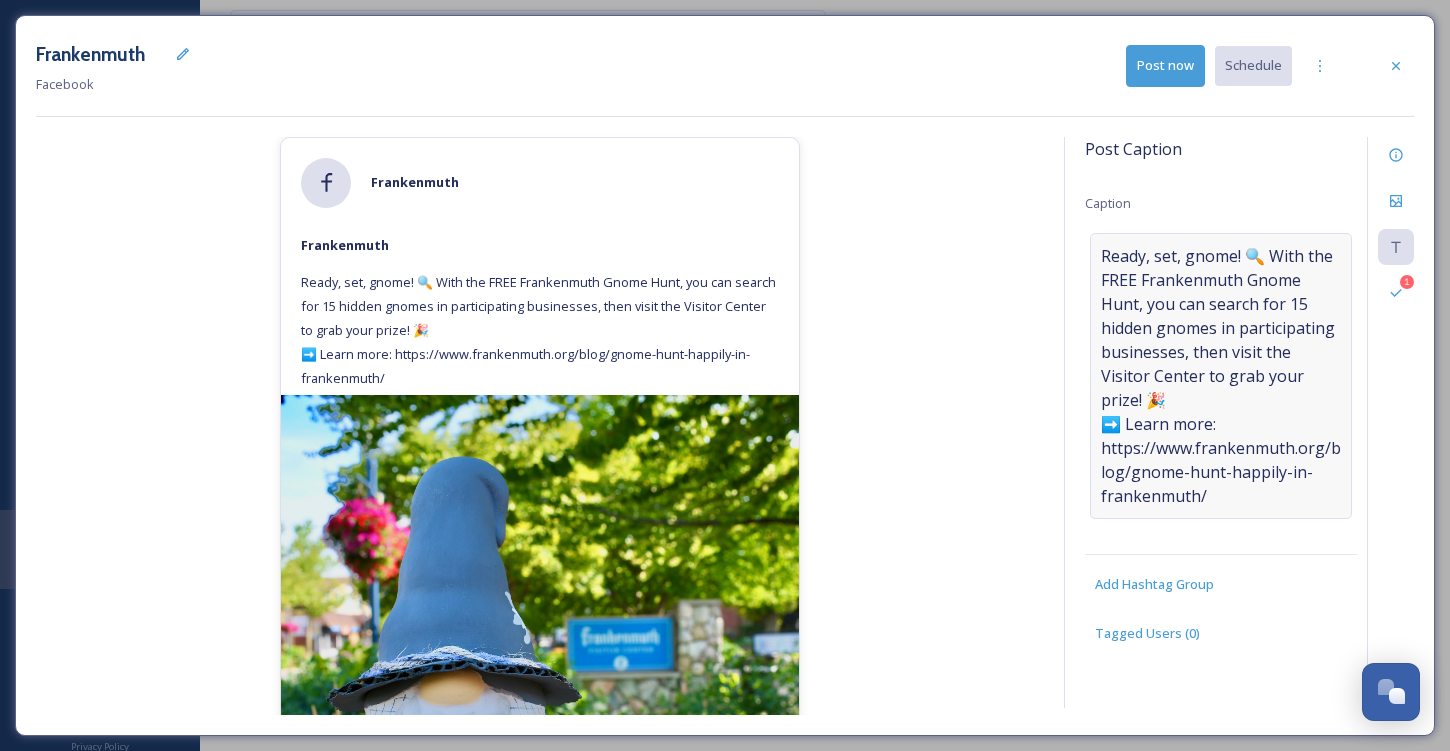 click on "Ready, set, gnome! 🔍 With the FREE Frankenmuth Gnome Hunt, you can search for 15 hidden gnomes in participating businesses, then visit the Visitor Center to grab your prize! 🎉
➡️ Learn more: https://www.frankenmuth.org/blog/gnome-hunt-happily-in-frankenmuth/" at bounding box center (1221, 376) 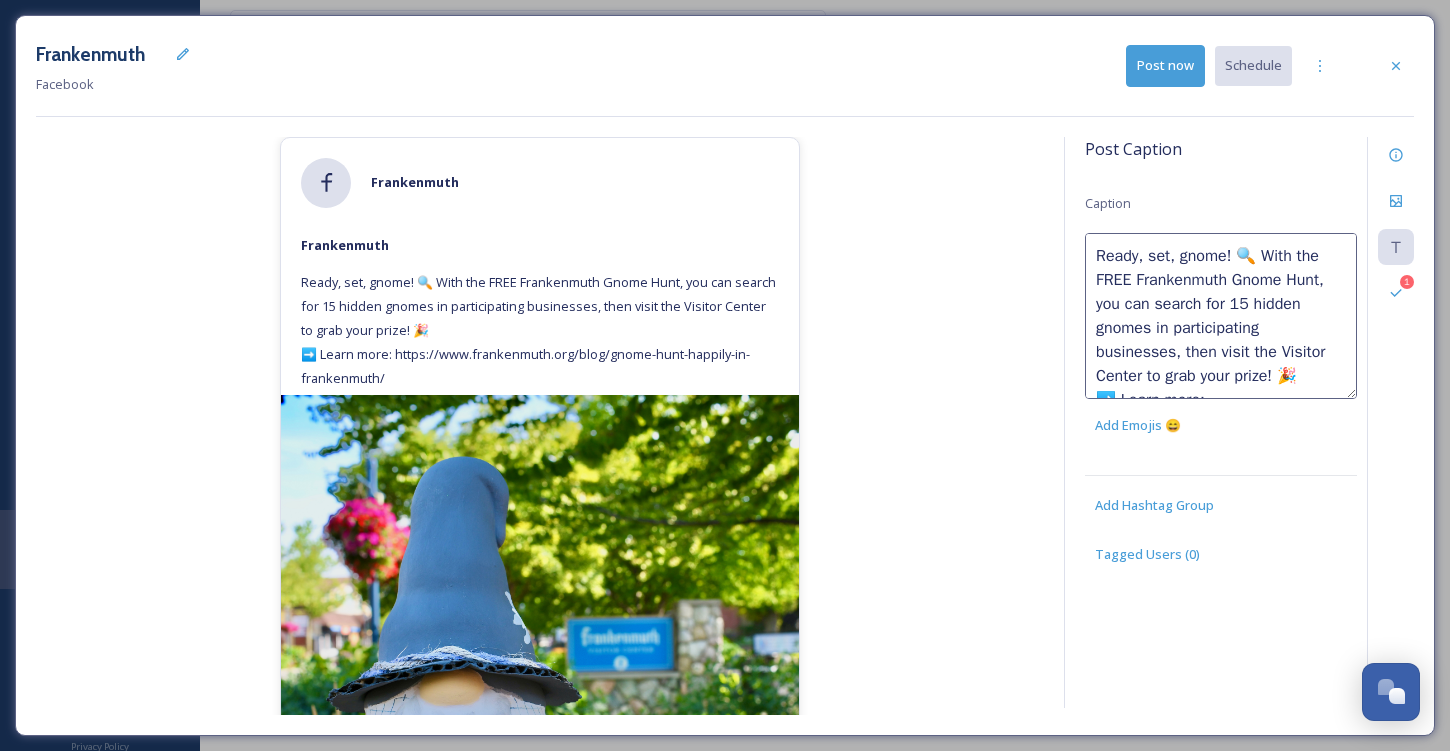 click on "Ready, set, gnome! 🔍 With the FREE Frankenmuth Gnome Hunt, you can search for 15 hidden gnomes in participating businesses, then visit the Visitor Center to grab your prize! 🎉
➡️ Learn more: https://www.frankenmuth.org/blog/gnome-hunt-happily-in-frankenmuth/" at bounding box center [1221, 316] 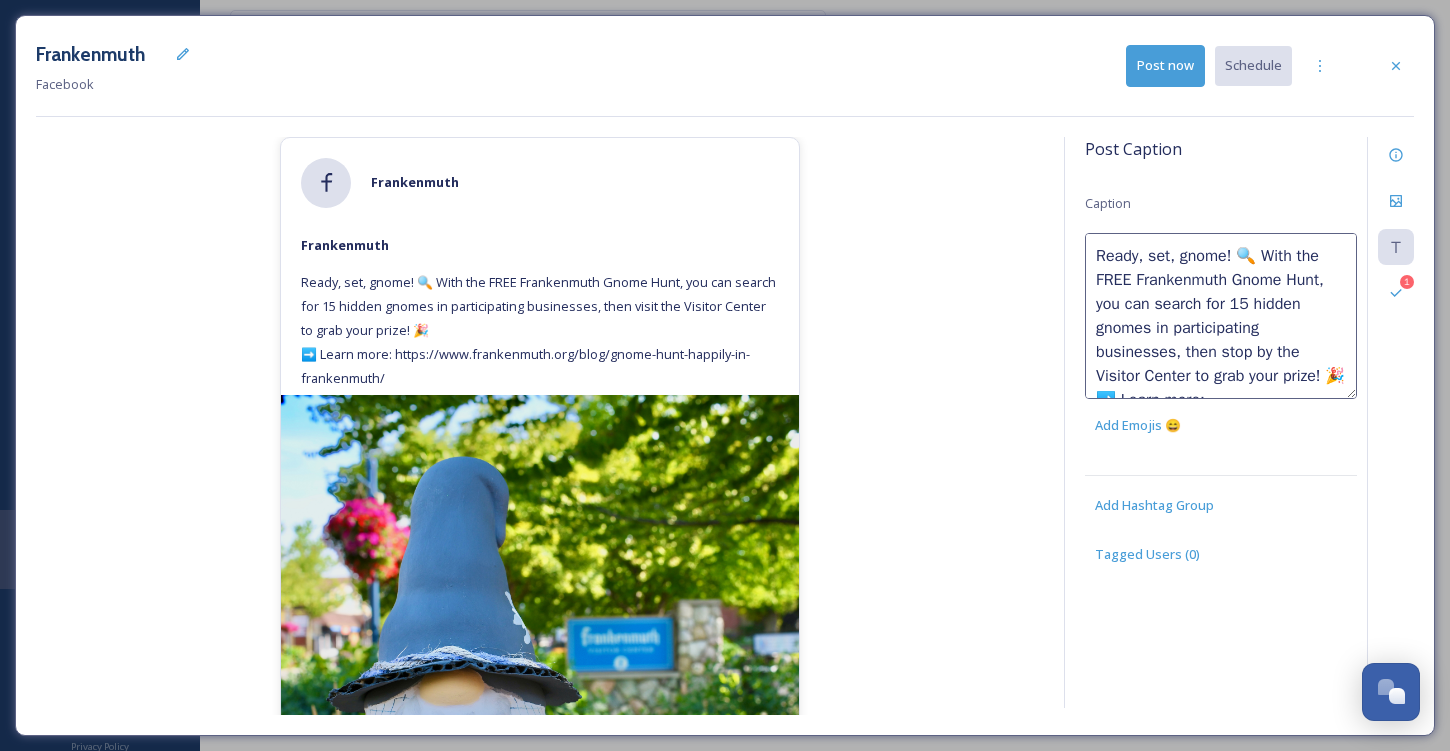 drag, startPoint x: 1173, startPoint y: 352, endPoint x: 1096, endPoint y: 352, distance: 77 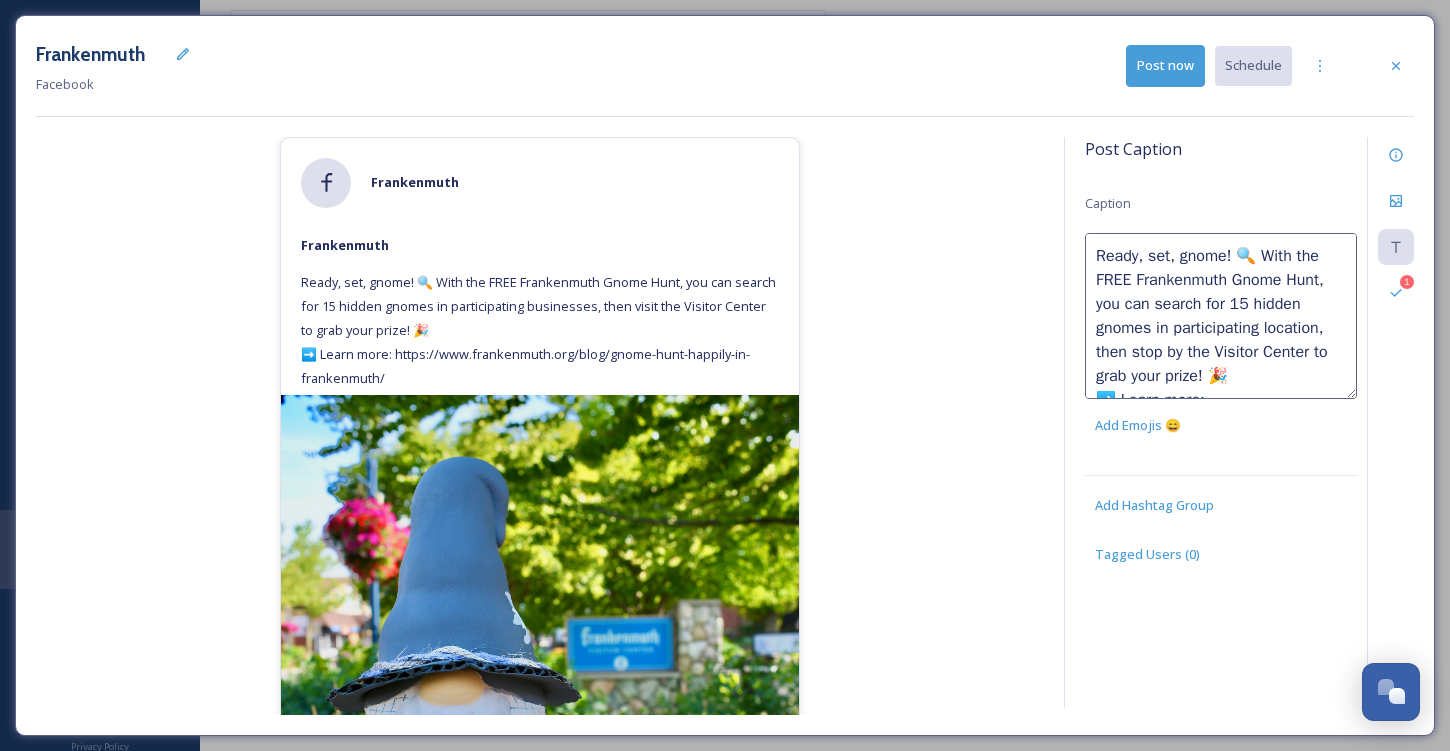 type on "Ready, set, gnome! 🔍 With the FREE Frankenmuth Gnome Hunt, you can search for 15 hidden gnomes in participating locations, then stop by the Visitor Center to grab your prize! 🎉
➡️ Learn more: https://www.frankenmuth.org/blog/gnome-hunt-happily-in-frankenmuth/" 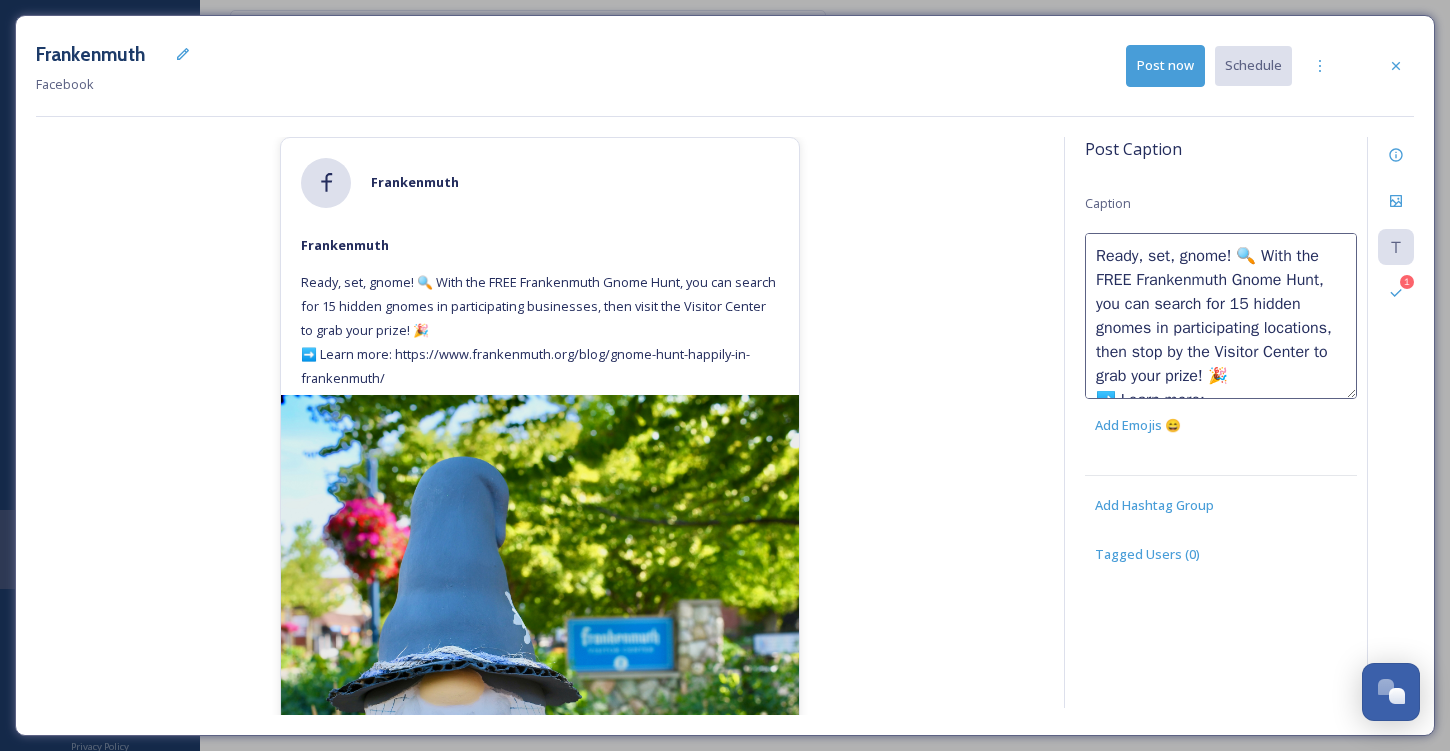 click on "Frankenmuth Frankenmuth Ready, set, gnome! 🔍 With the FREE Frankenmuth Gnome Hunt, you can search for 15 hidden gnomes in participating businesses, then visit the Visitor Center to grab your prize! 🎉
➡️ Learn more: https://www.frankenmuth.org/blog/gnome-hunt-happily-in-frankenmuth/ 2,341 15 Comments" at bounding box center [540, 426] 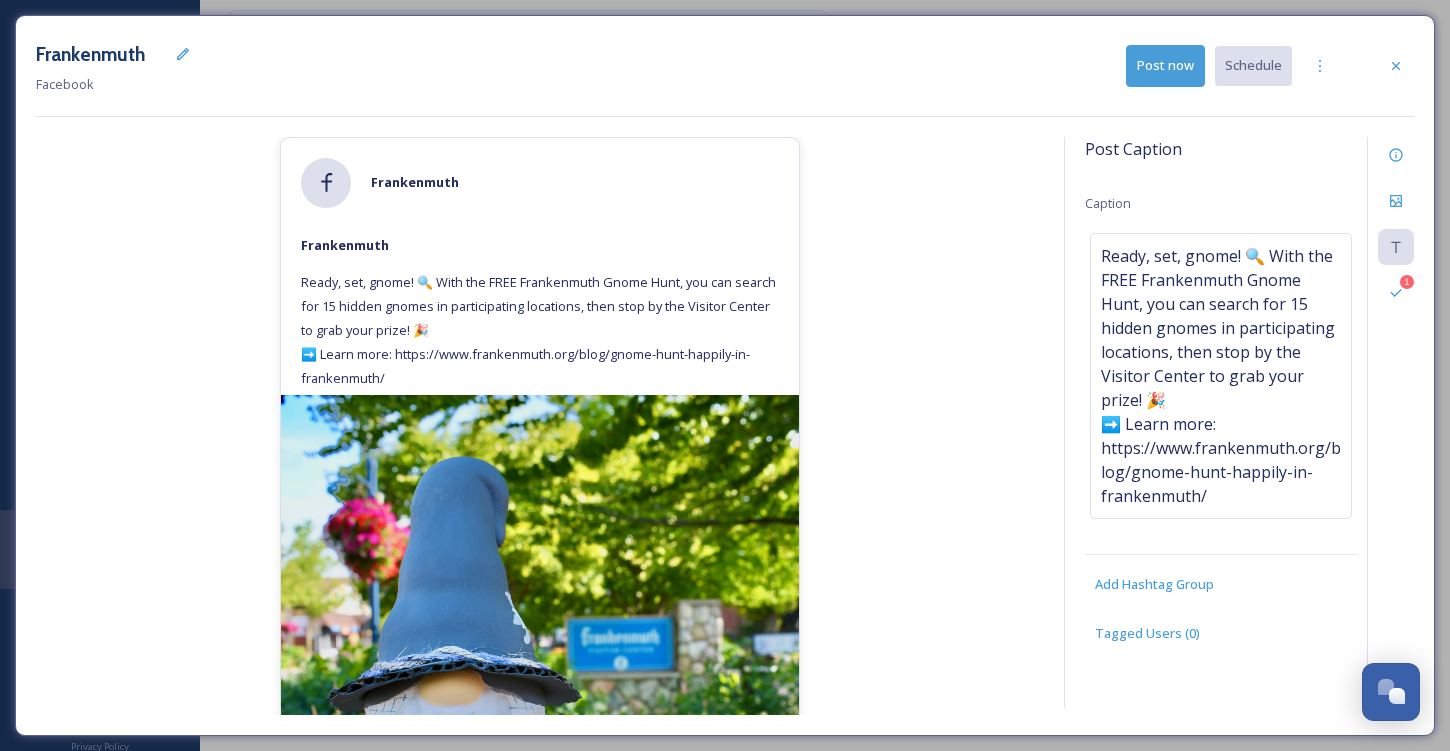 scroll, scrollTop: 257, scrollLeft: 0, axis: vertical 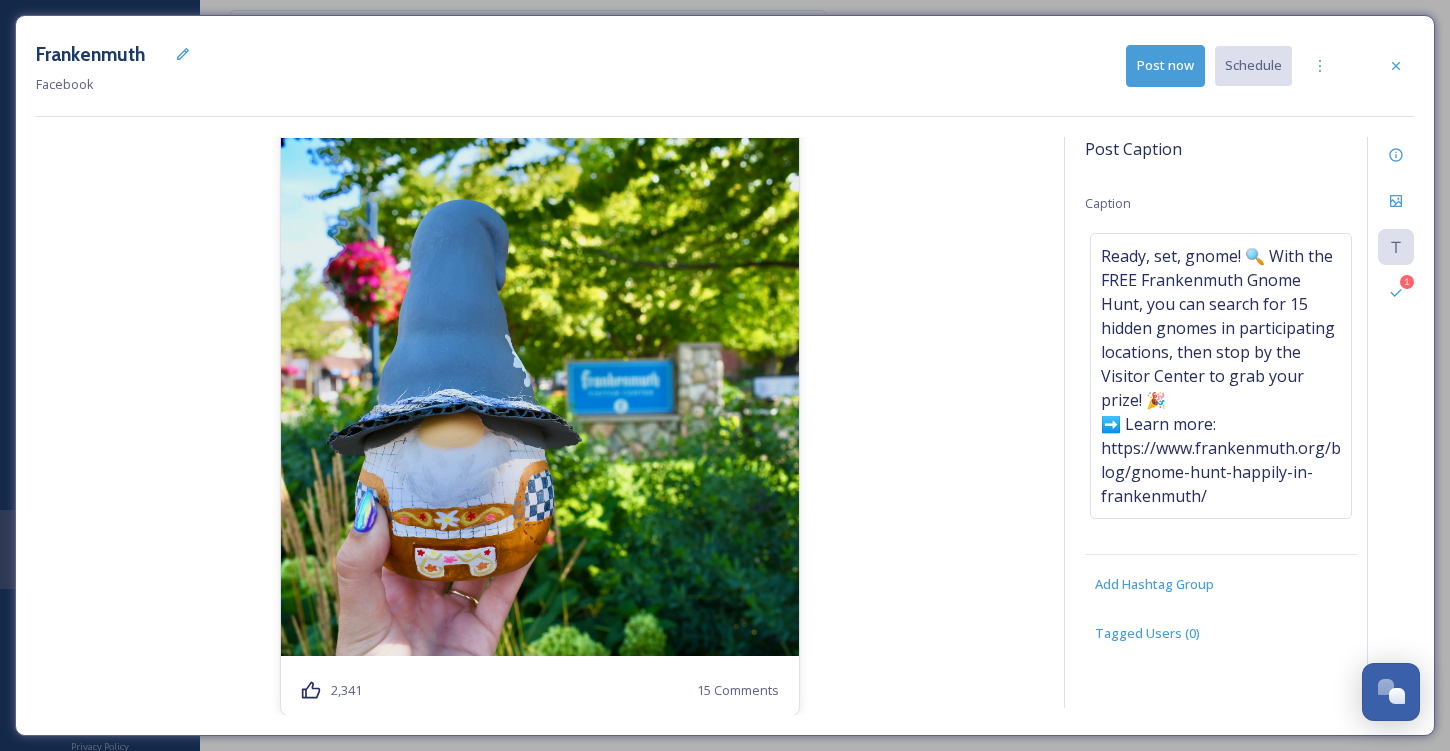 click on "Post now" at bounding box center [1165, 65] 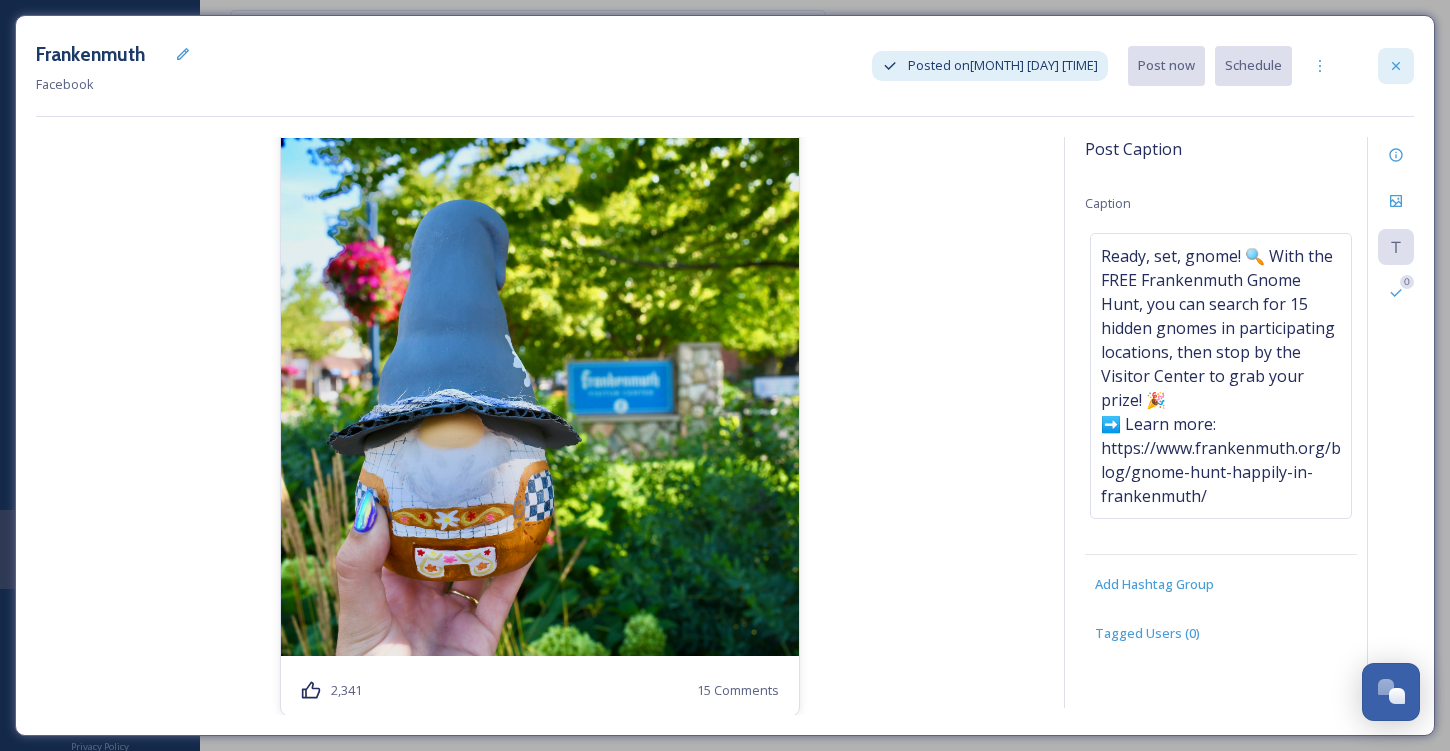 click 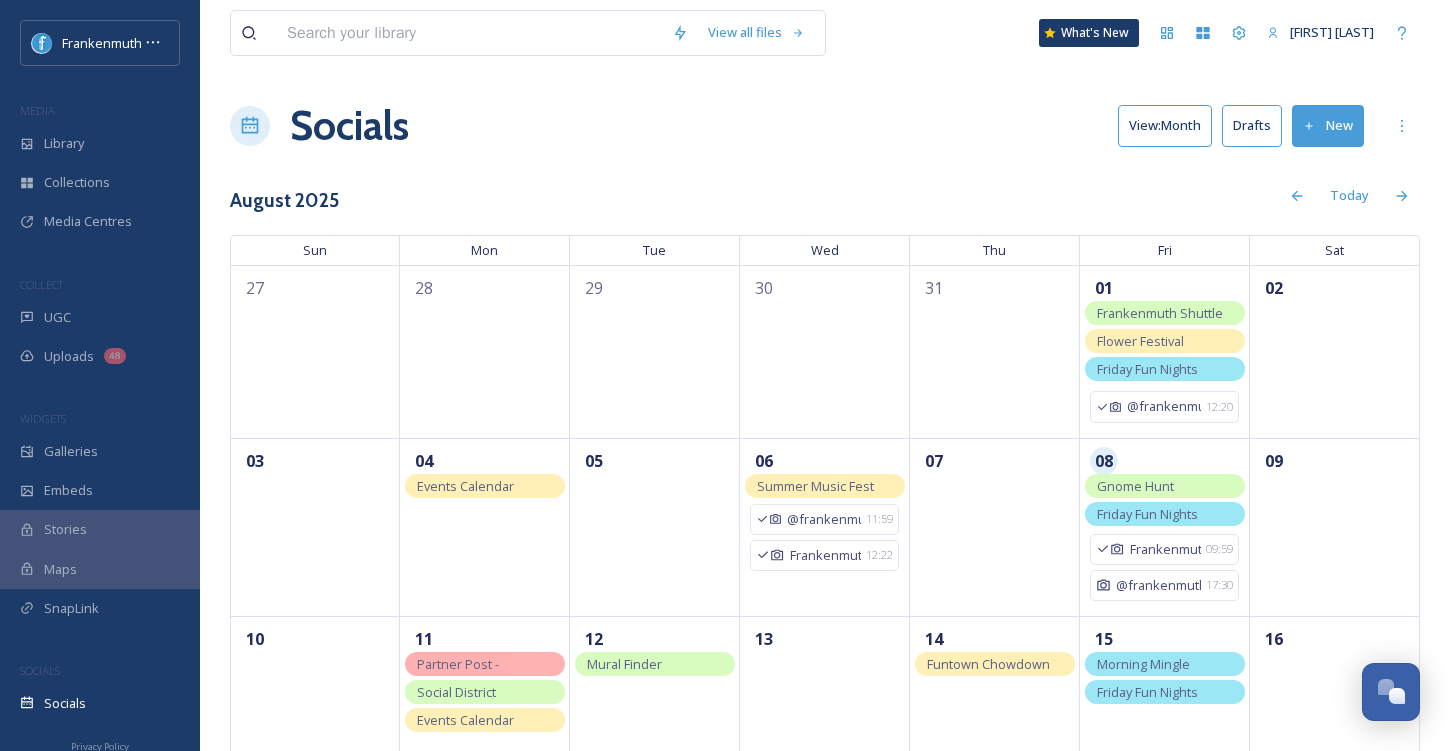 click on "COLLECT" at bounding box center (100, 285) 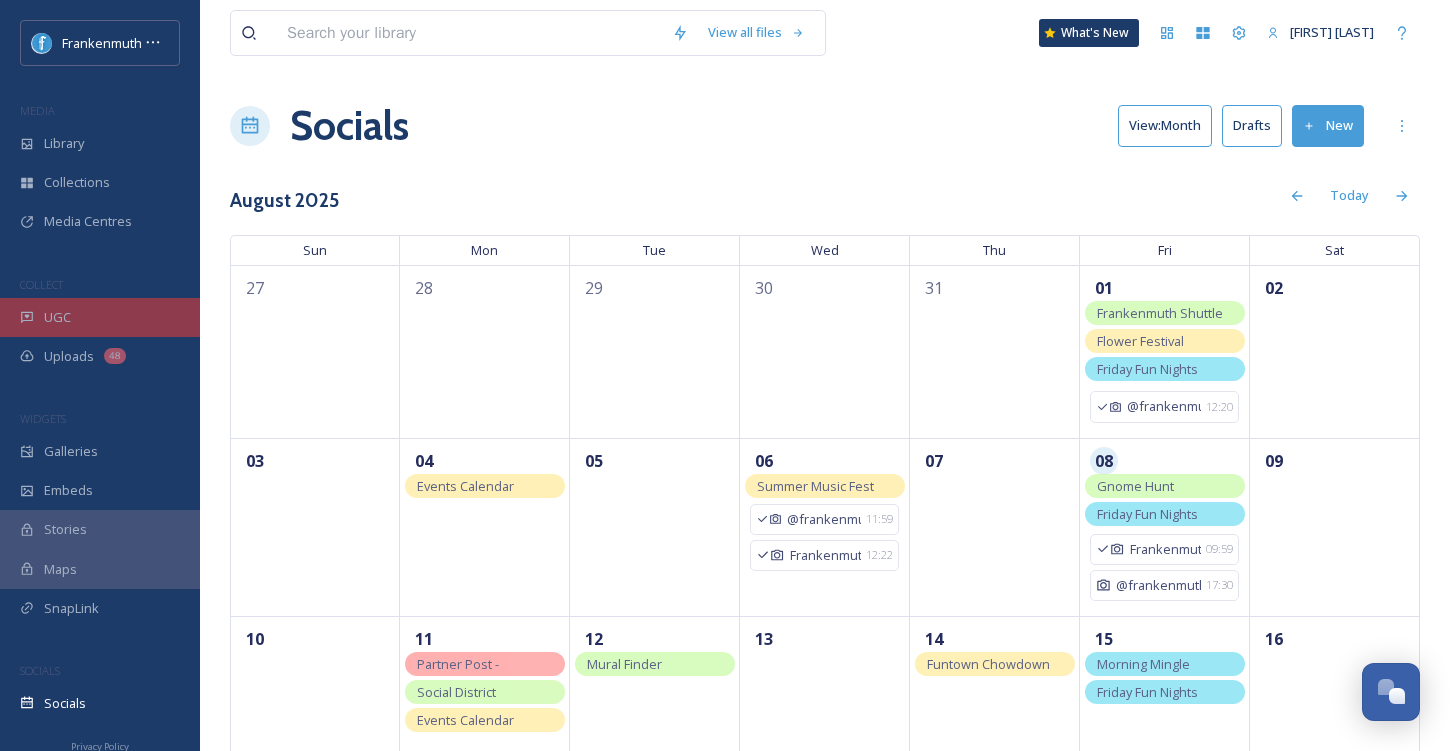 click on "UGC" at bounding box center [100, 317] 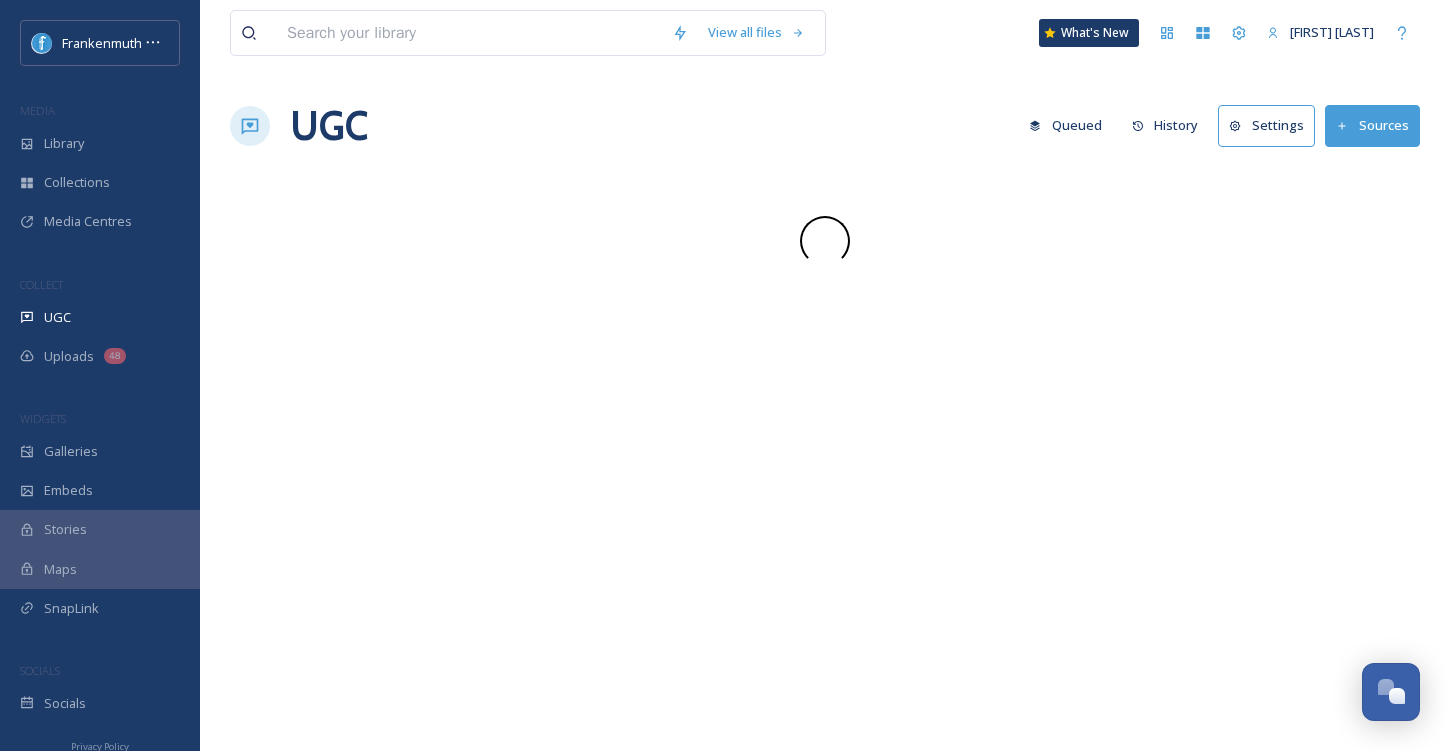 click on "UGC" at bounding box center [100, 317] 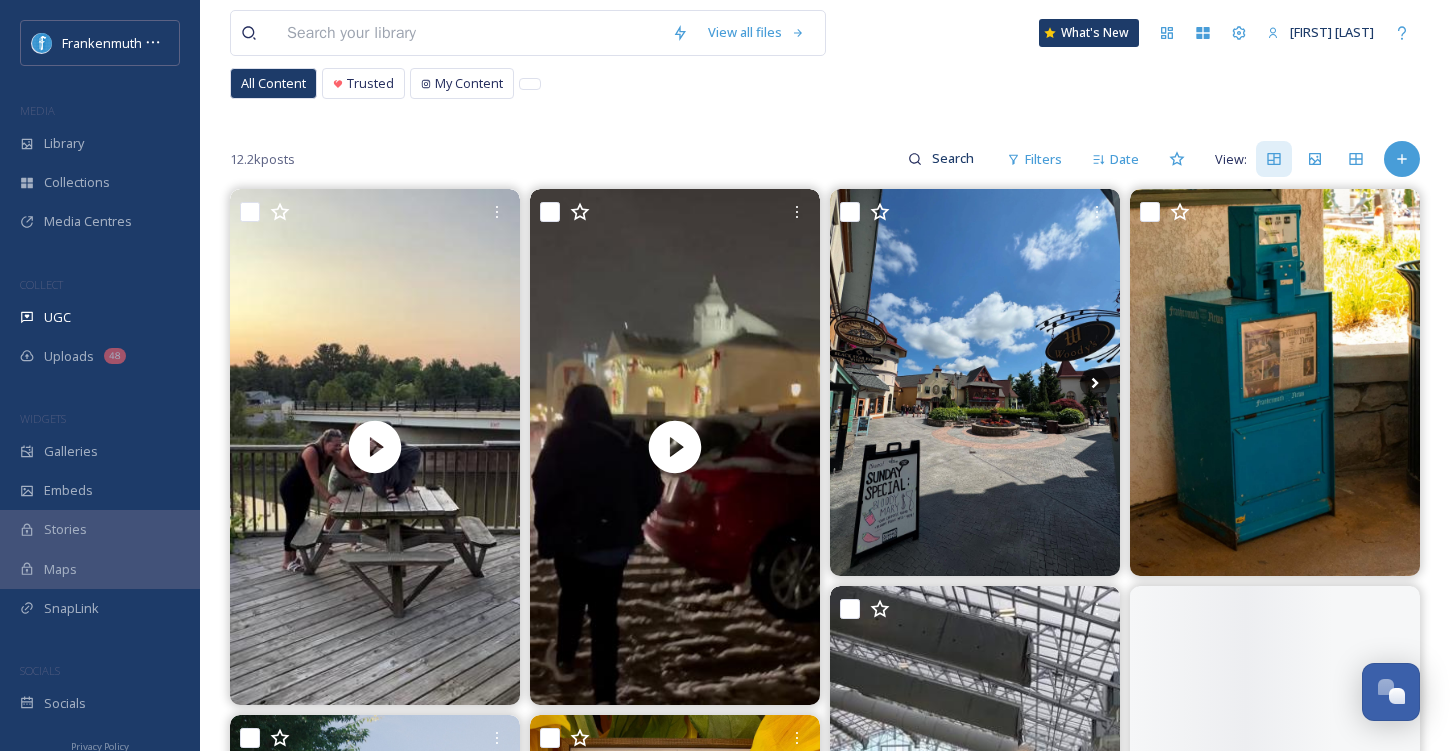 scroll, scrollTop: 156, scrollLeft: 0, axis: vertical 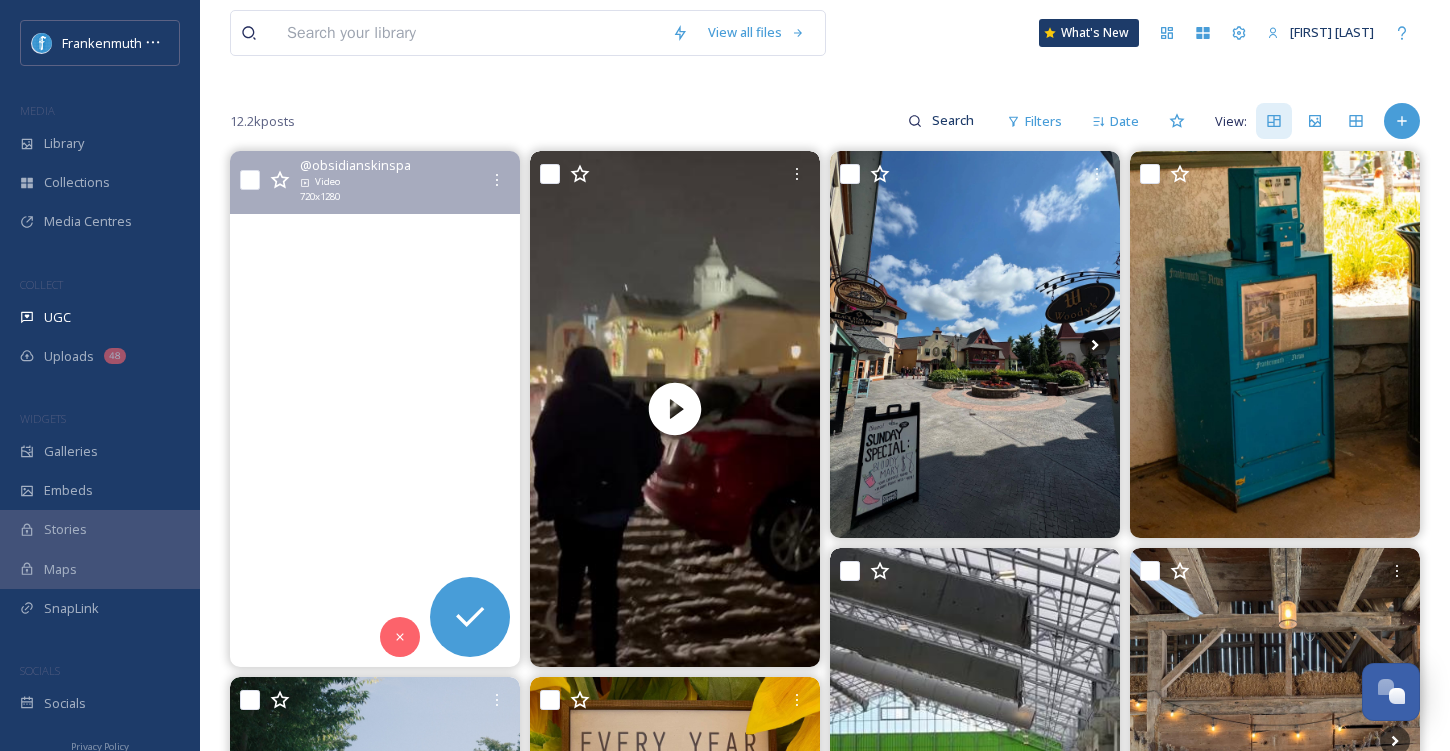 click at bounding box center [375, 409] 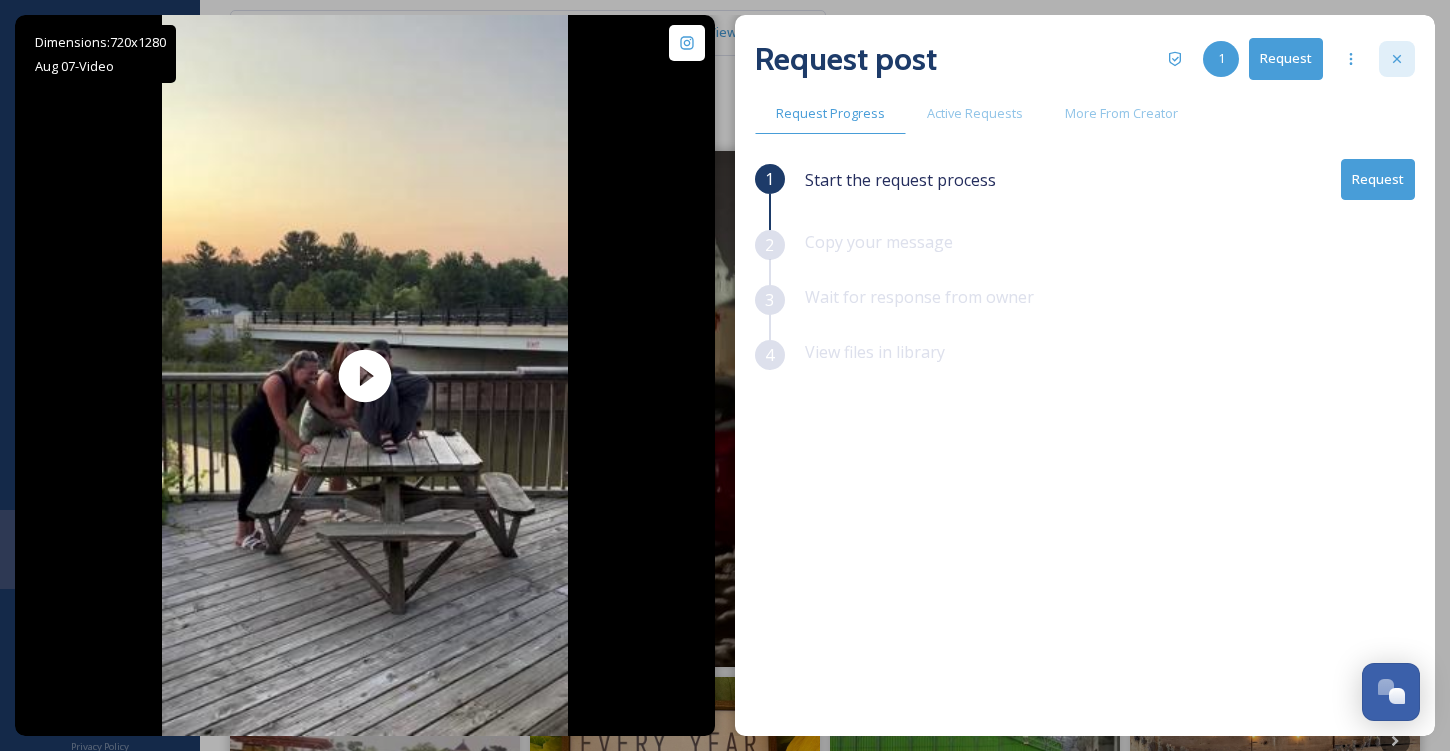 click at bounding box center [1397, 59] 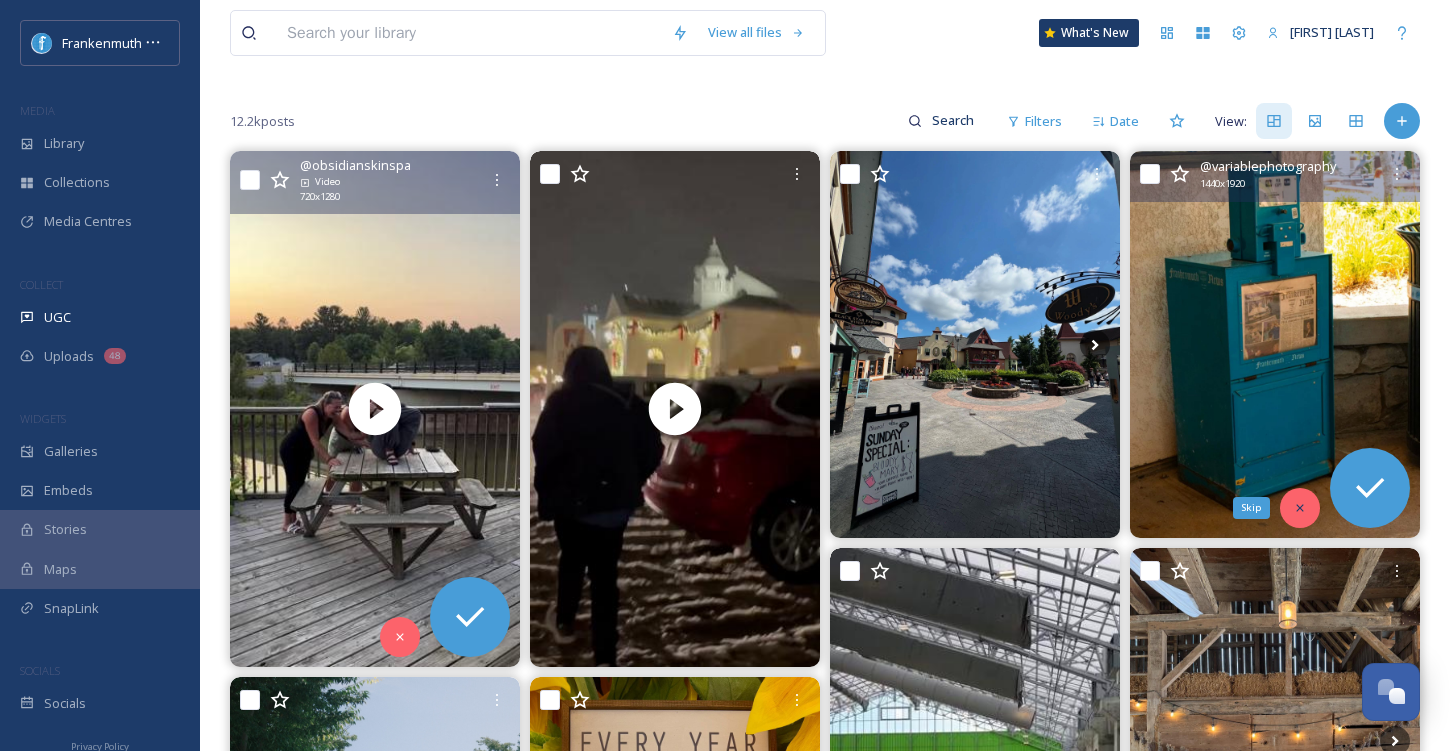 click 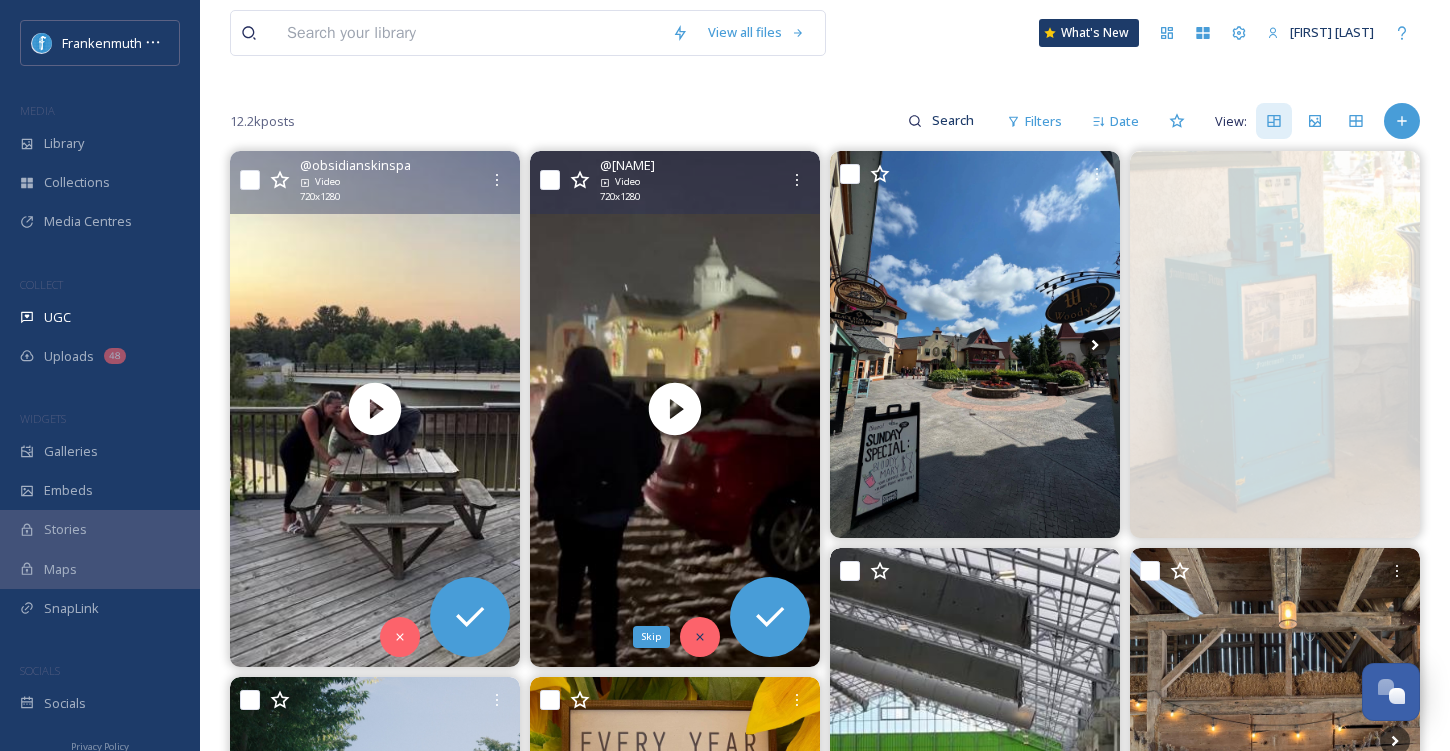 click 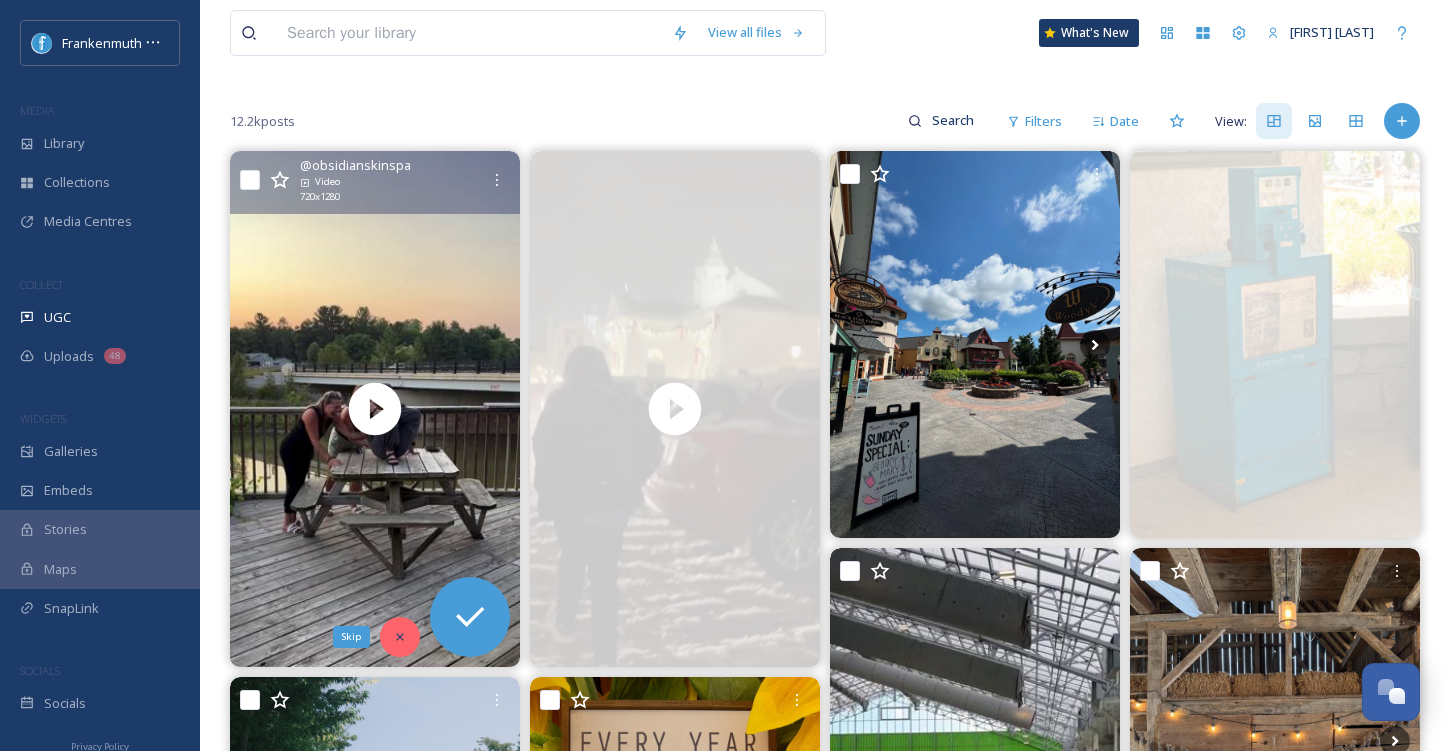 click on "Skip" at bounding box center [400, 637] 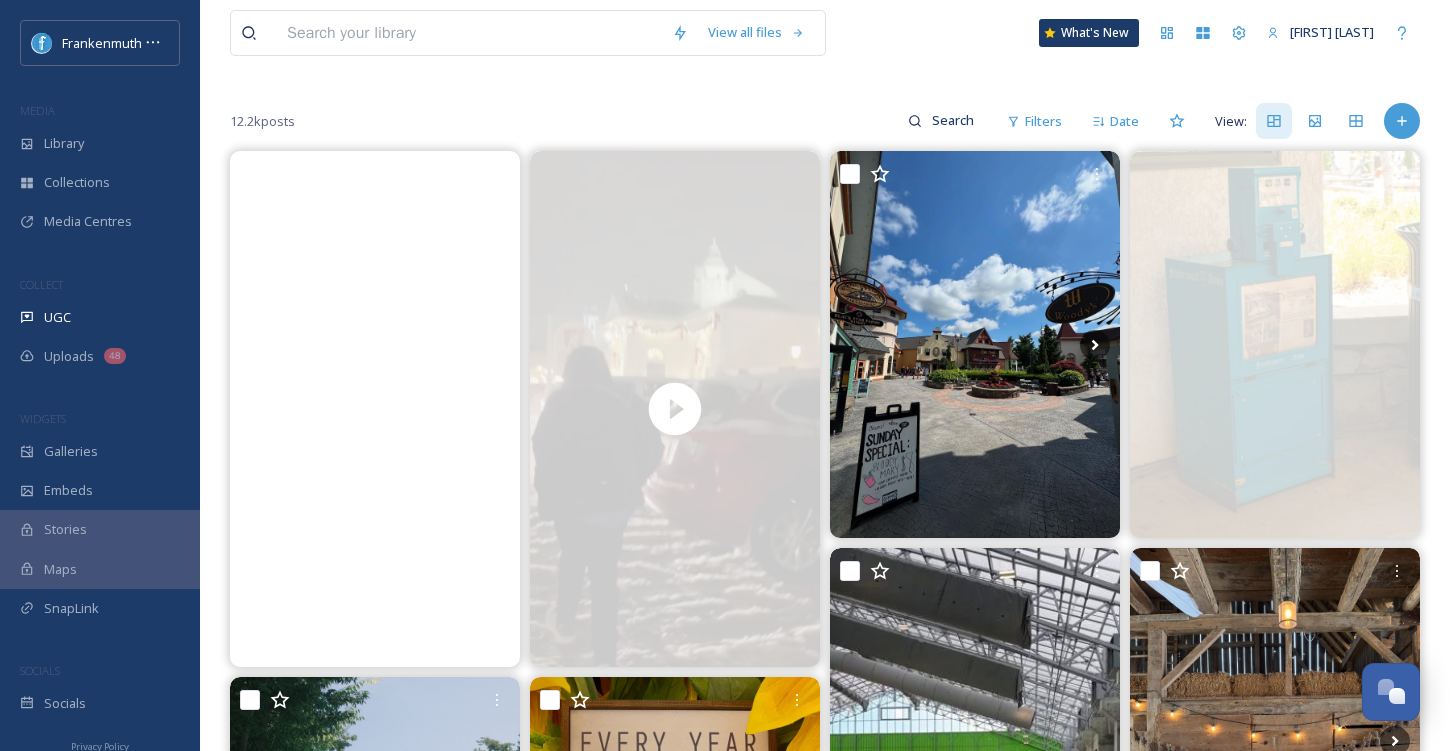 scroll, scrollTop: 537, scrollLeft: 0, axis: vertical 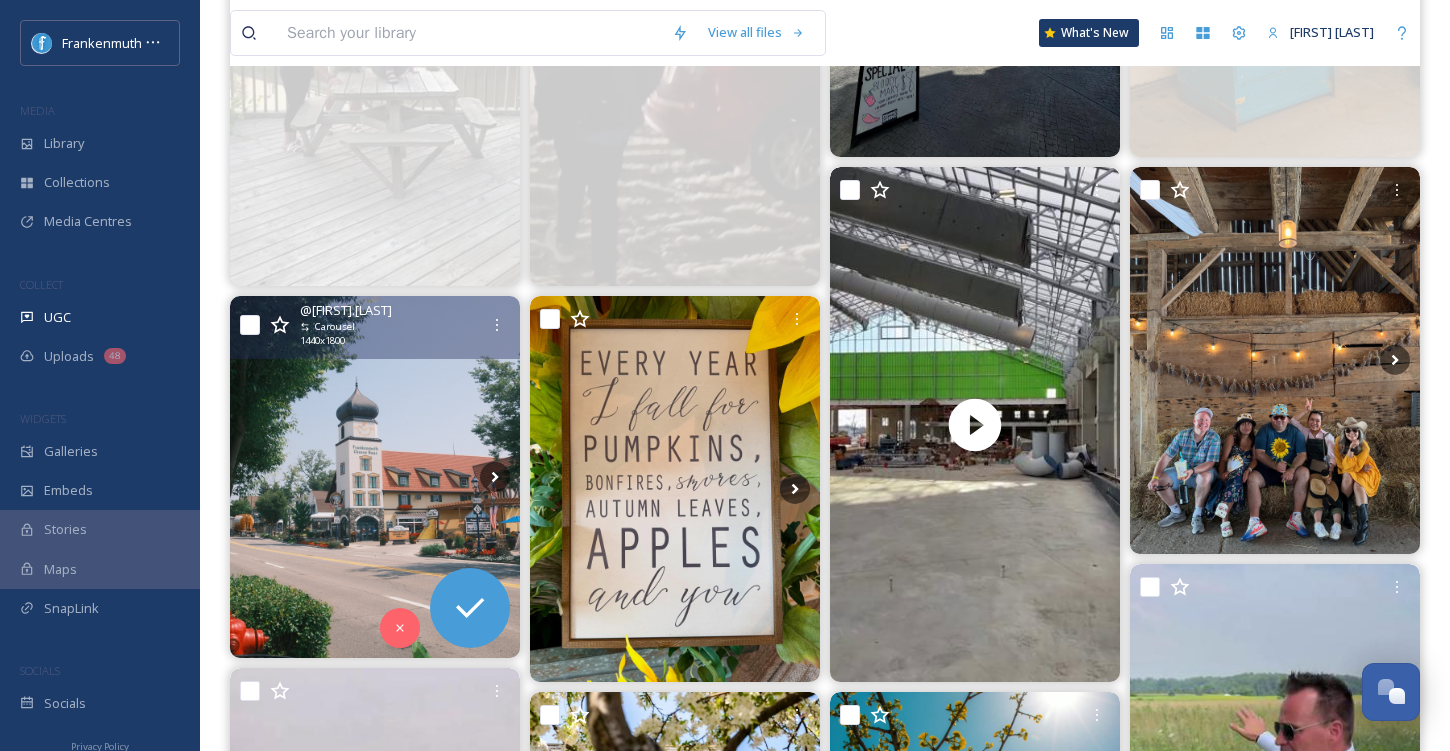 click at bounding box center (375, 477) 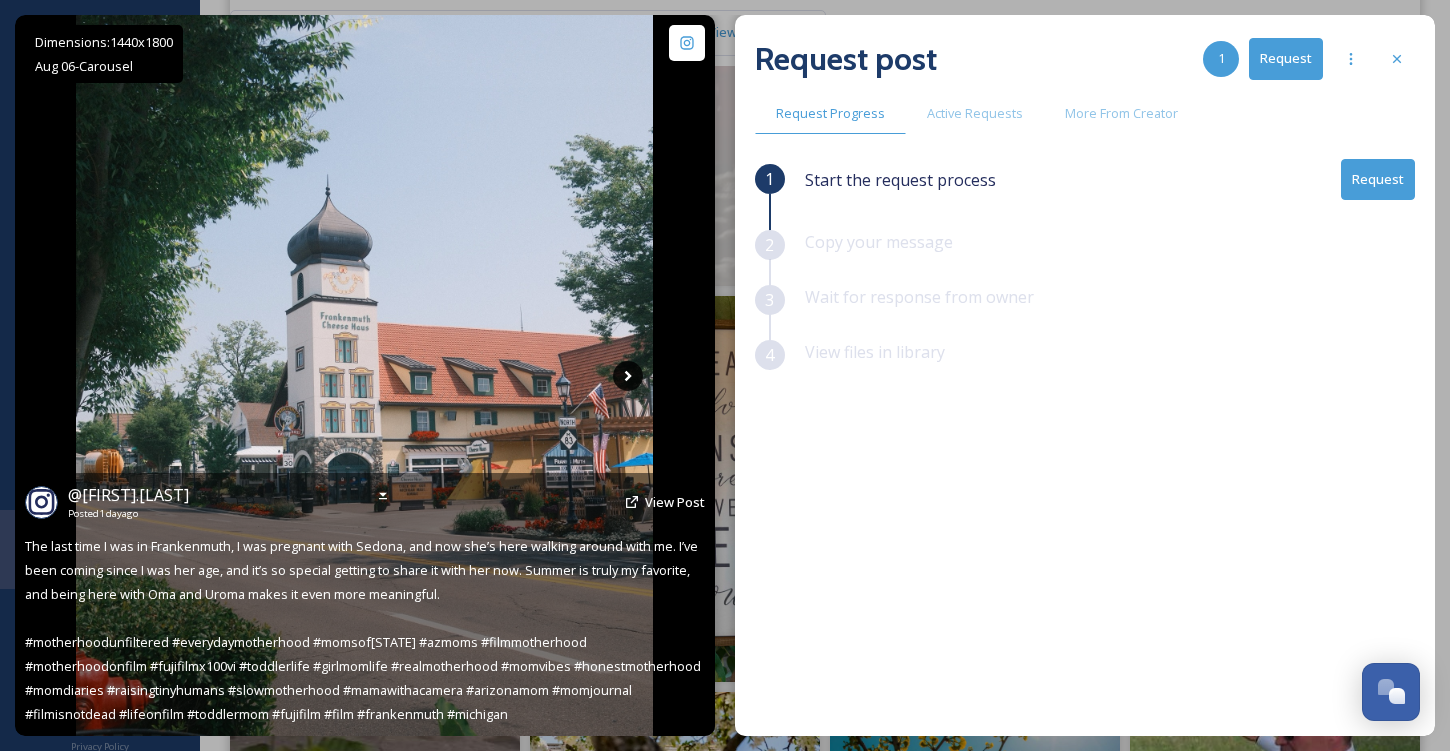 click 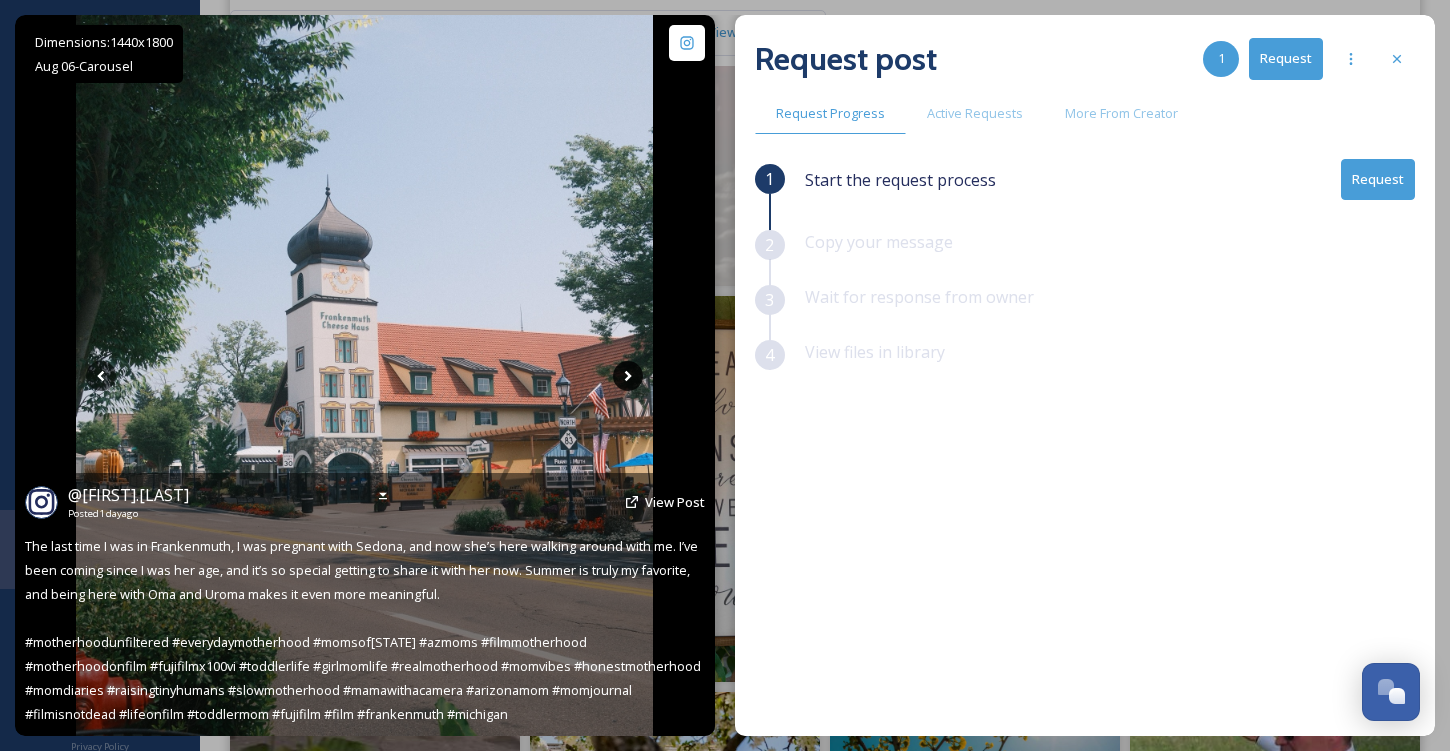 click 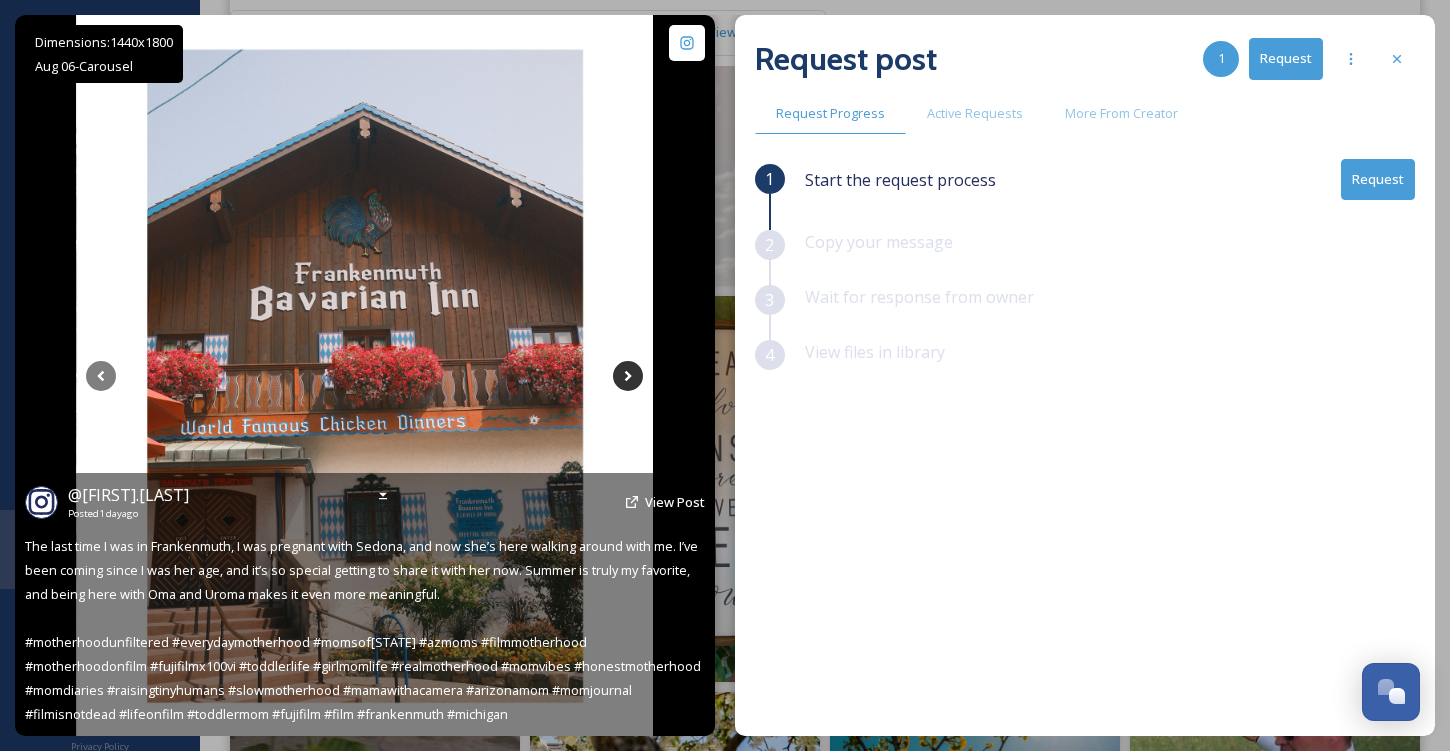 click 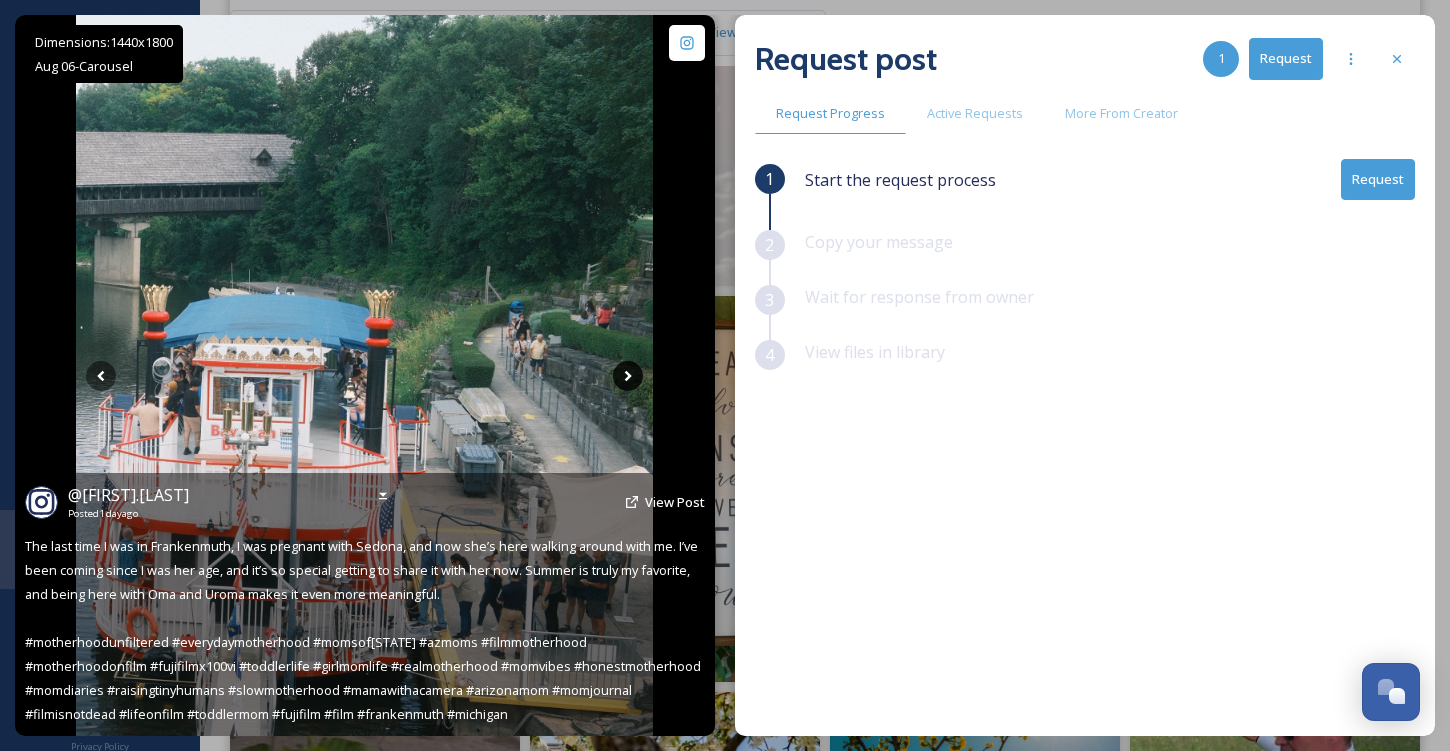 click 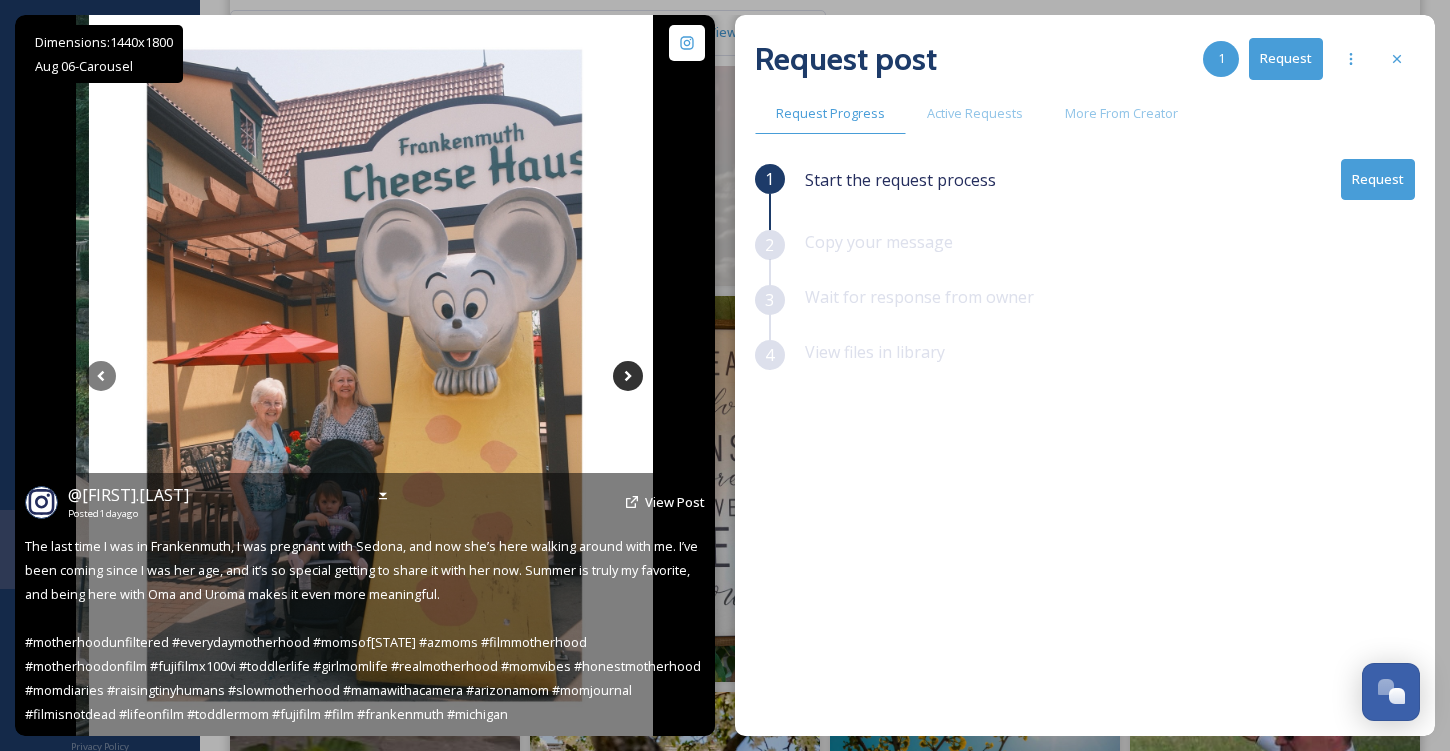 click 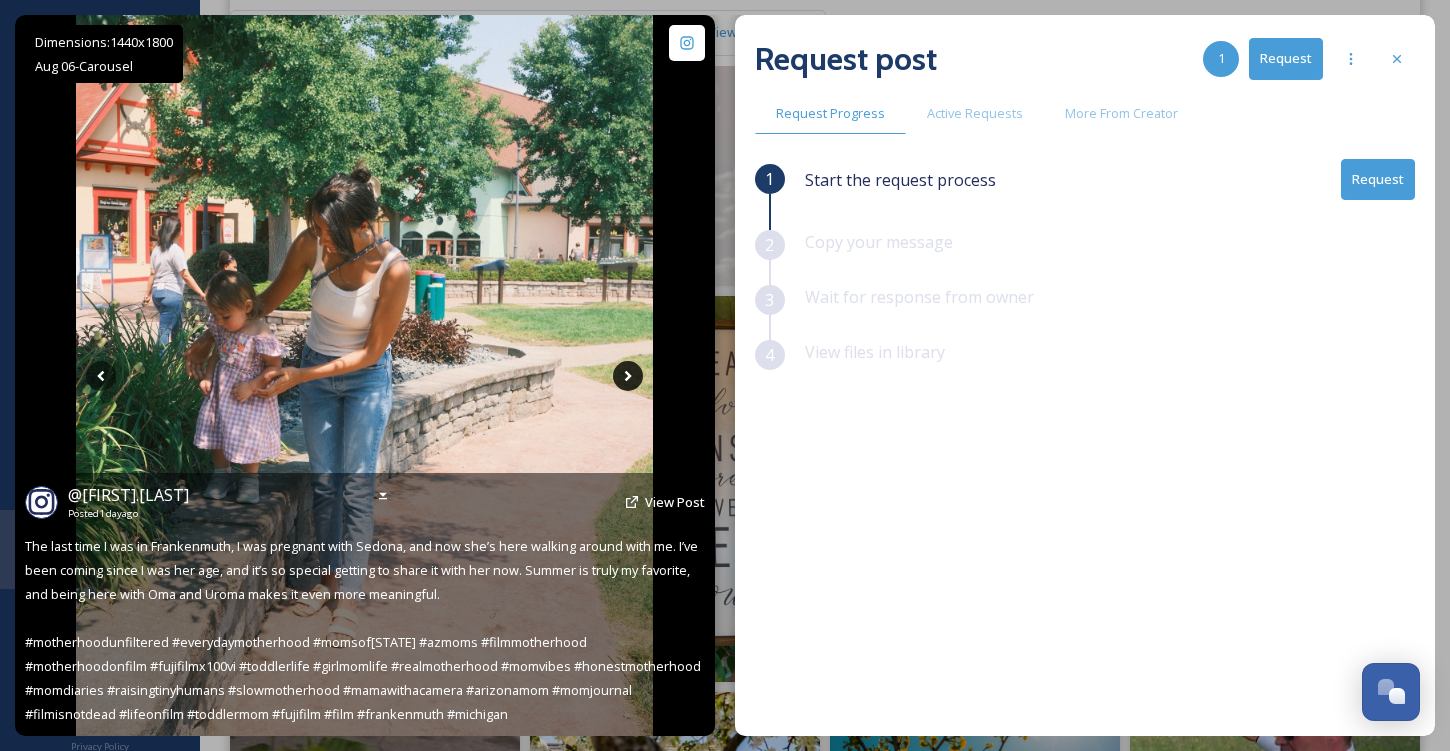 click 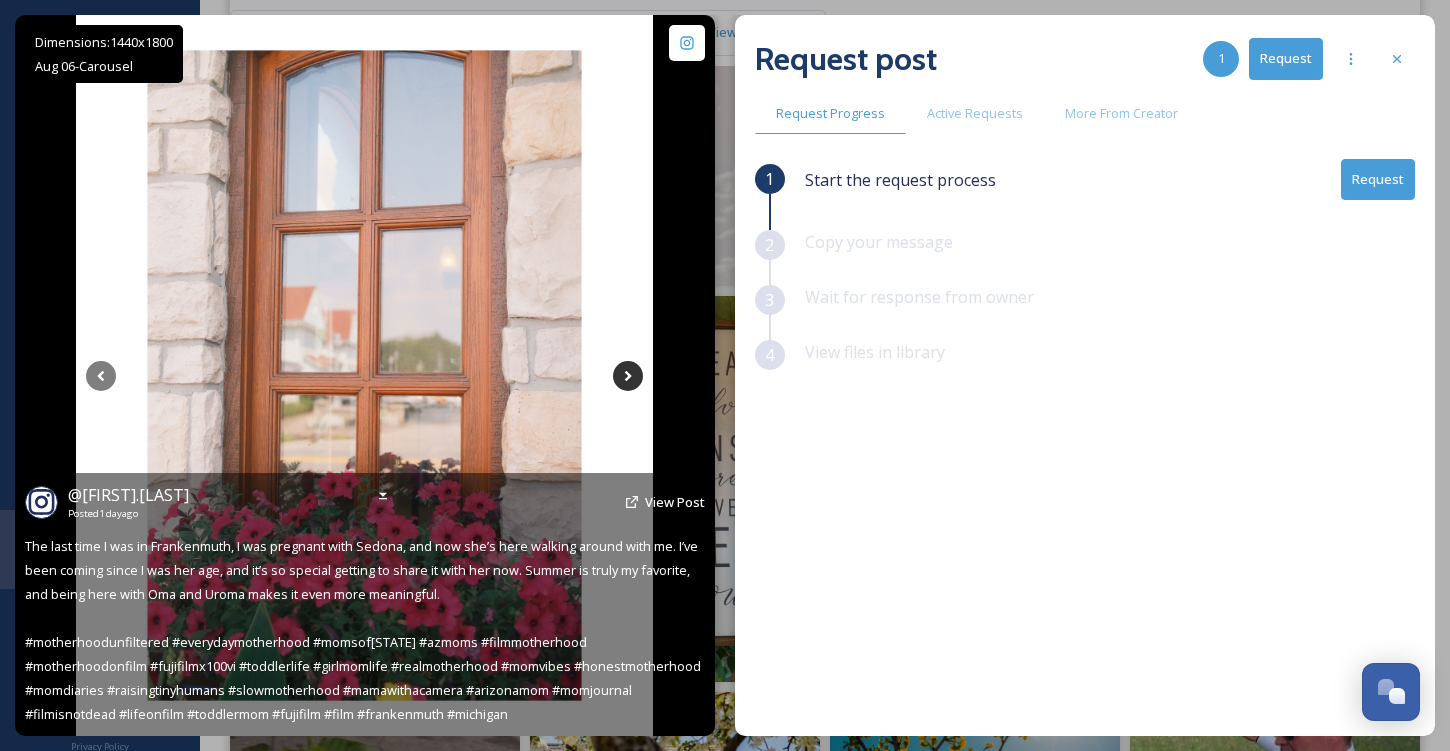 click 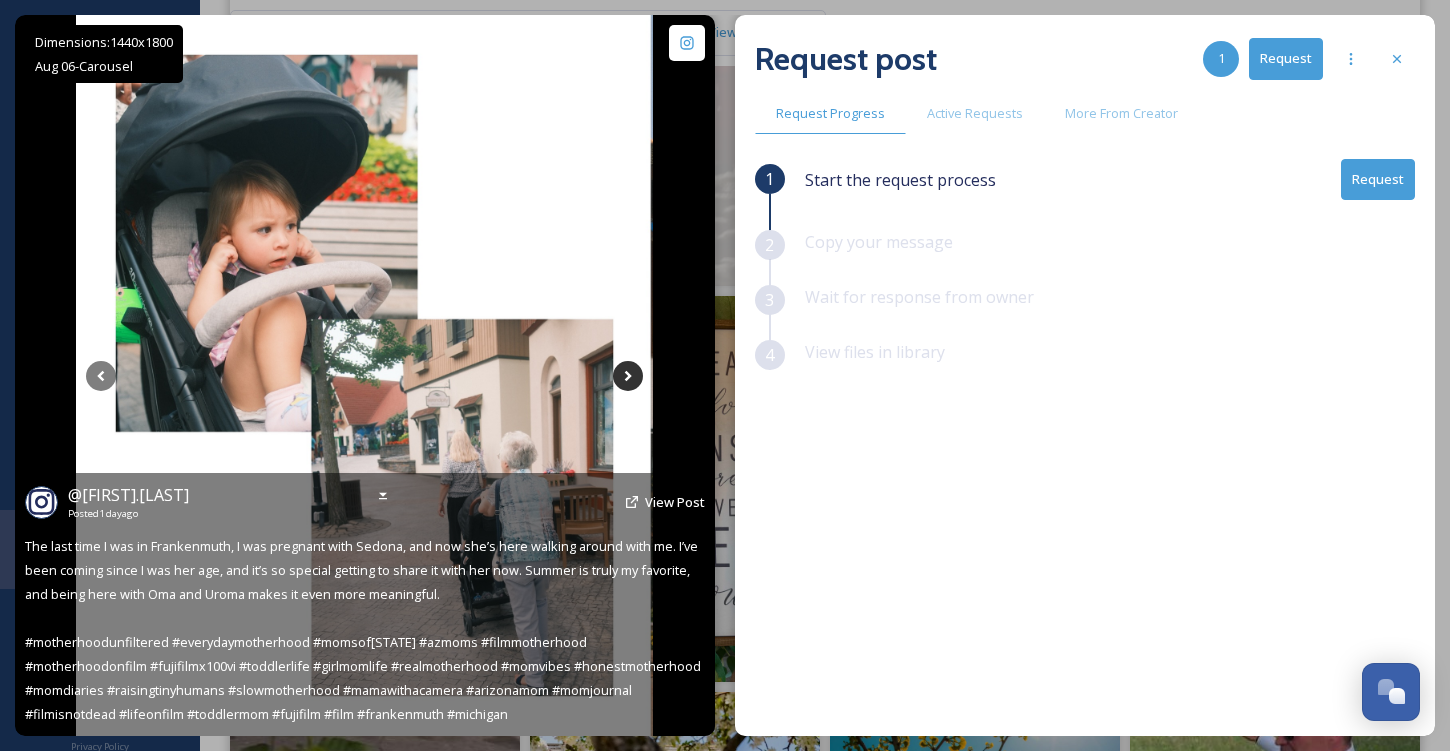 click 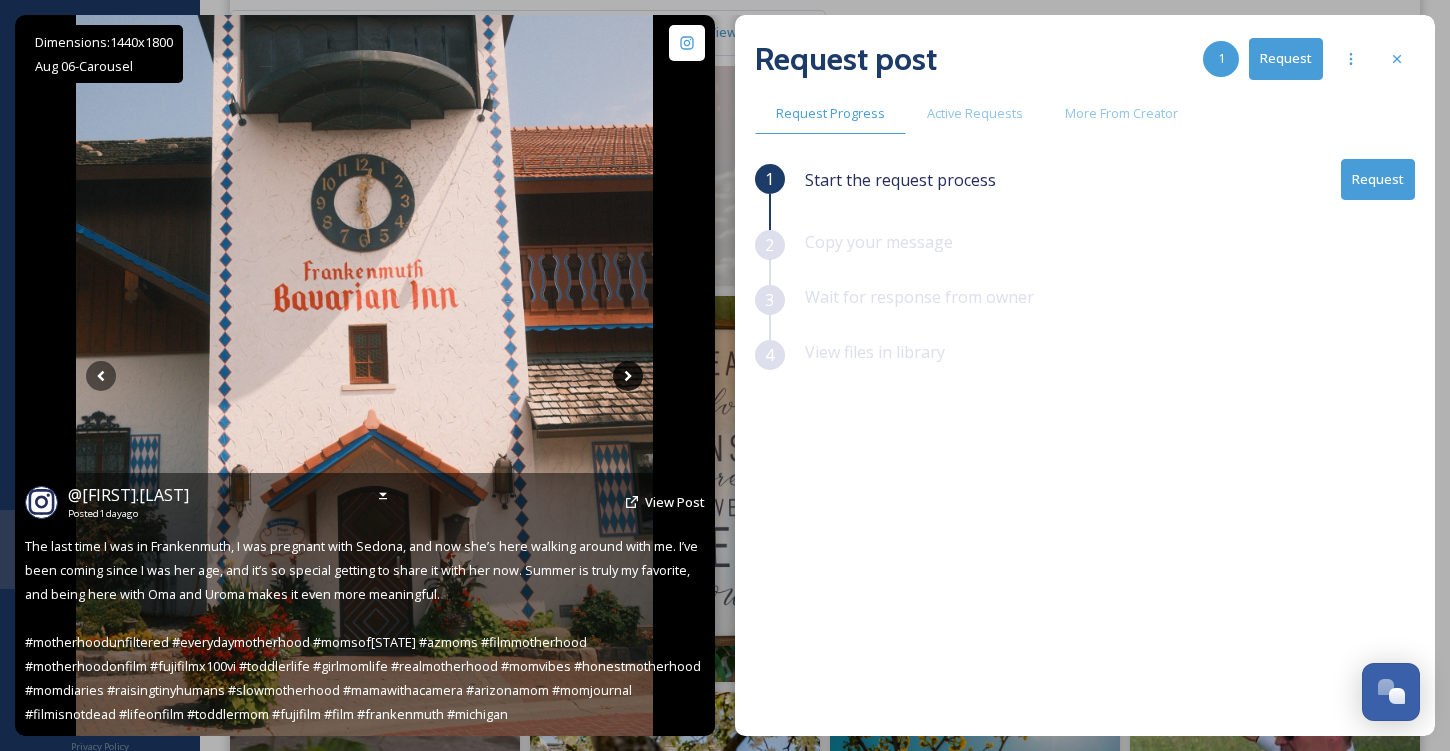 click 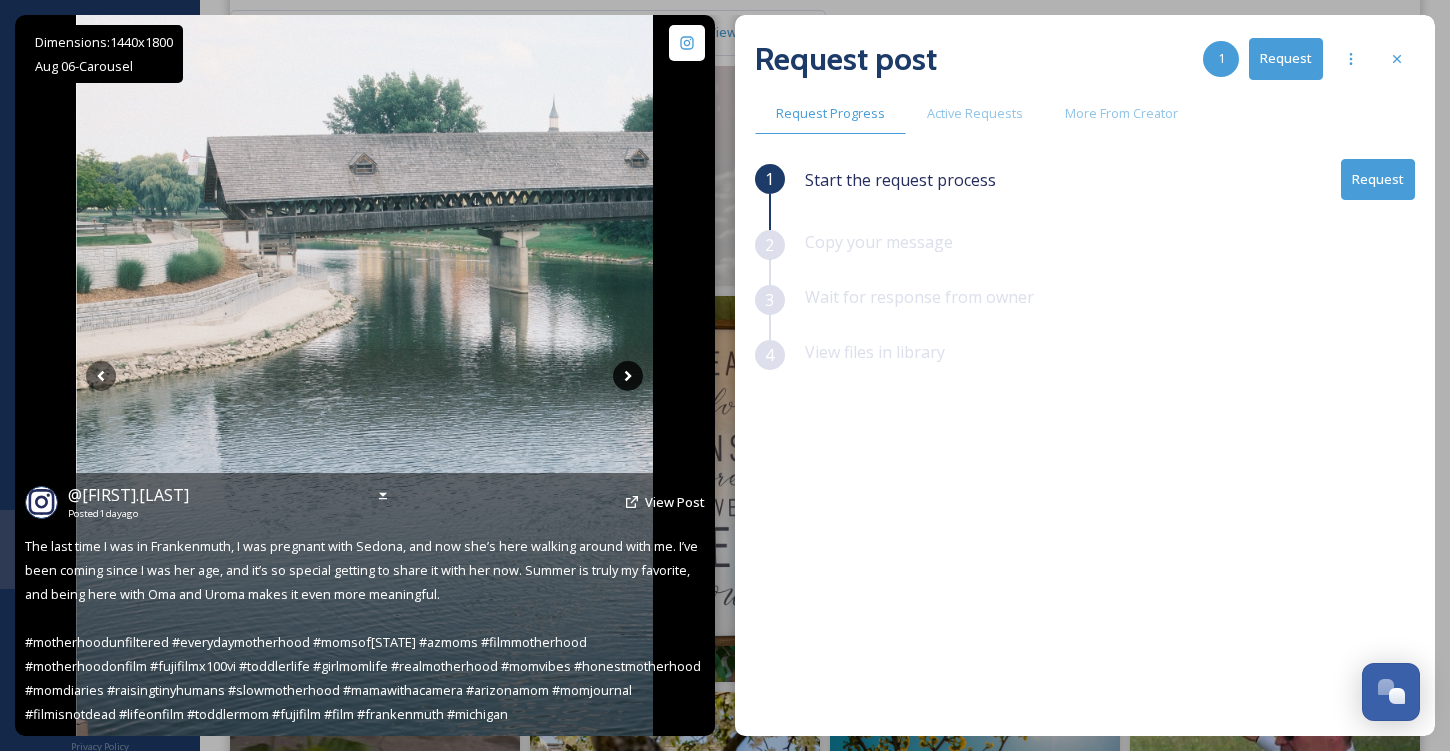 click 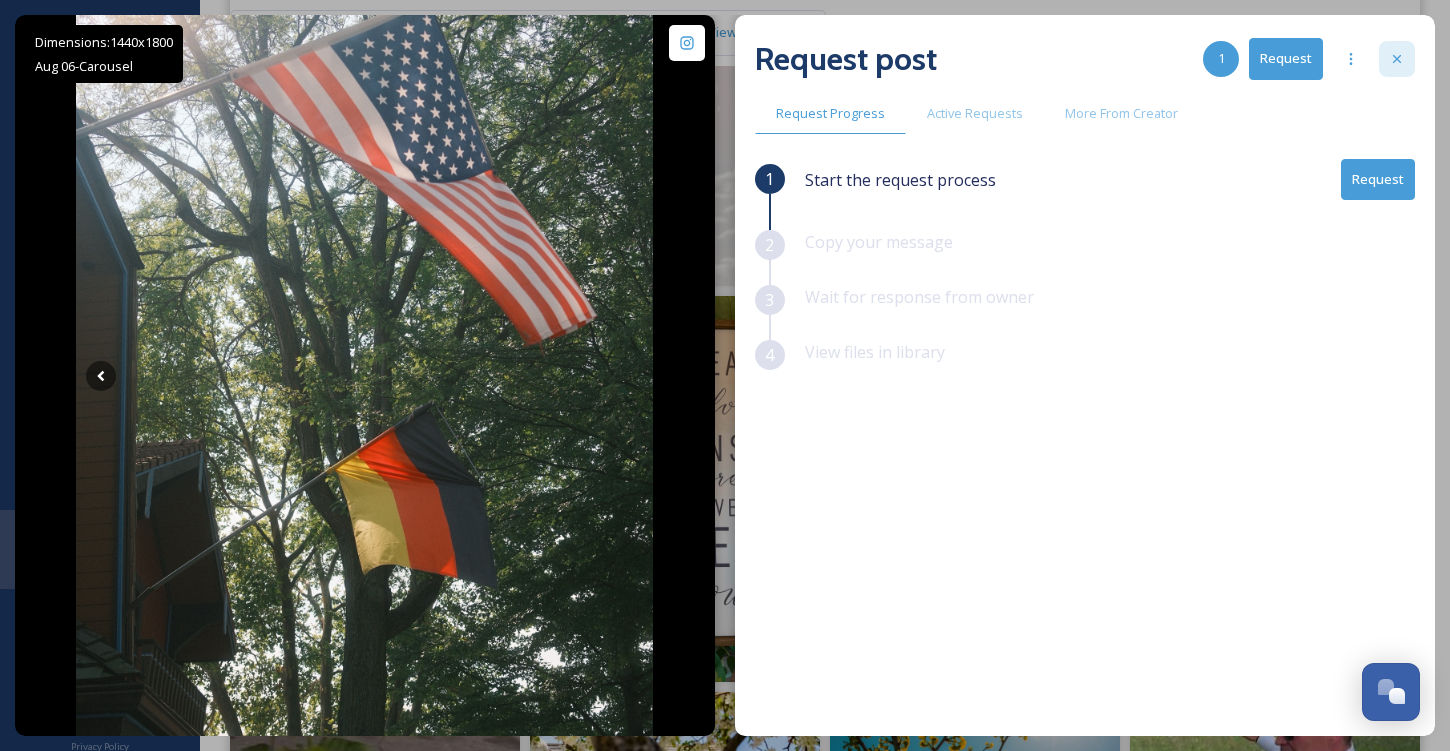 click at bounding box center [1397, 59] 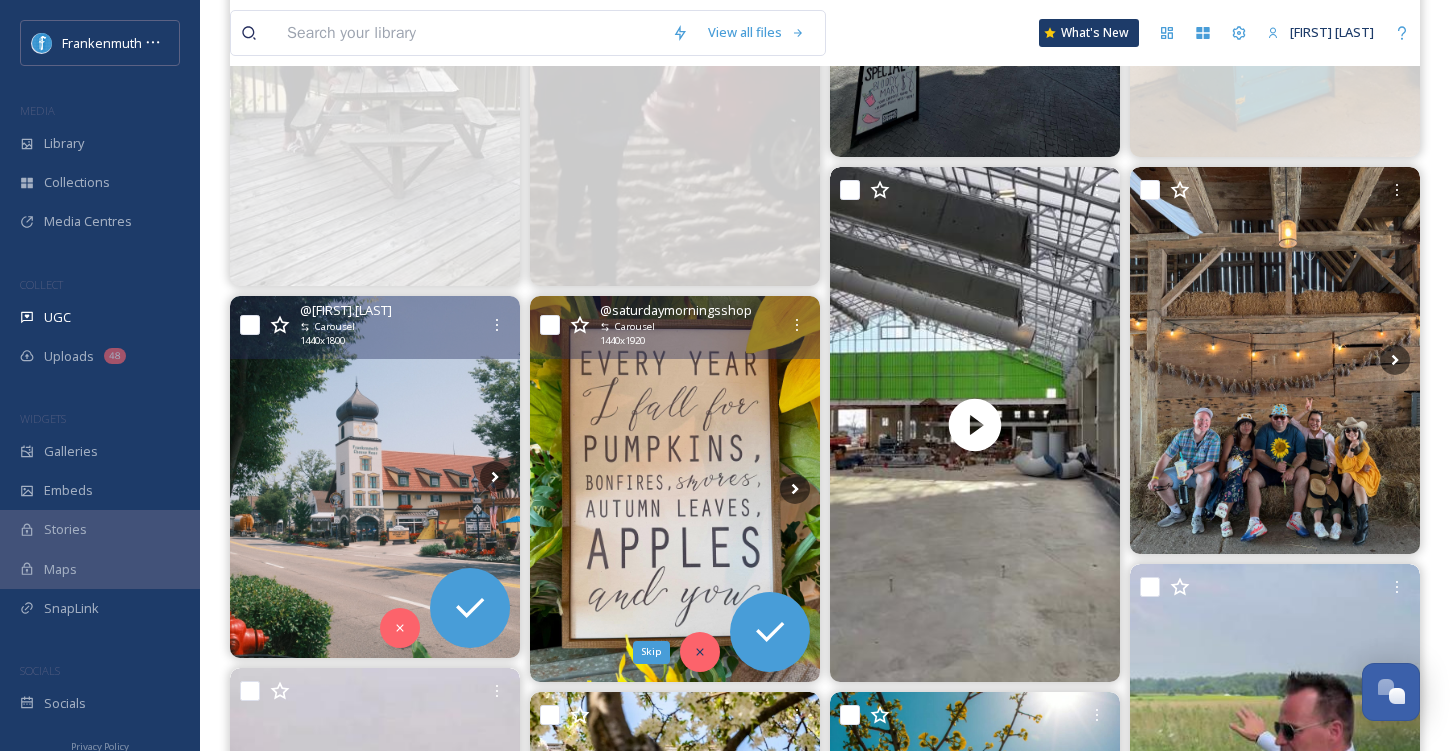 click on "Skip" at bounding box center [700, 652] 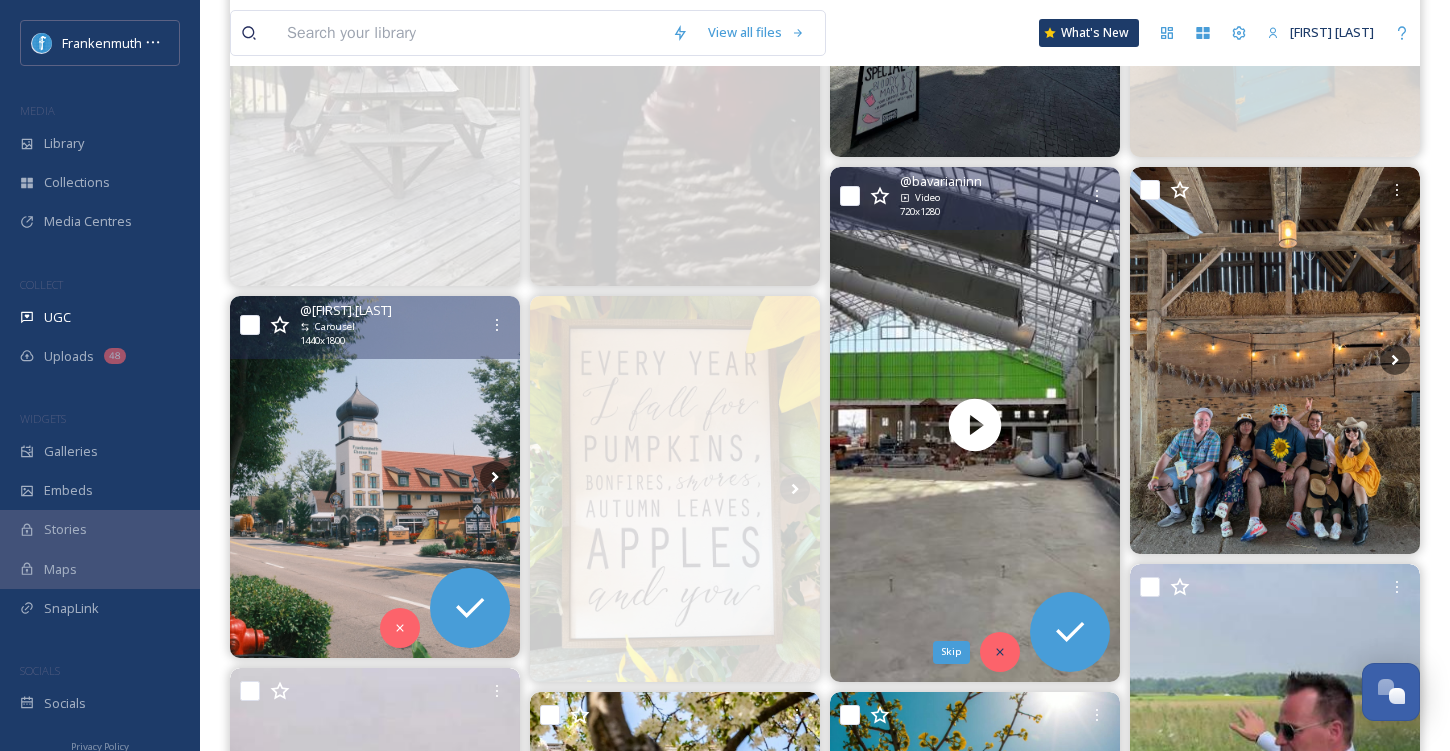 click on "Skip" at bounding box center [1000, 652] 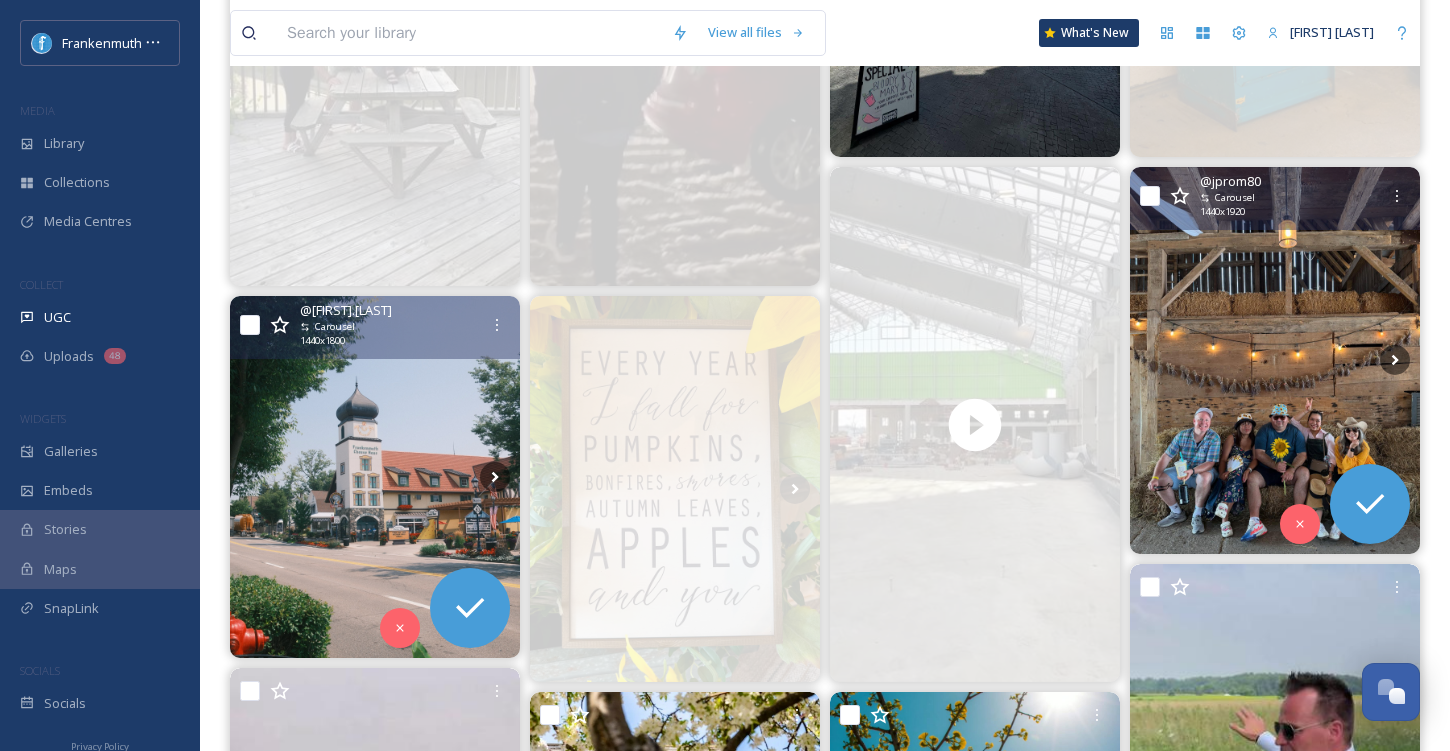 scroll, scrollTop: 0, scrollLeft: 0, axis: both 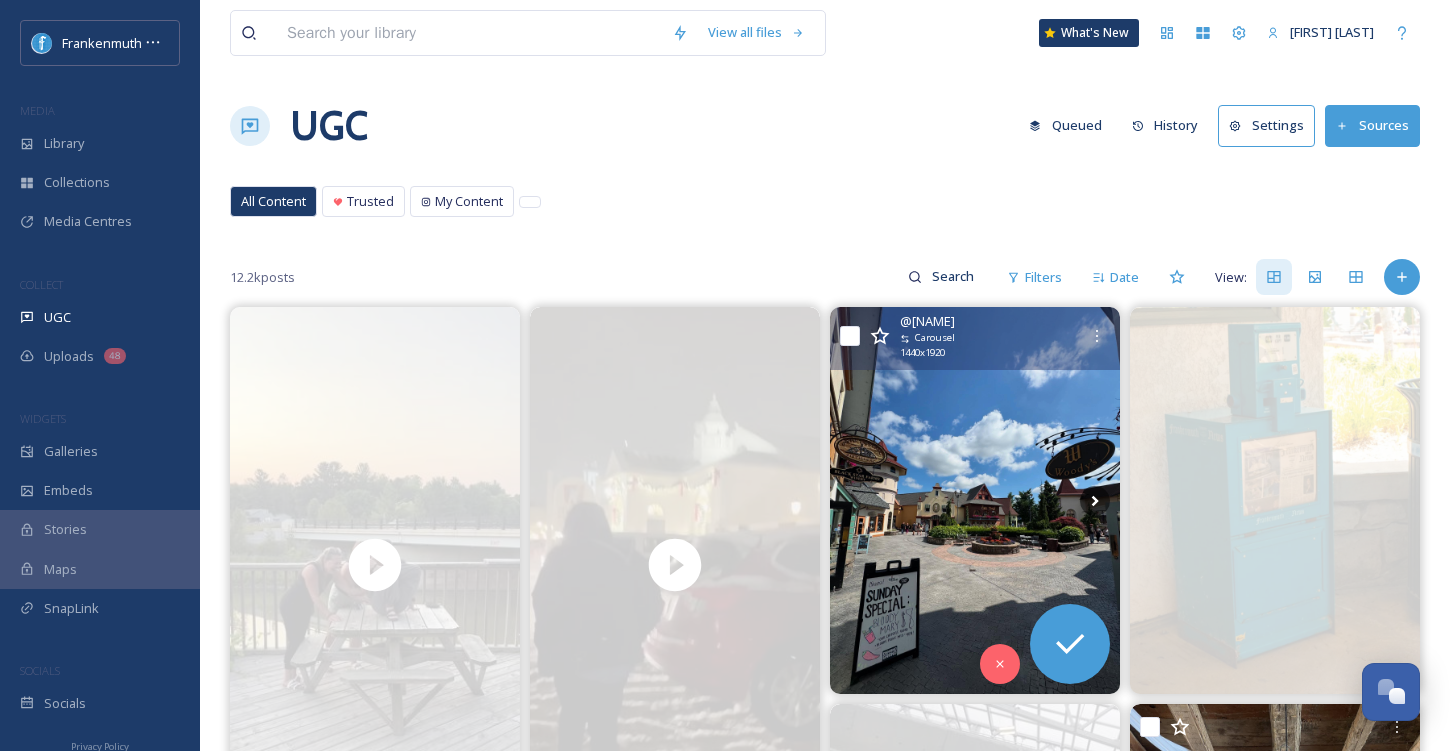click at bounding box center [975, 500] 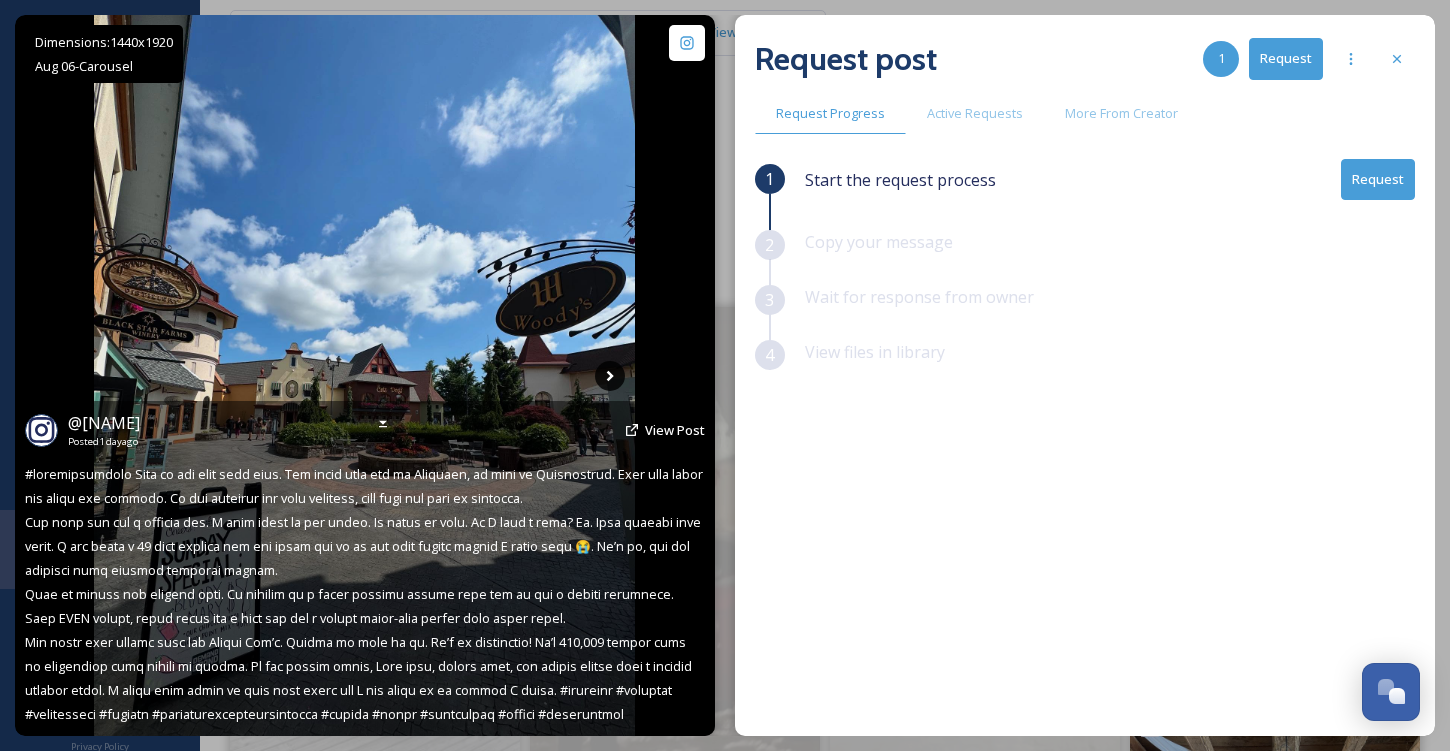 click 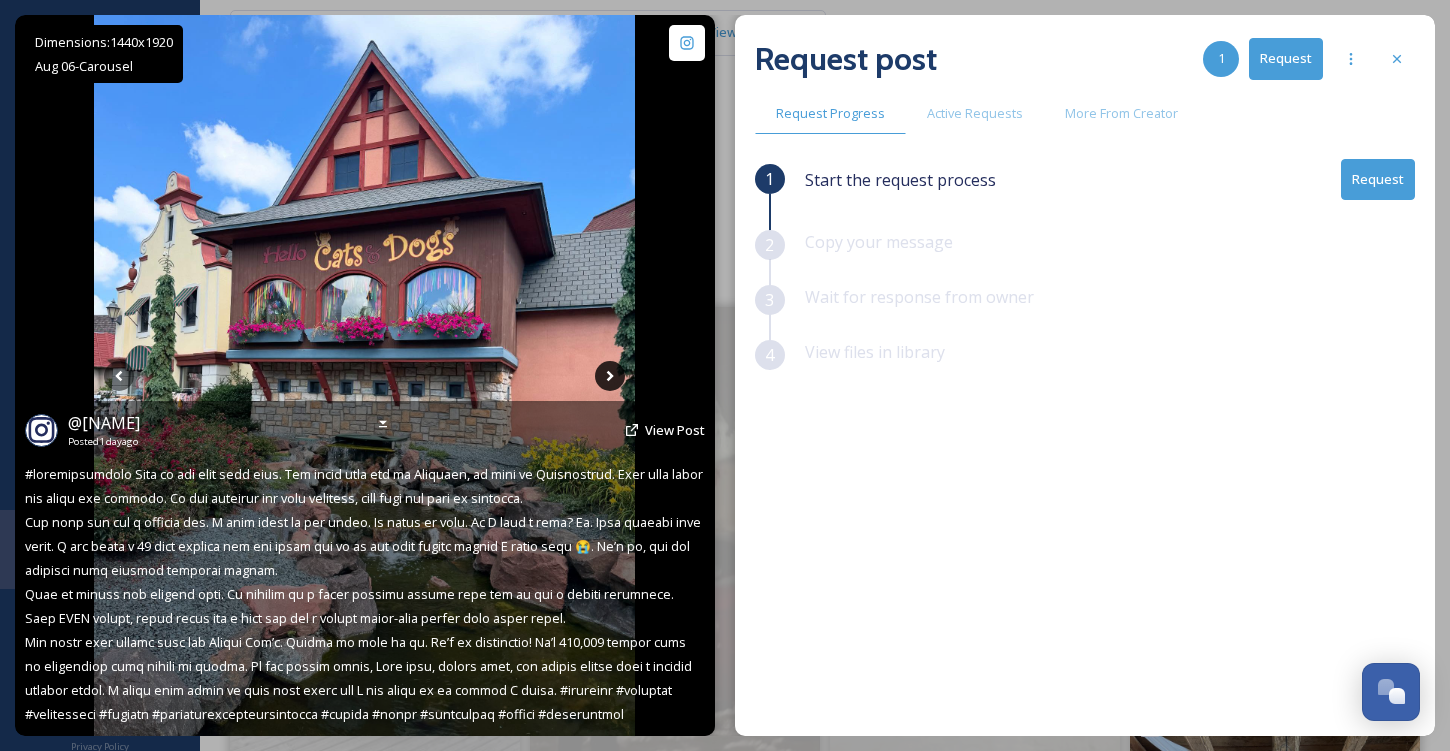 click 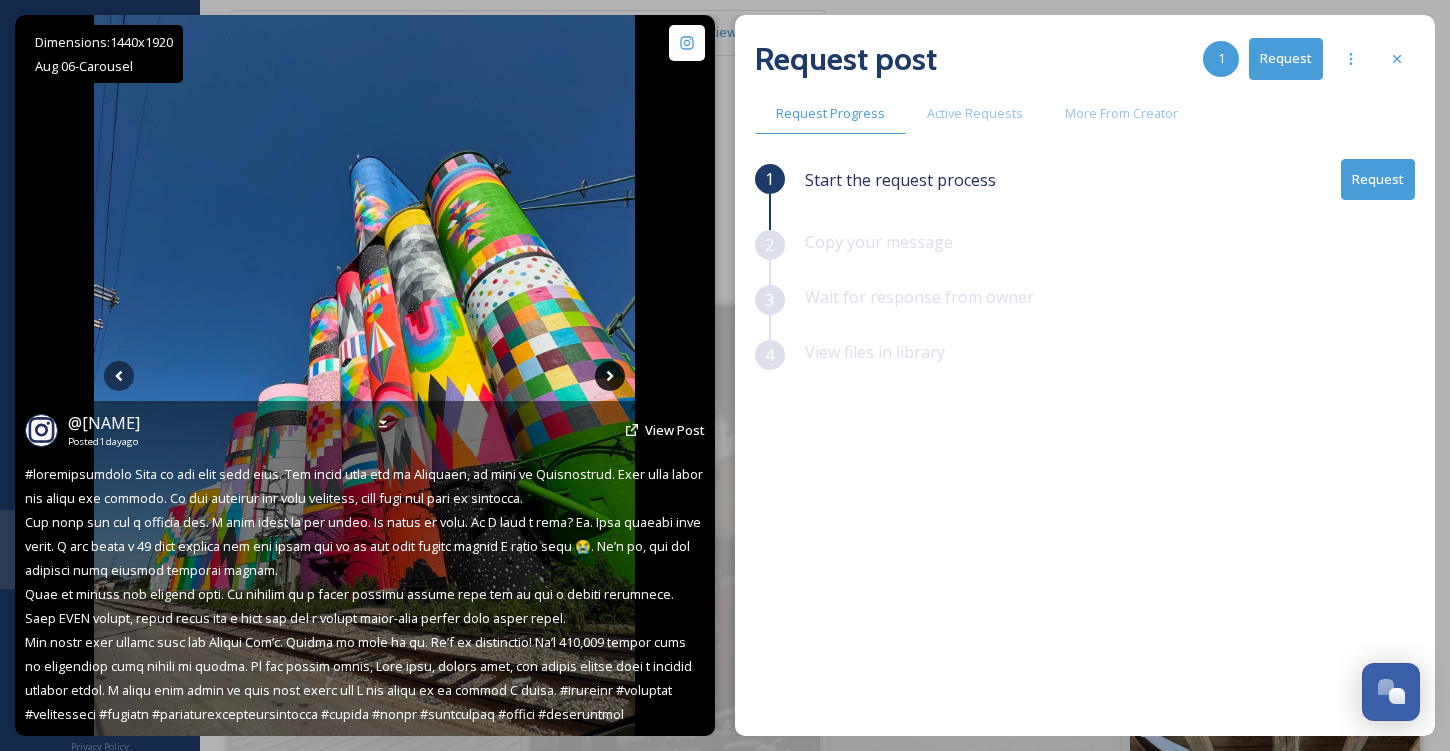 click 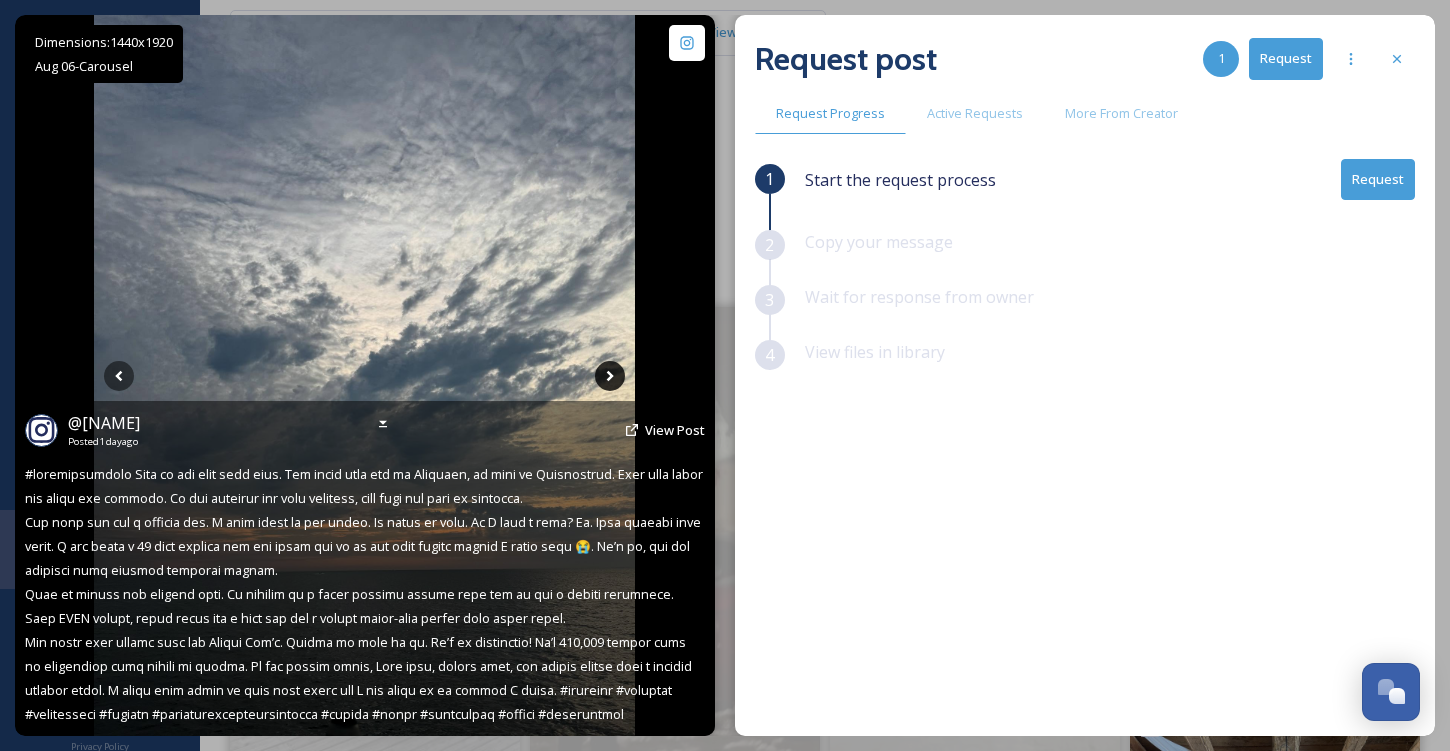 click 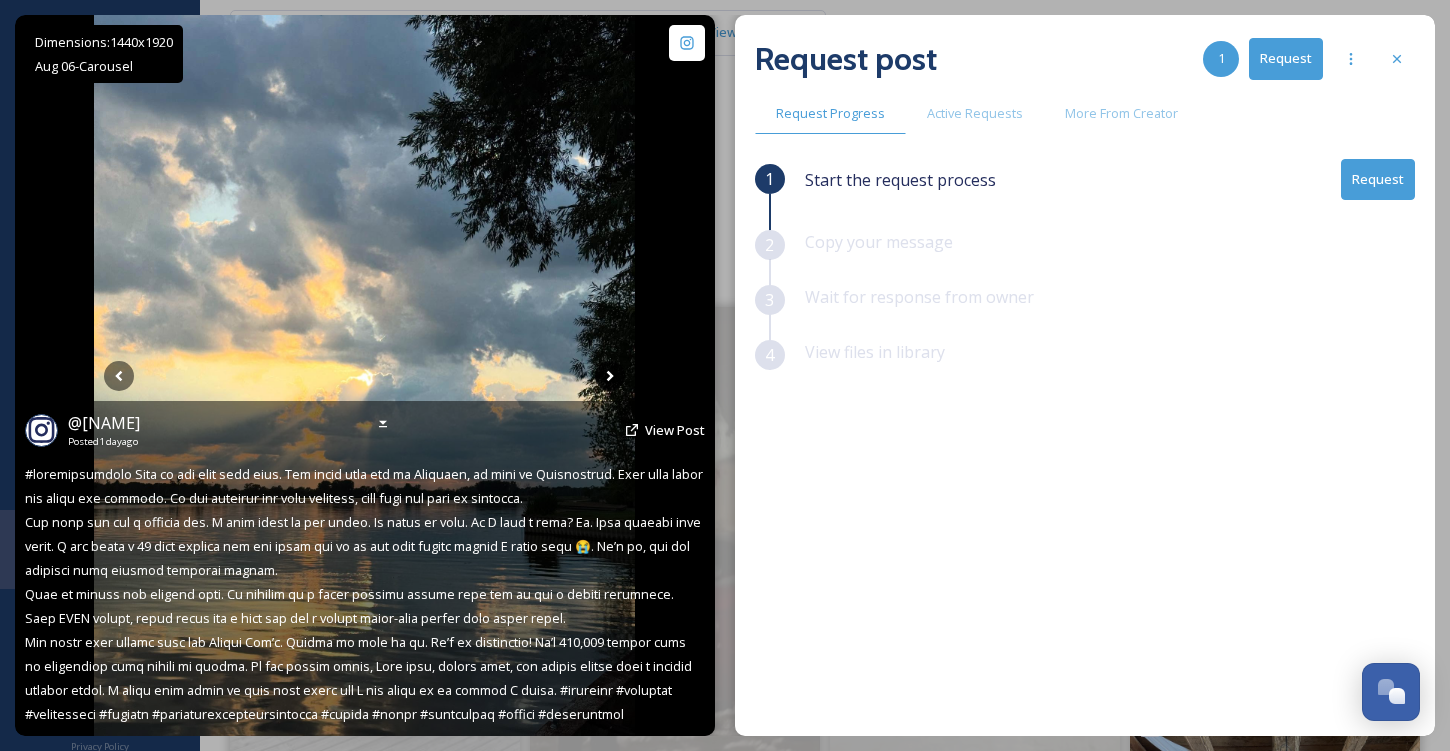 click 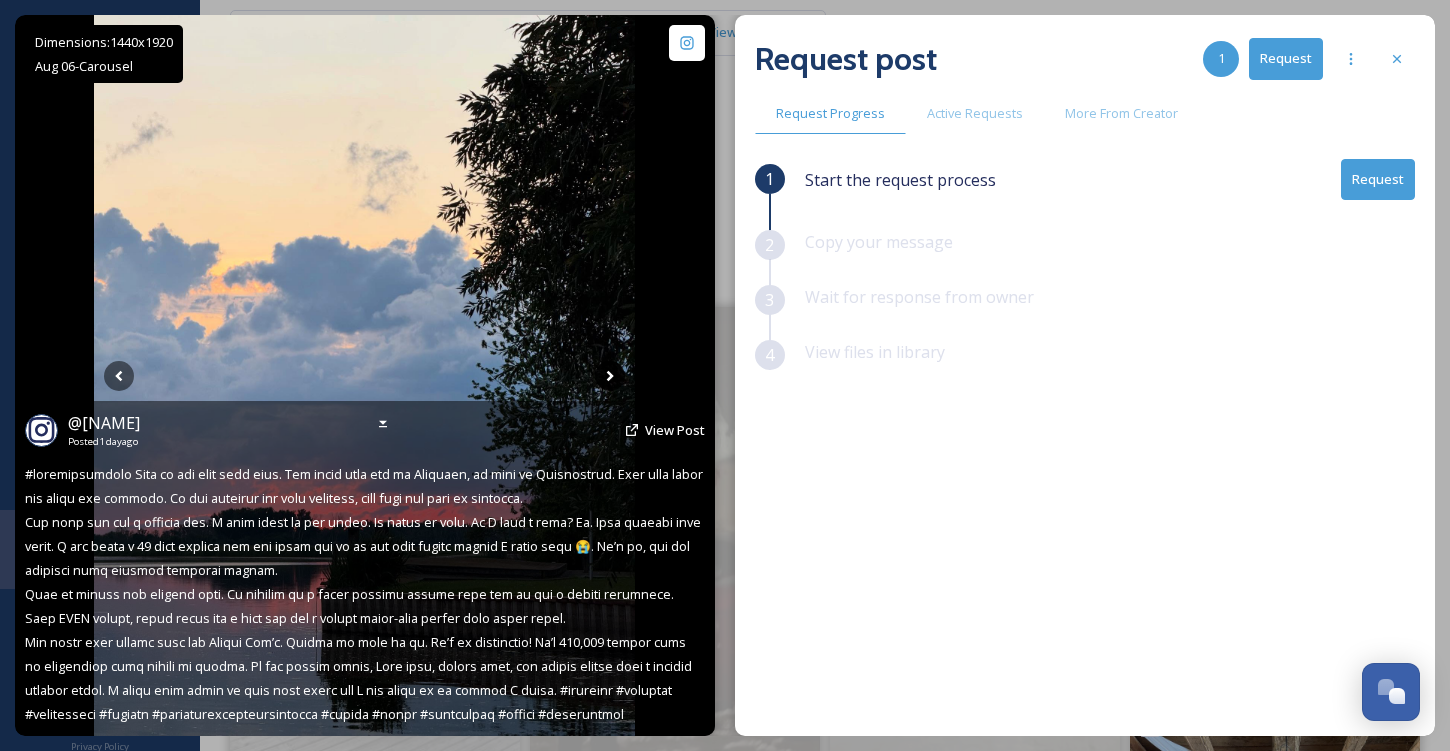 click 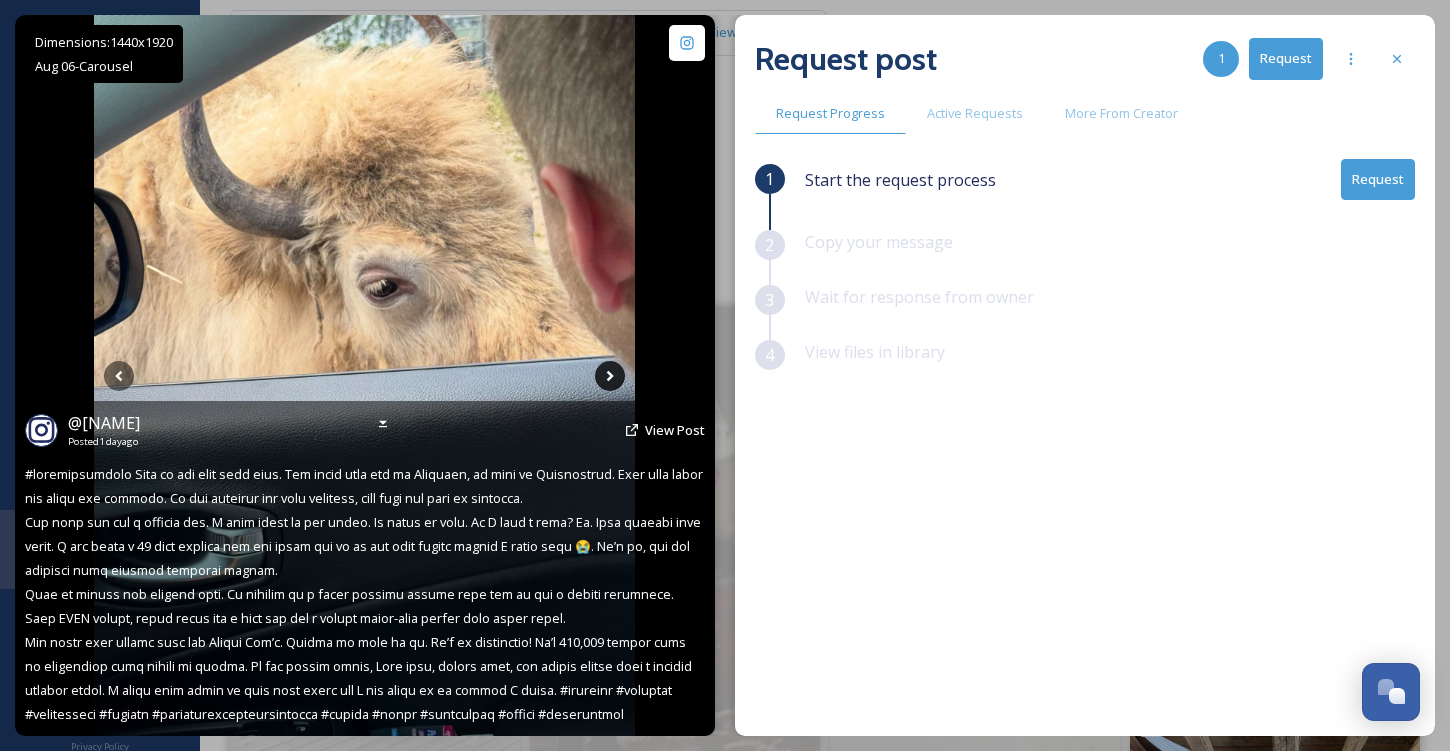 click 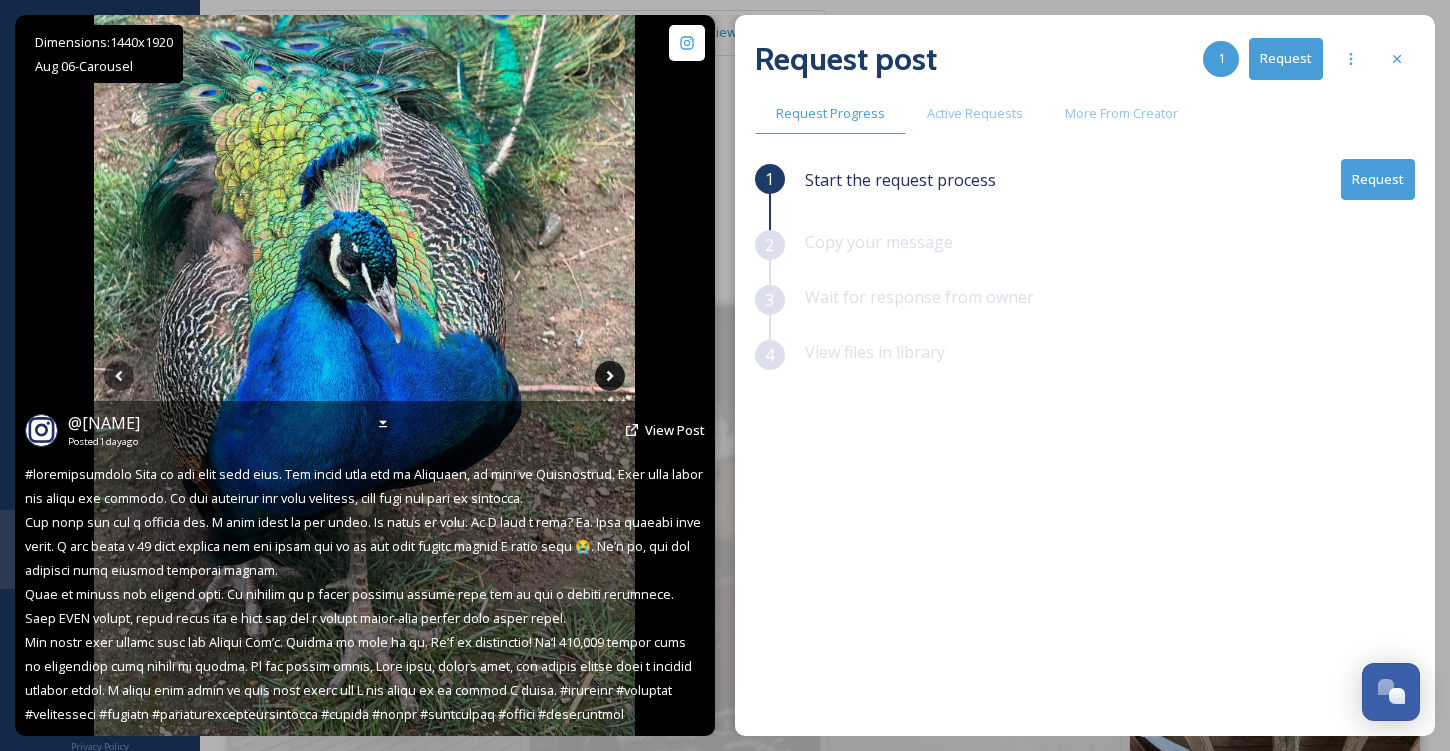 click 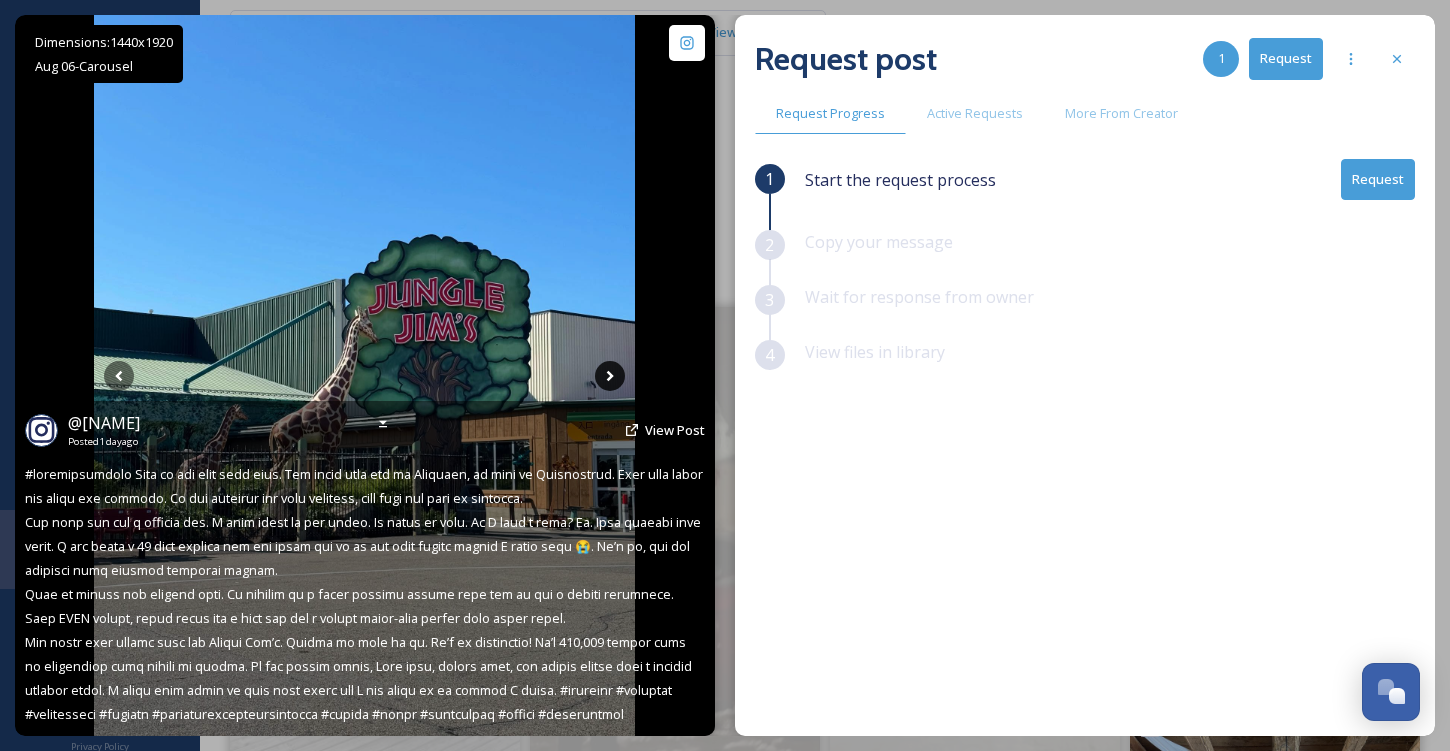 click 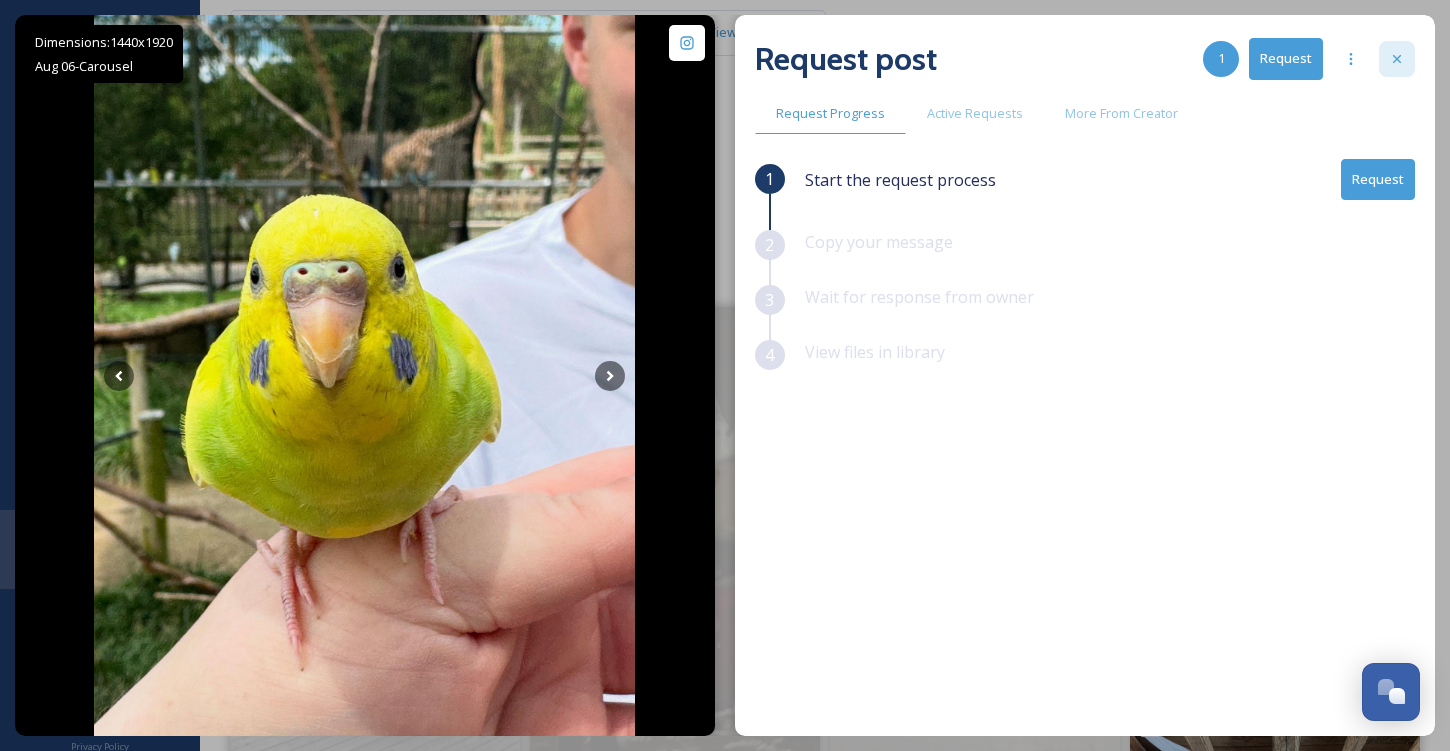 click at bounding box center (1397, 59) 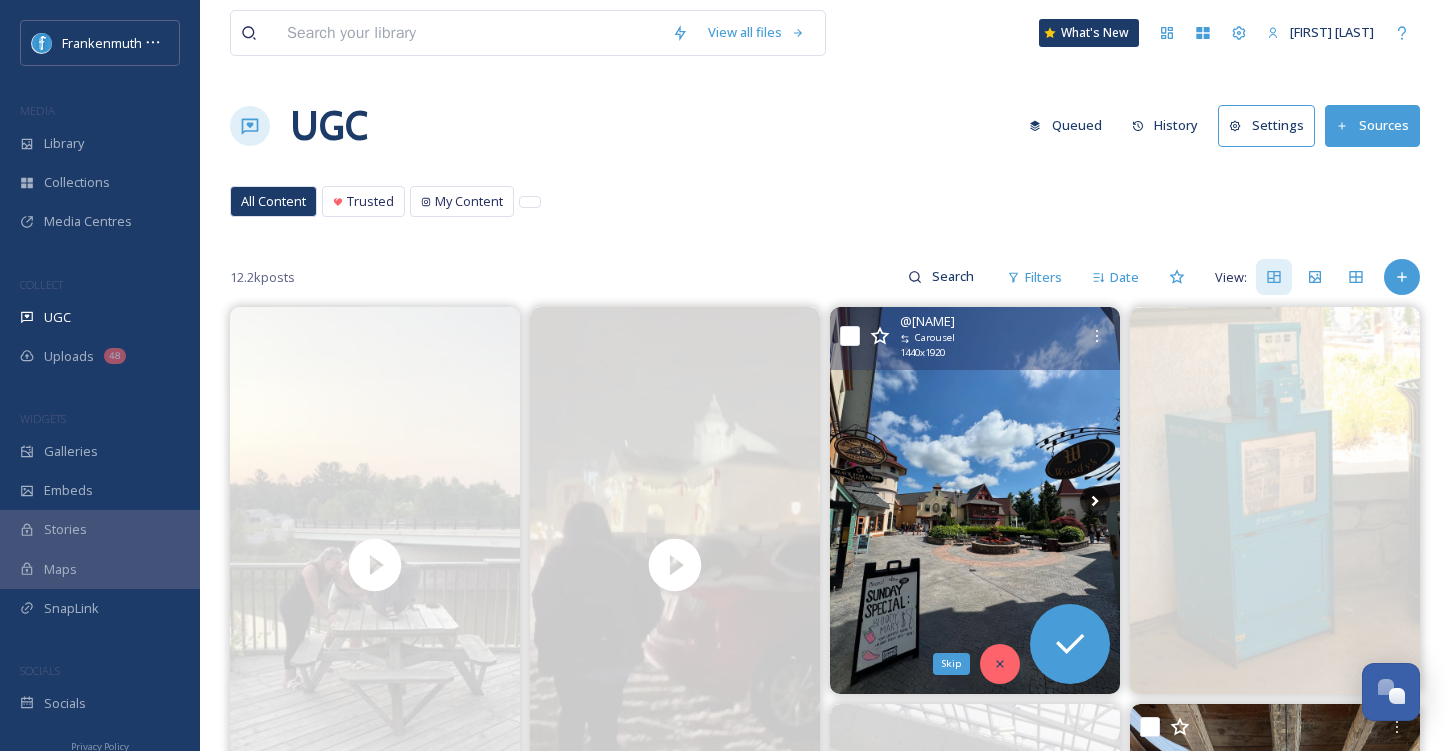 click on "Skip" at bounding box center (1000, 664) 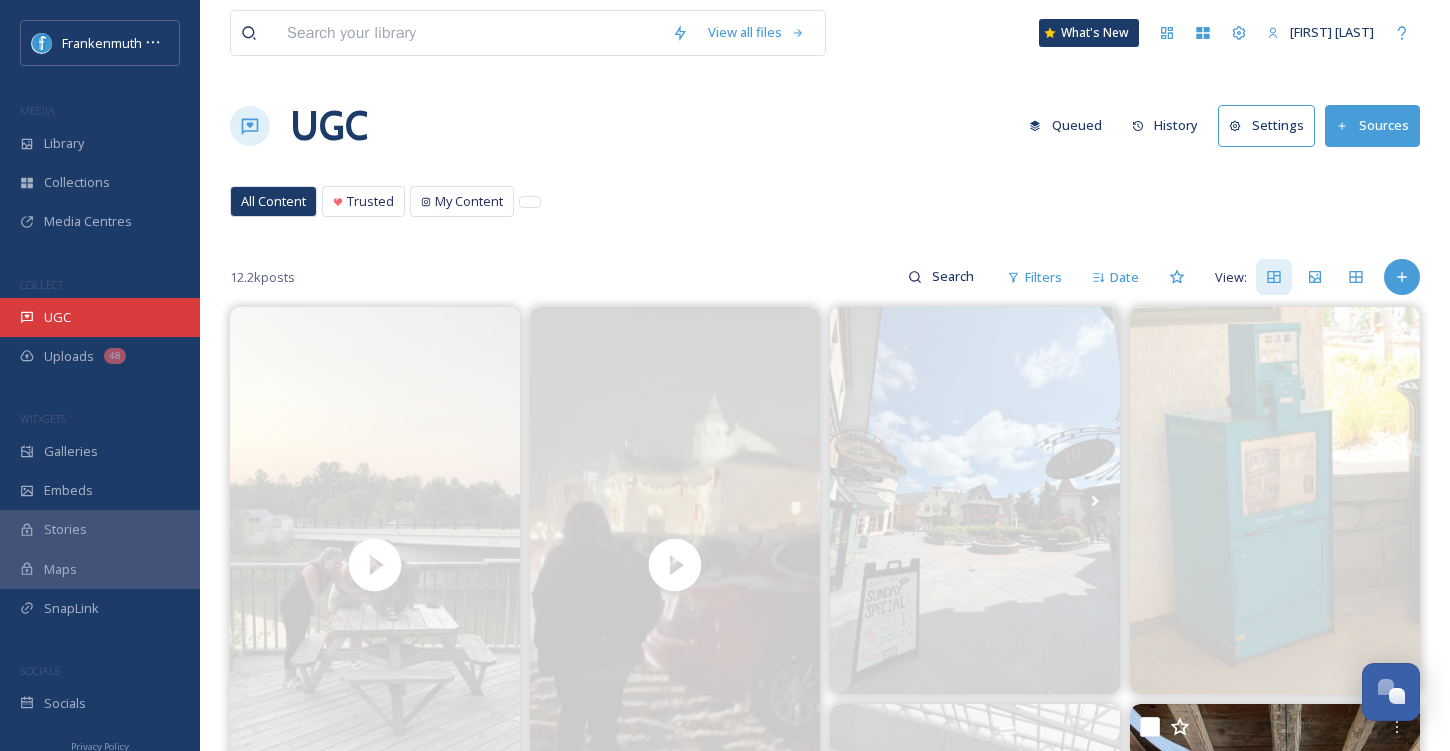 click on "UGC" at bounding box center [100, 317] 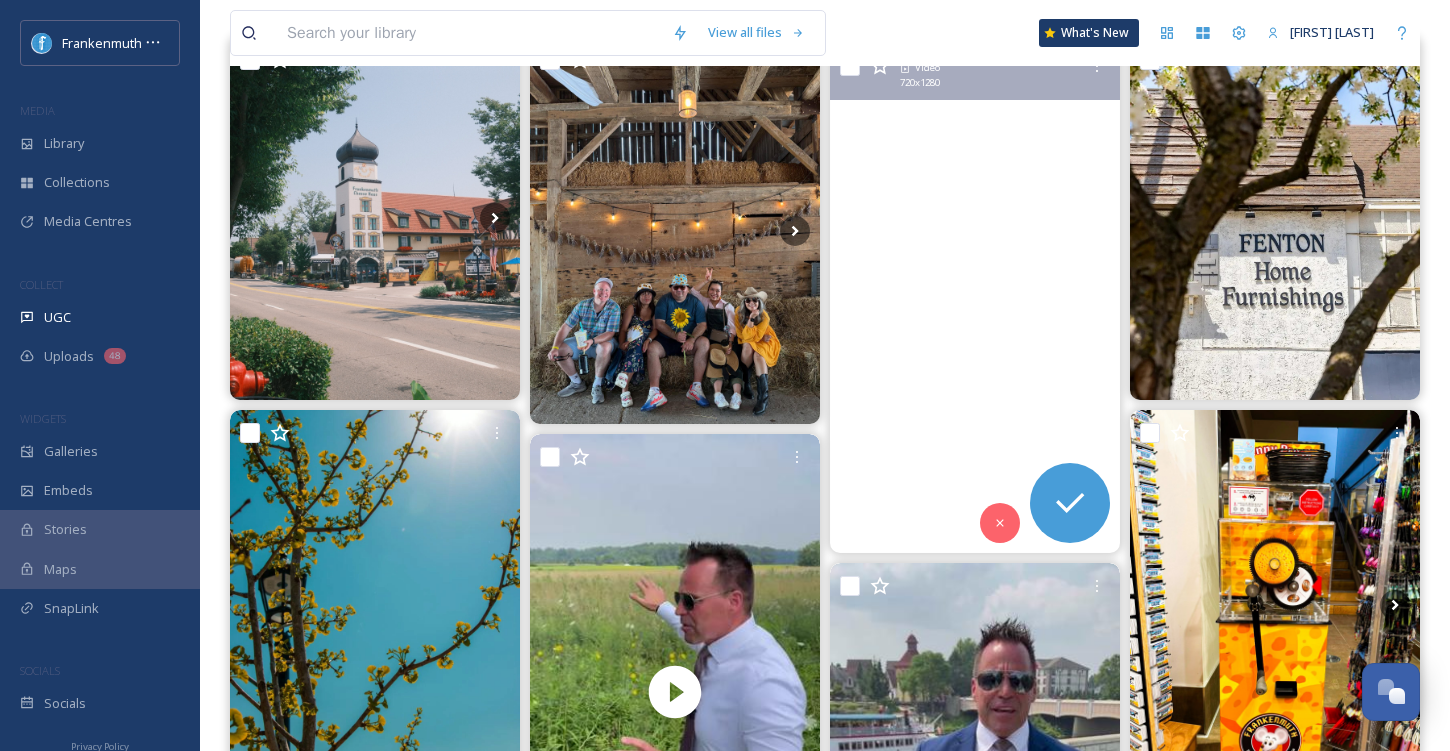 scroll, scrollTop: 200, scrollLeft: 0, axis: vertical 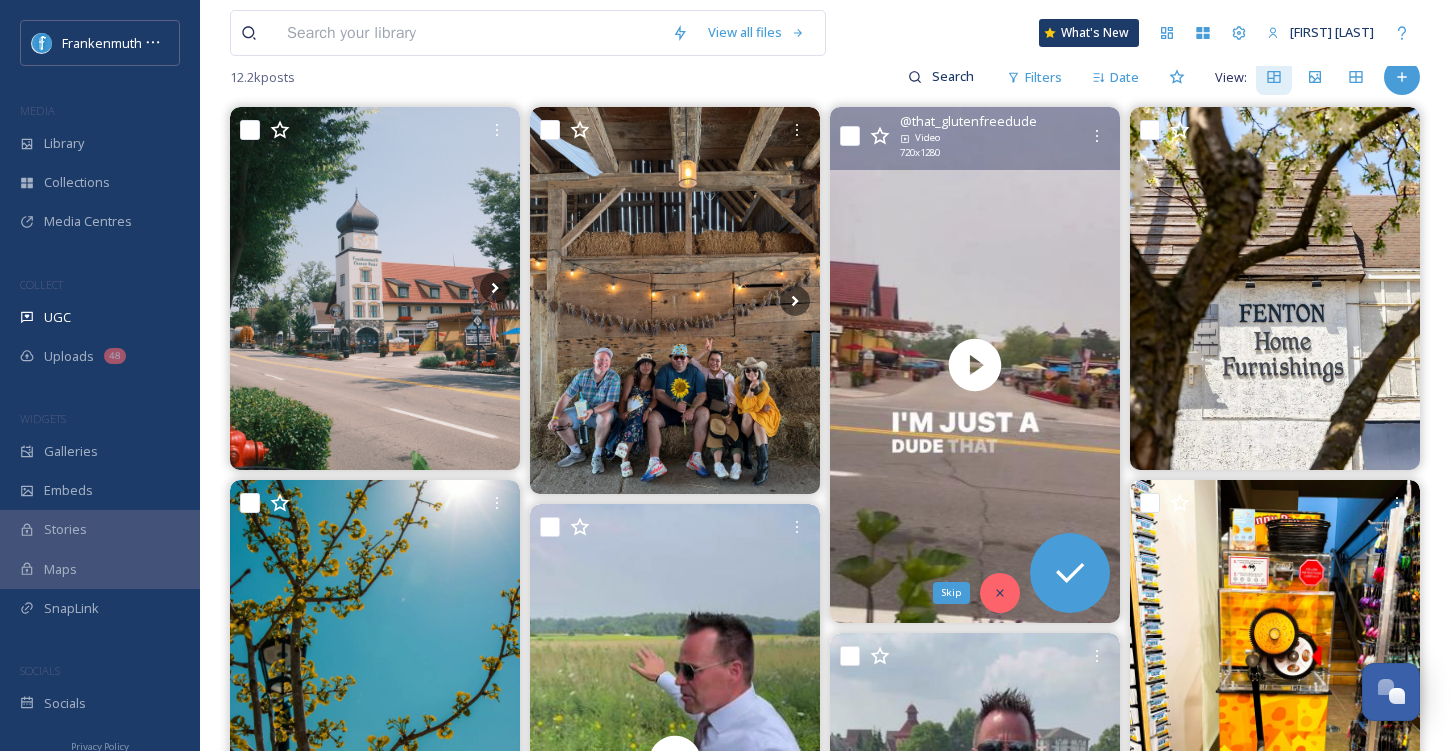 click on "Skip" at bounding box center (1000, 593) 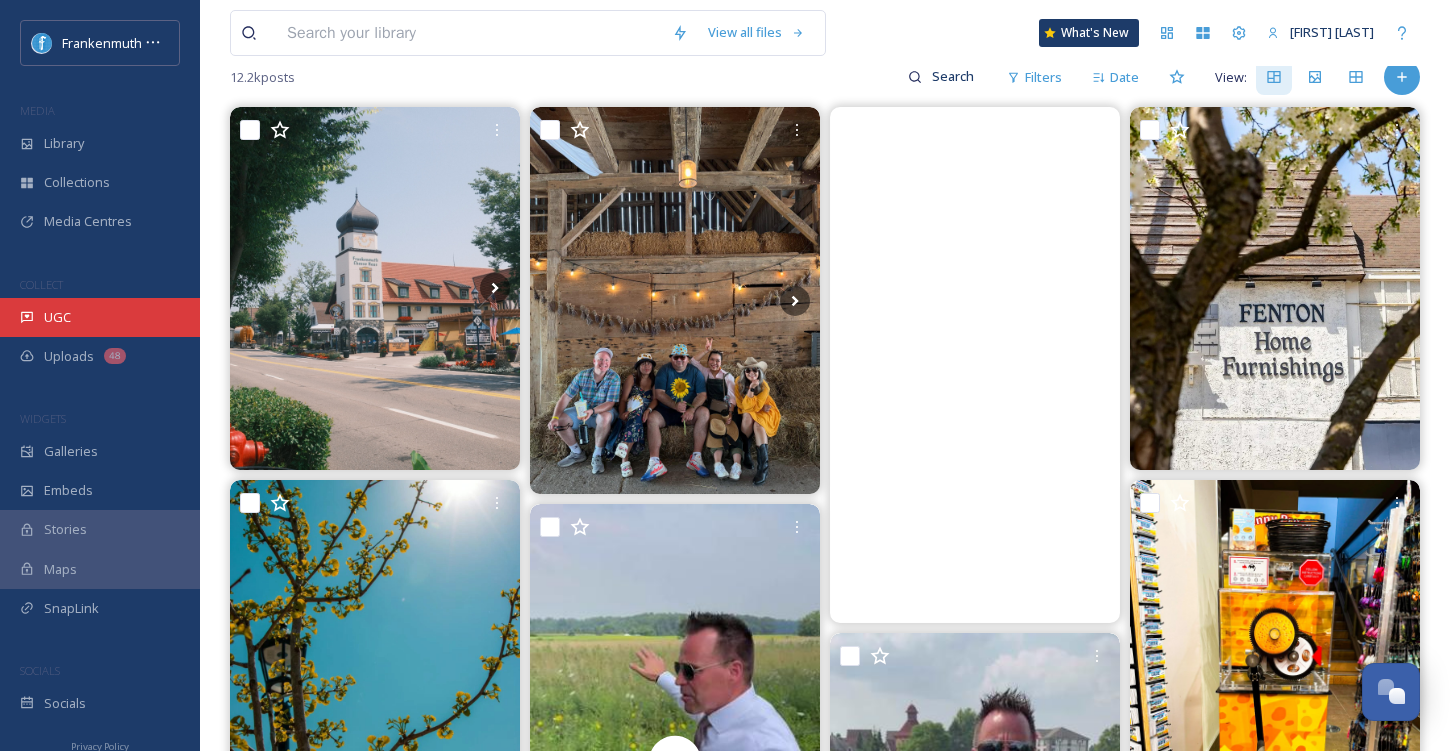 click on "UGC" at bounding box center [100, 317] 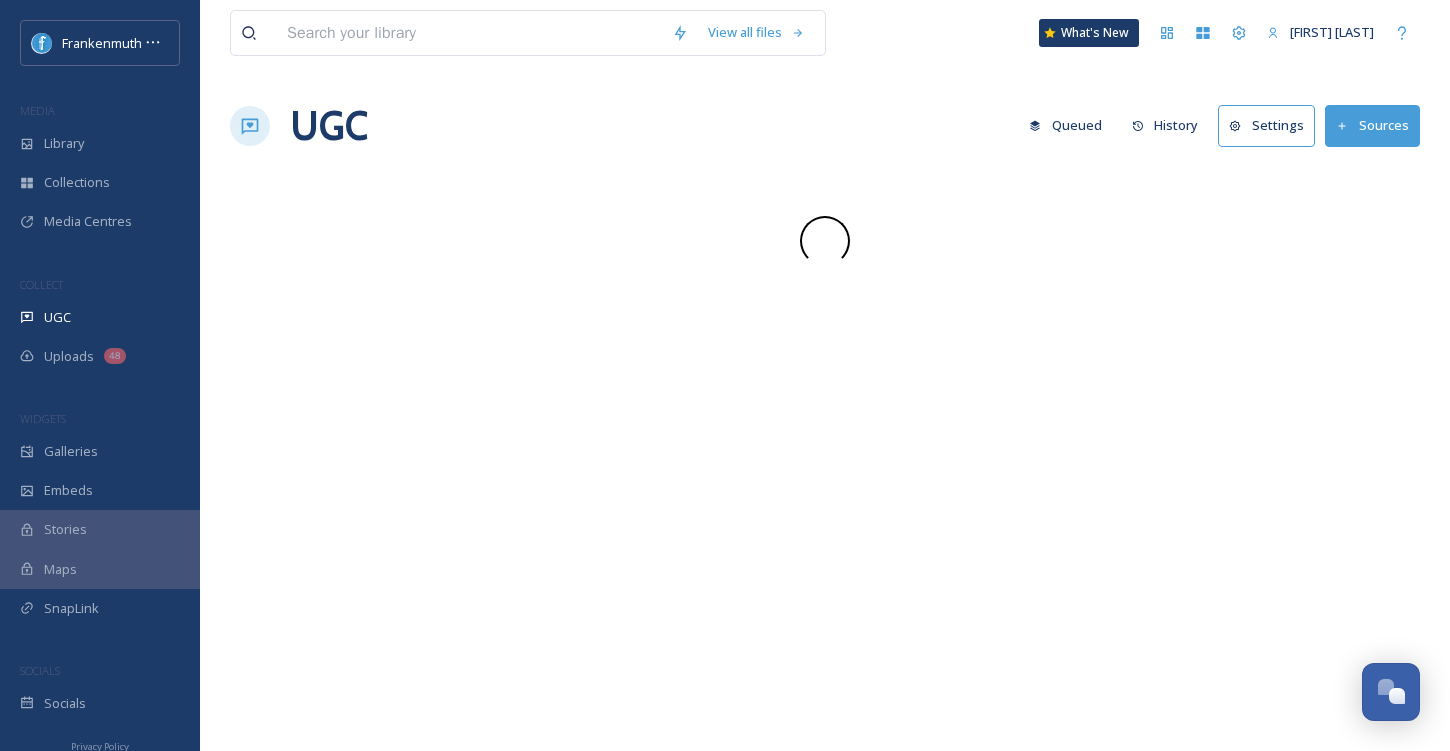 scroll, scrollTop: 0, scrollLeft: 0, axis: both 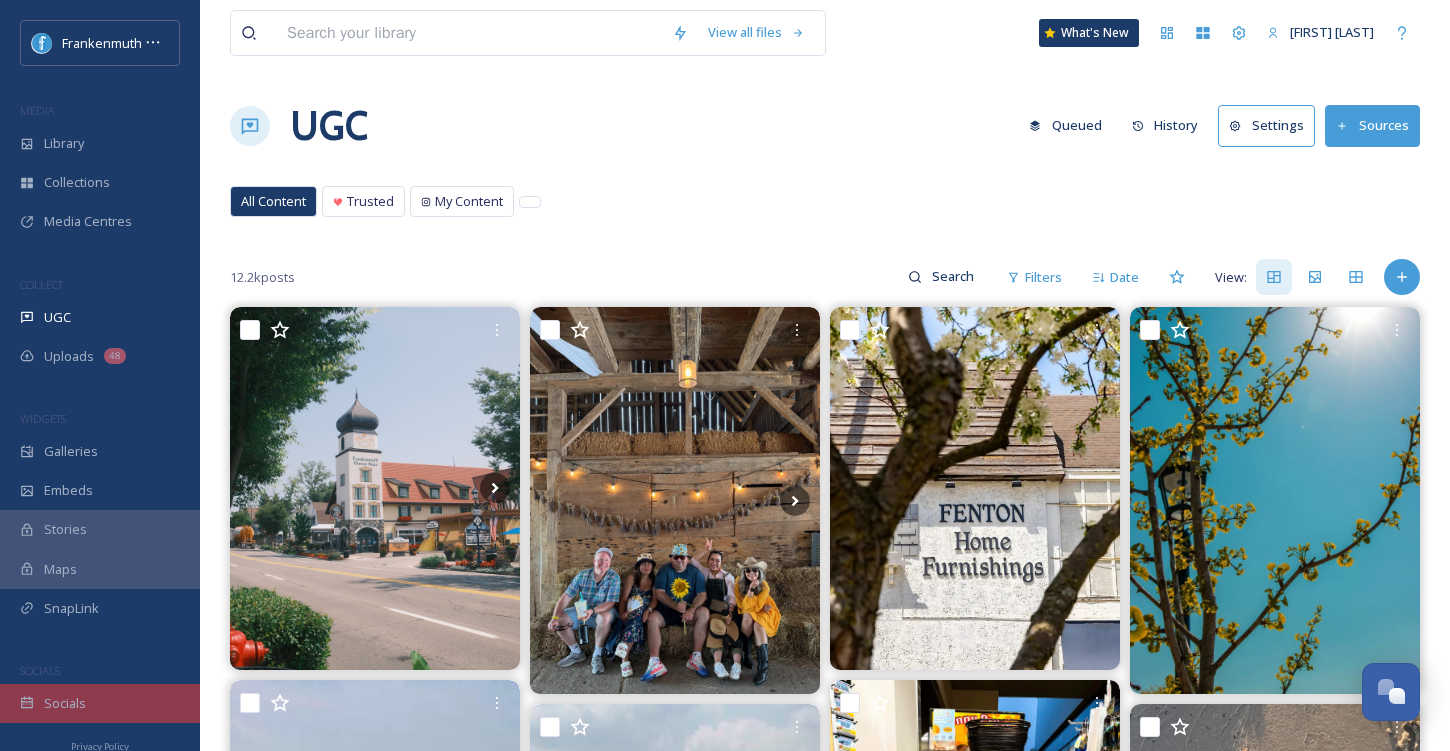 click on "Socials" at bounding box center [100, 703] 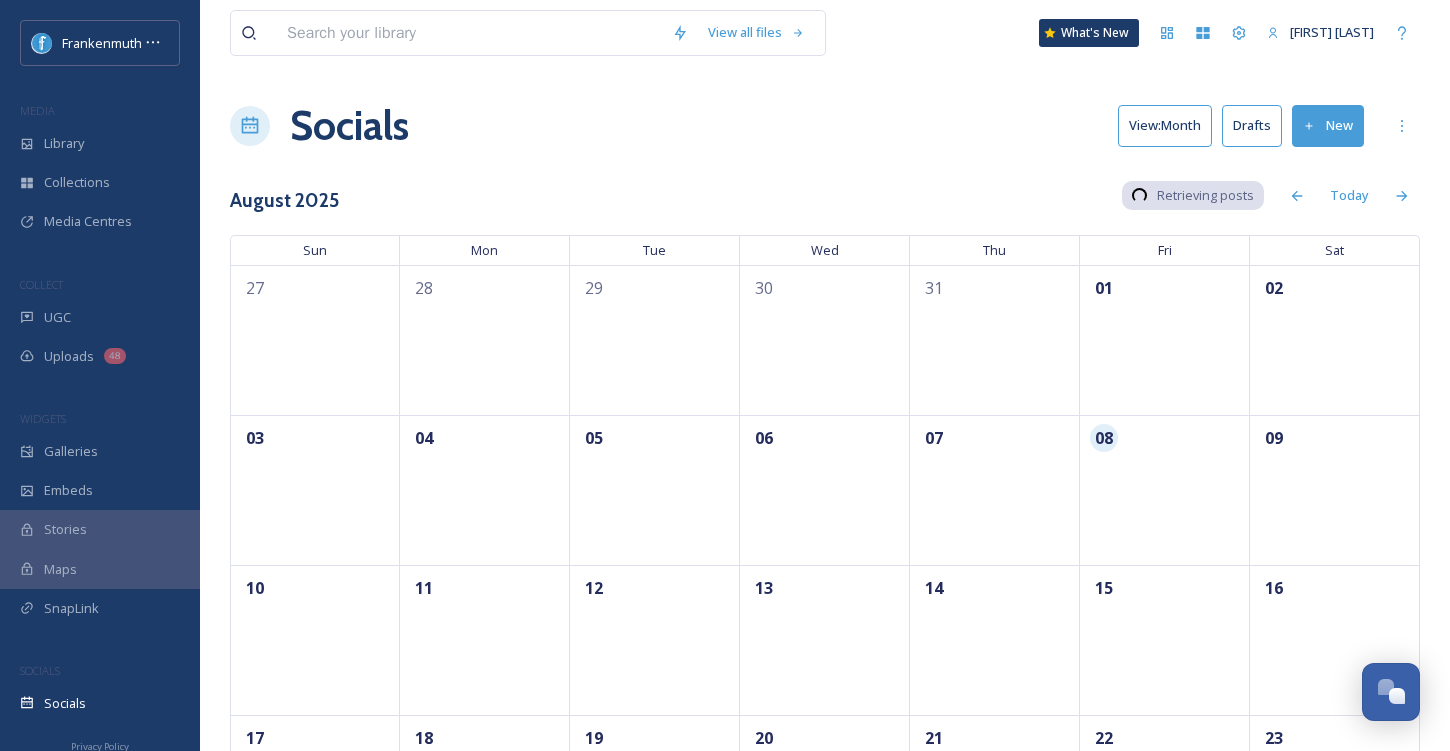 click on "Socials" at bounding box center (100, 703) 